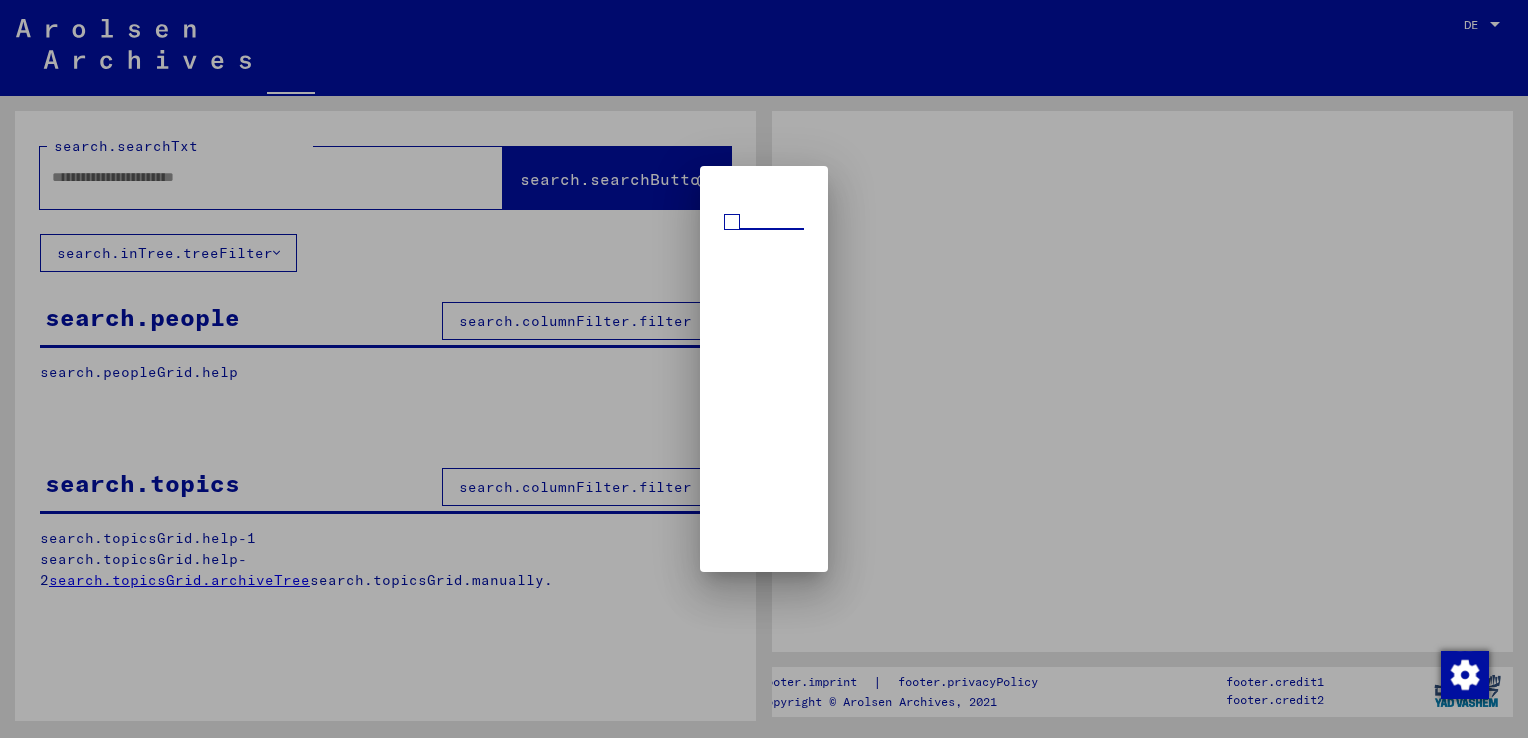 scroll, scrollTop: 0, scrollLeft: 0, axis: both 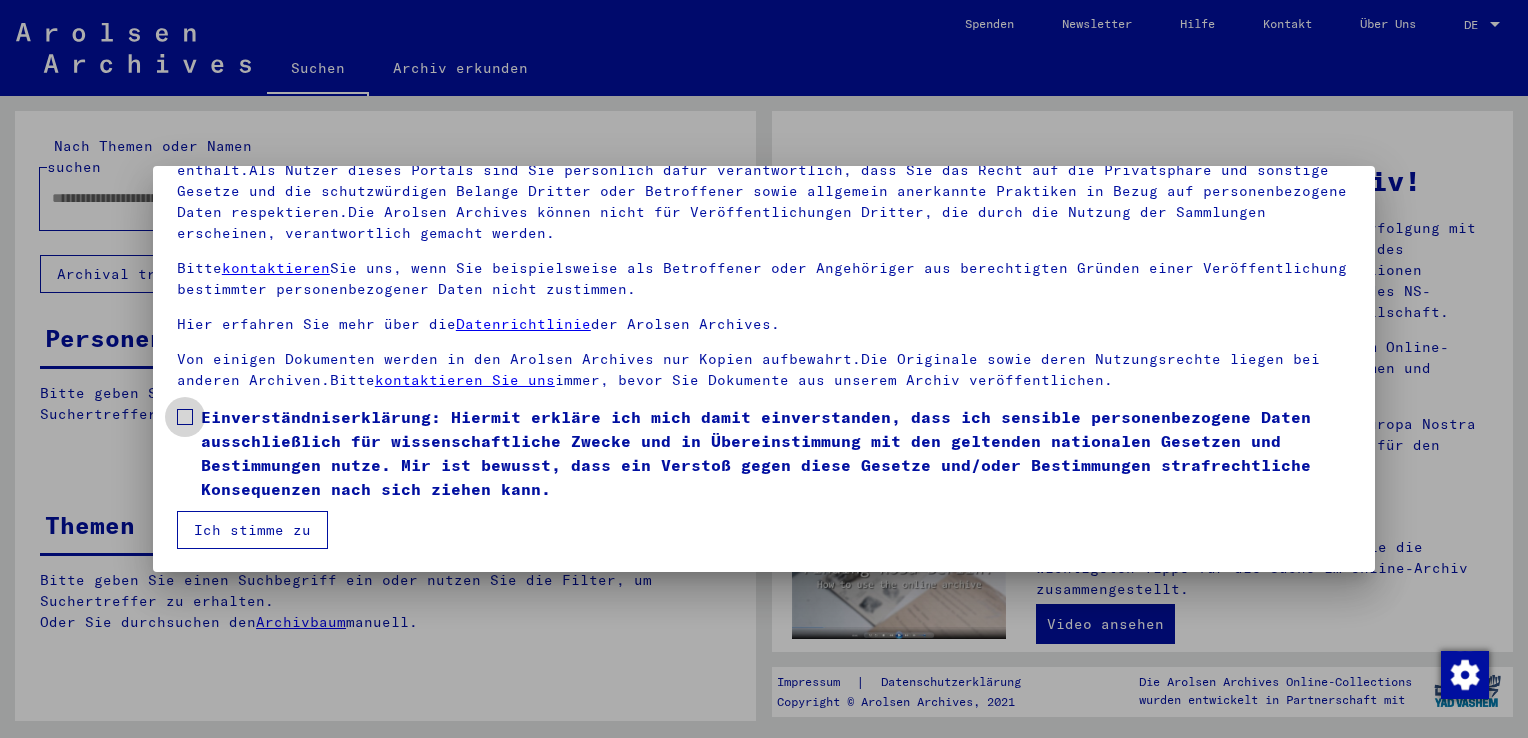 click at bounding box center [185, 417] 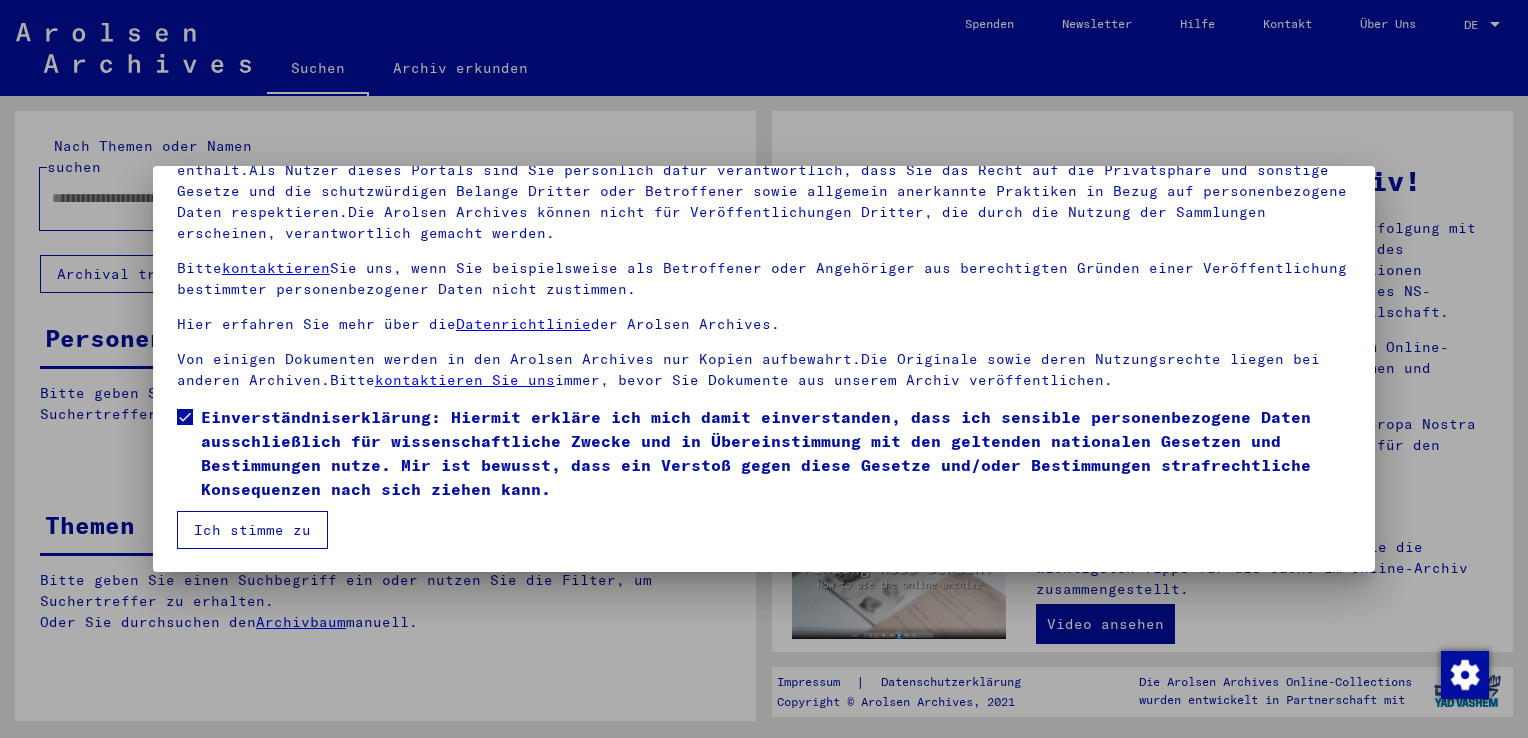 click on "Ich stimme zu" at bounding box center [252, 530] 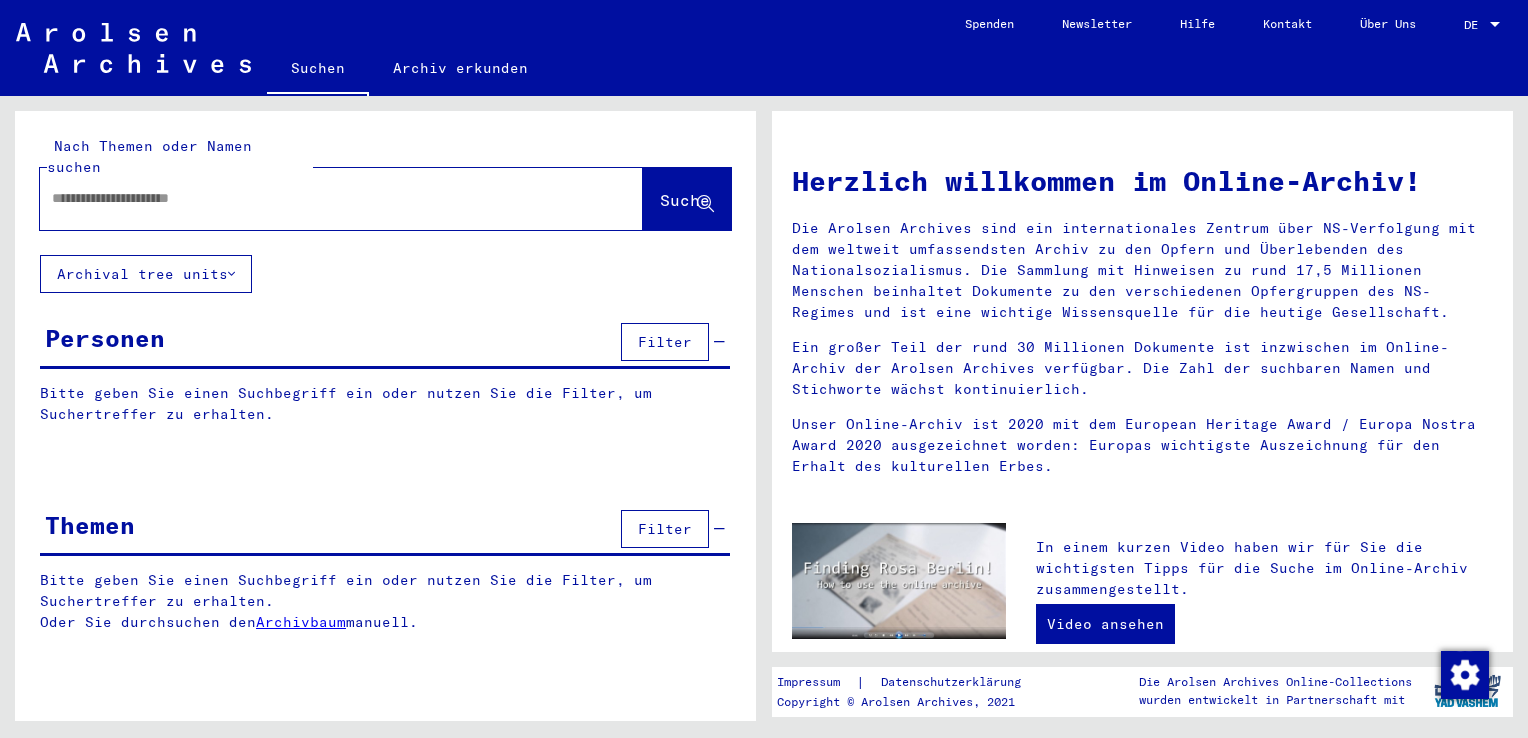 click 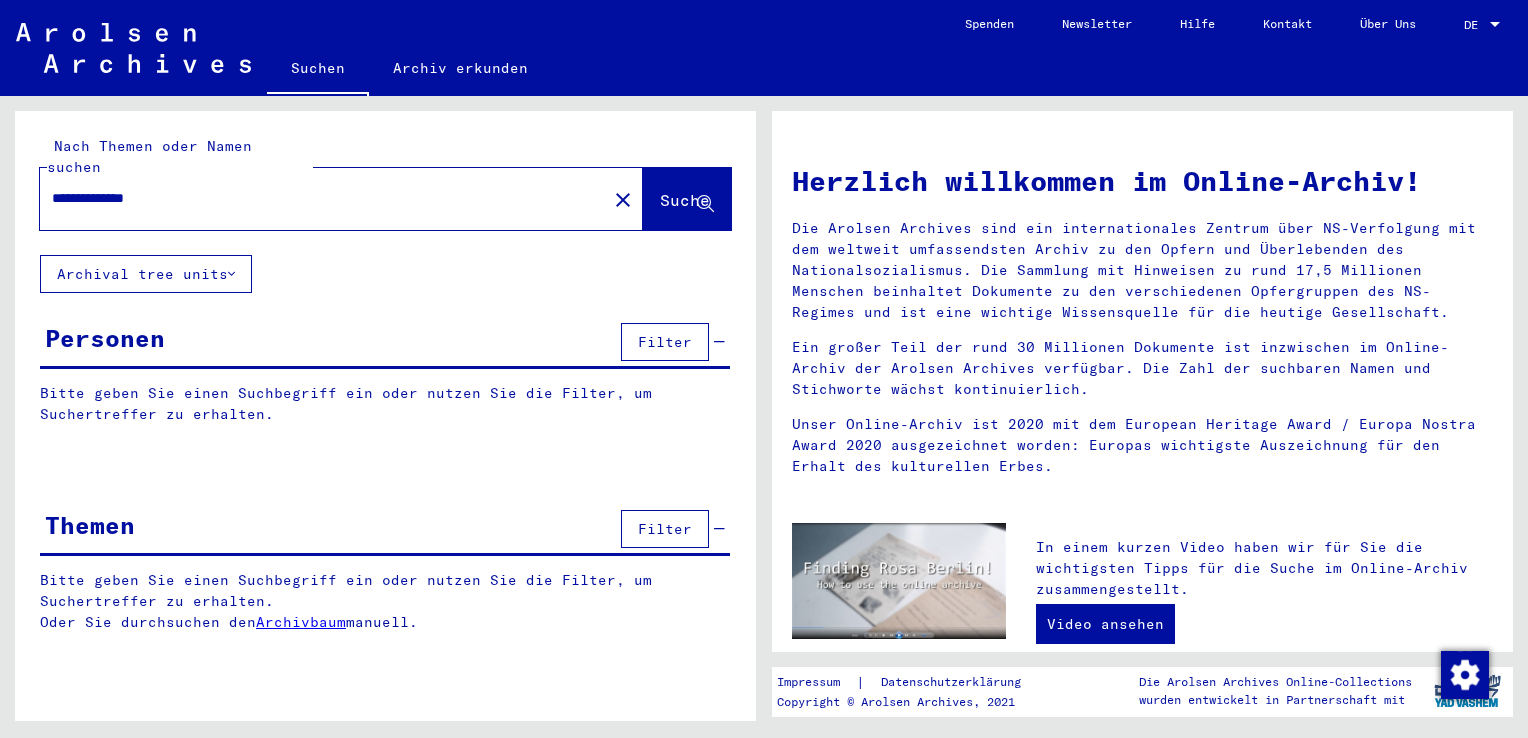 type on "**********" 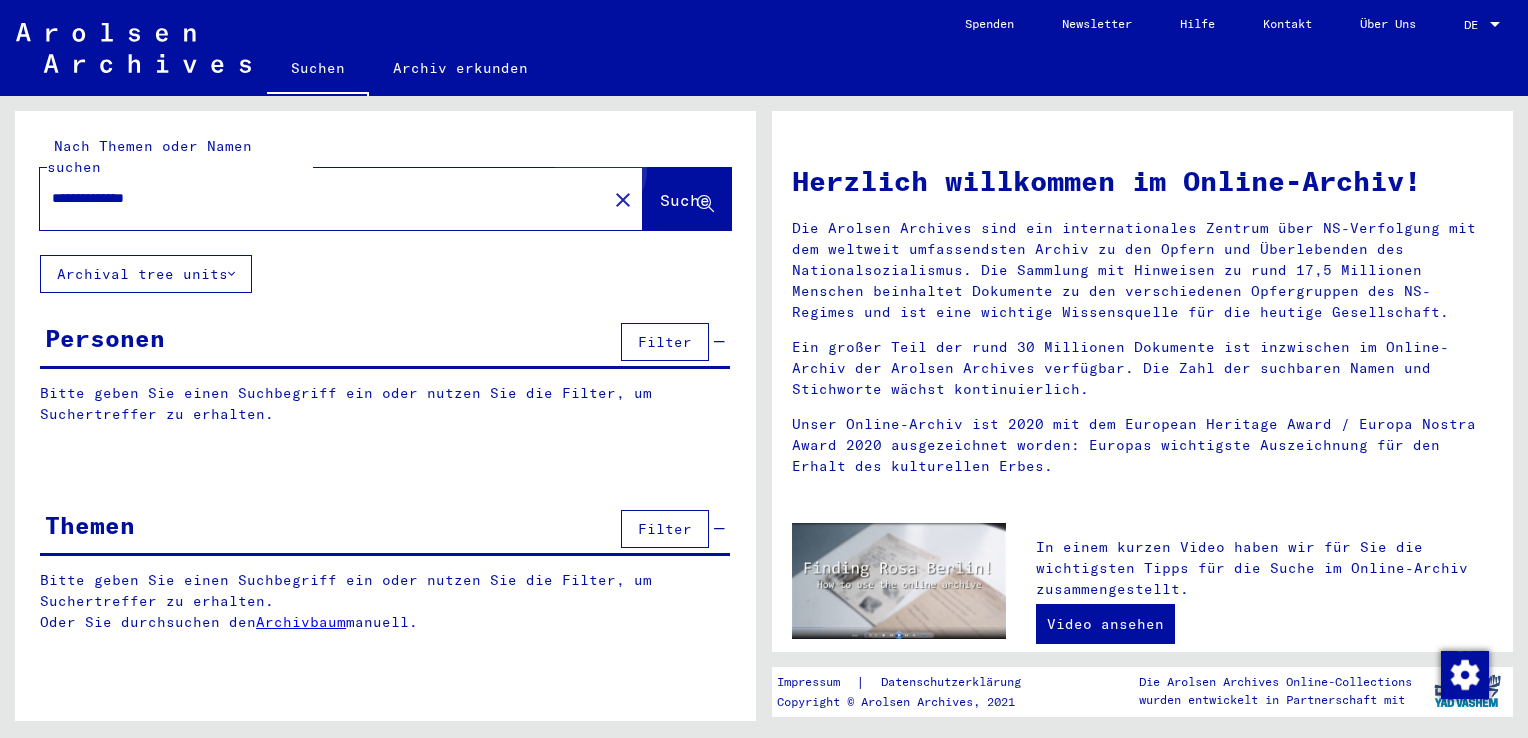 click on "Suche" 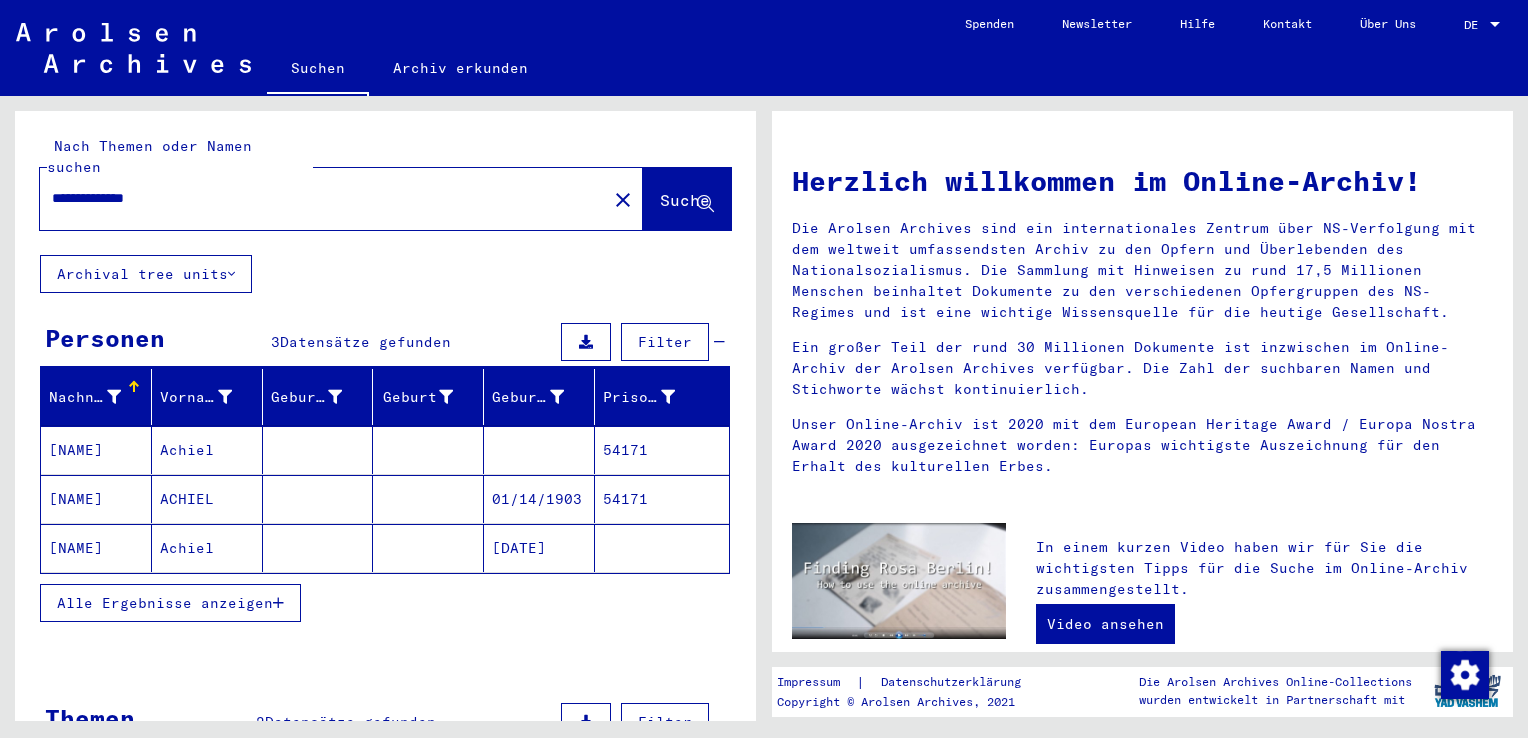 click on "[NAME]" at bounding box center (96, 499) 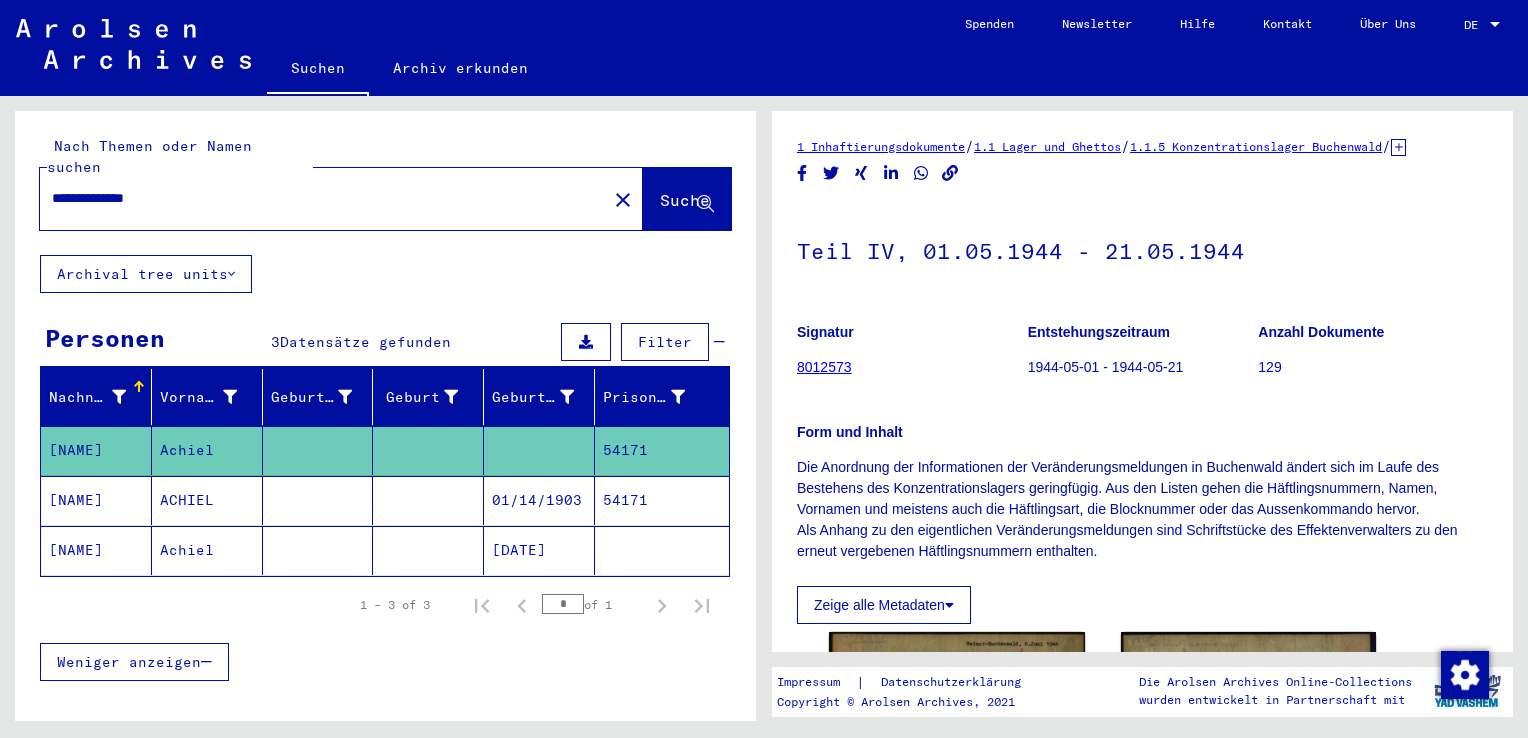 scroll, scrollTop: 0, scrollLeft: 0, axis: both 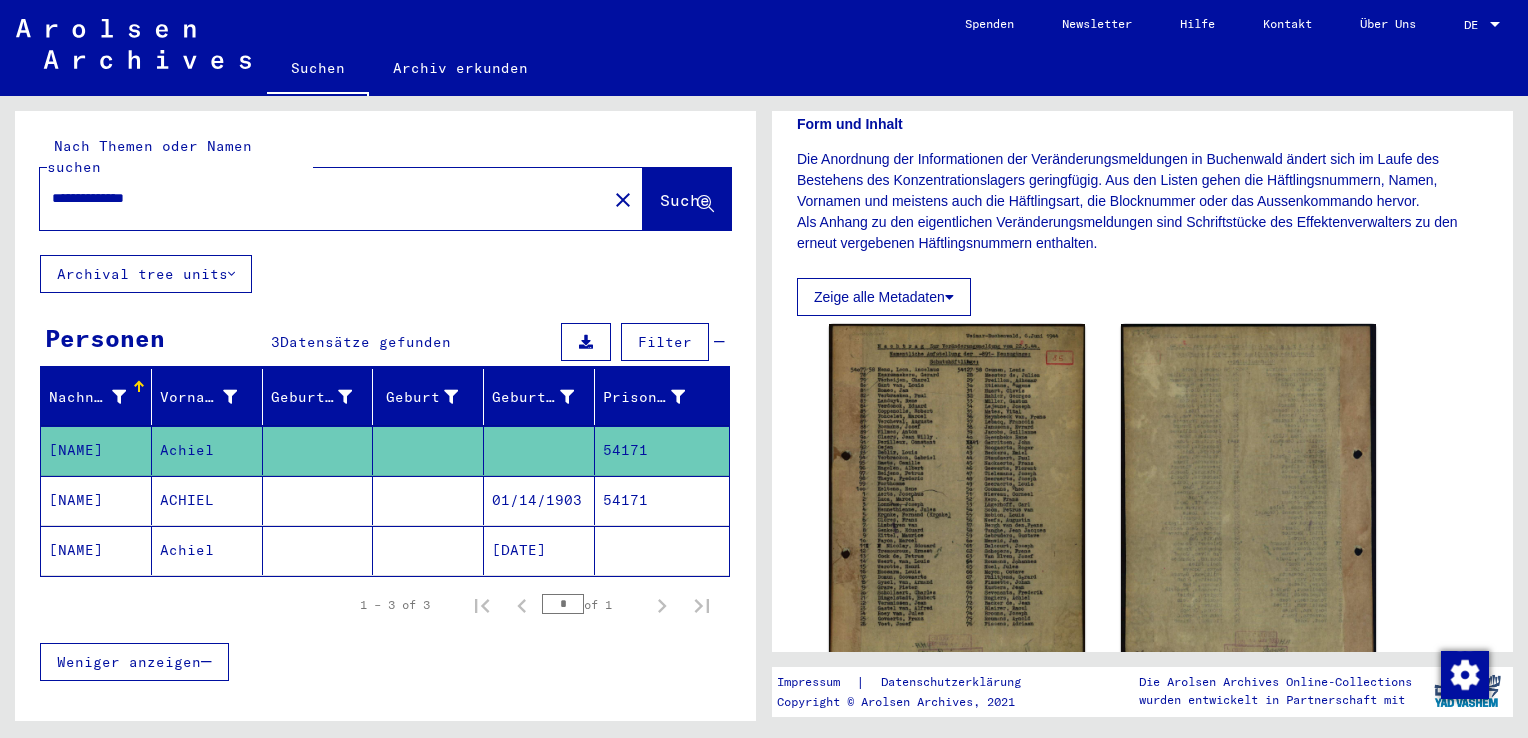 click on "Zeige alle Metadaten" 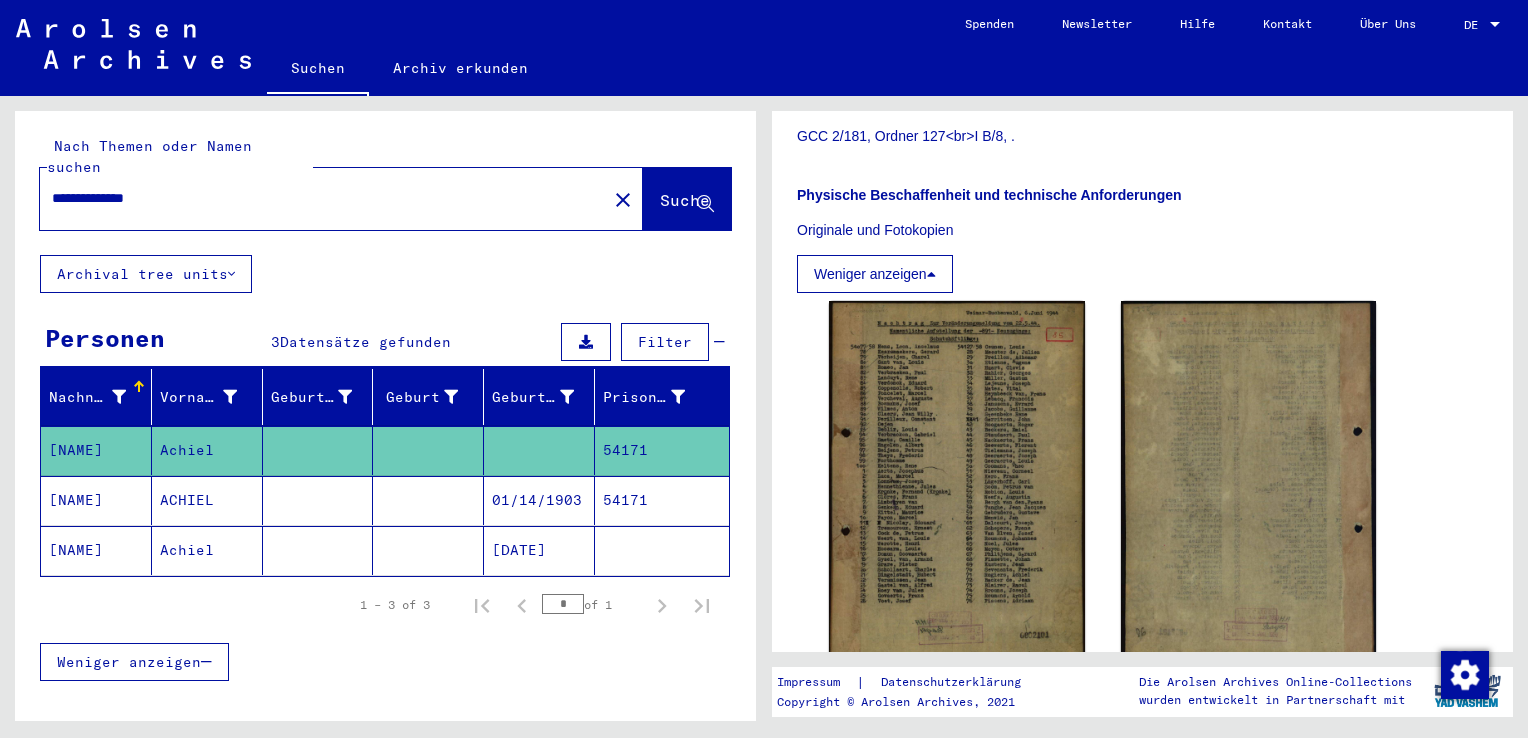 scroll, scrollTop: 815, scrollLeft: 0, axis: vertical 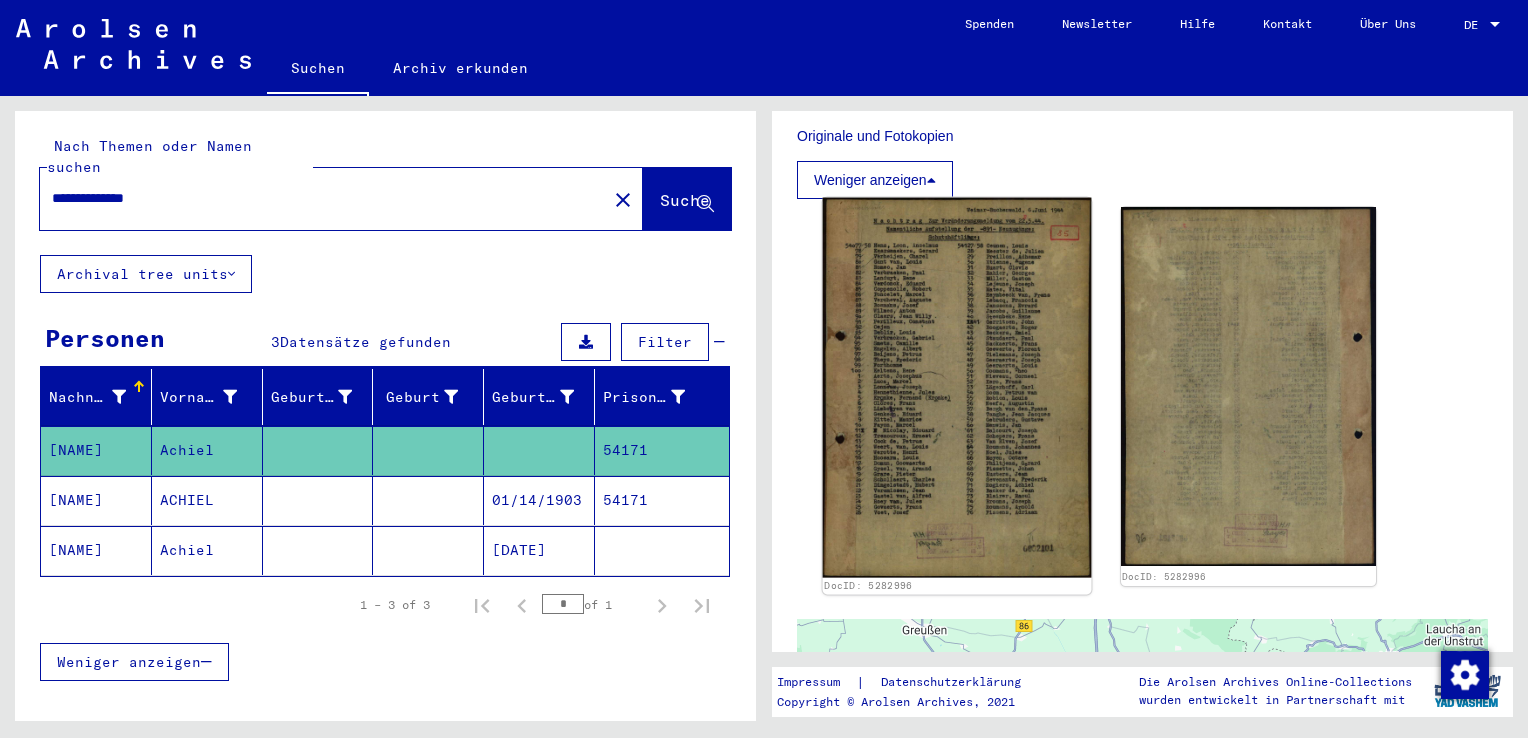 click 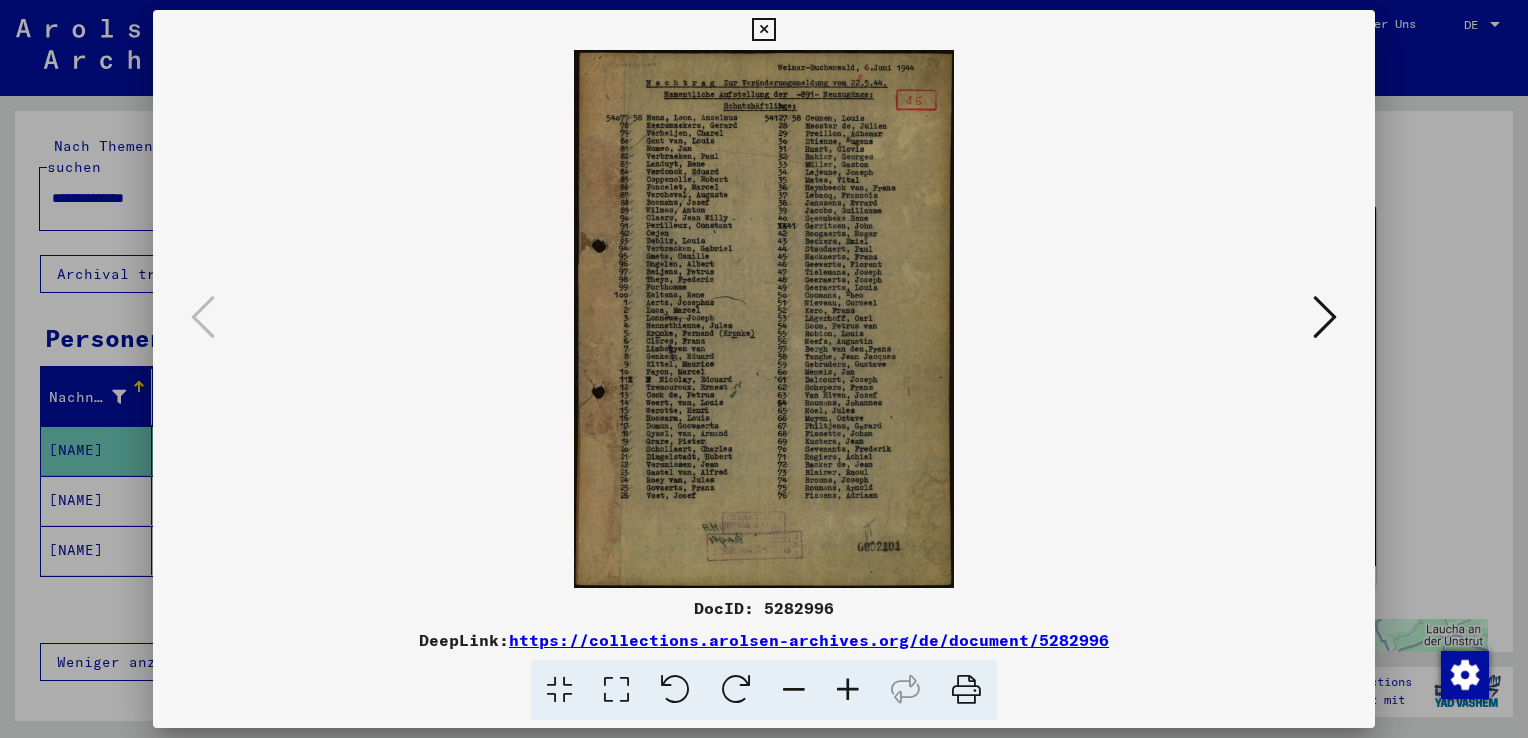 click at bounding box center (848, 690) 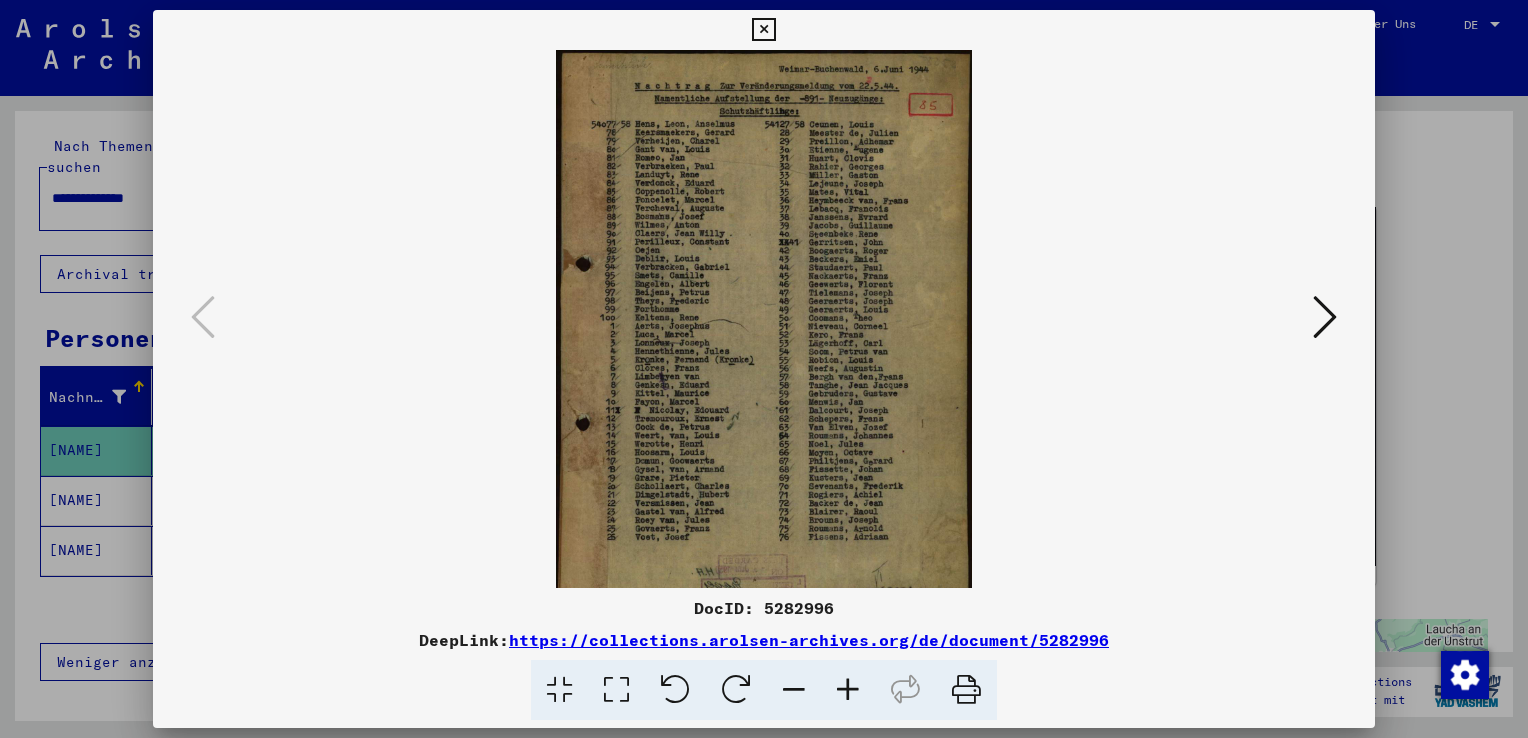 click at bounding box center (848, 690) 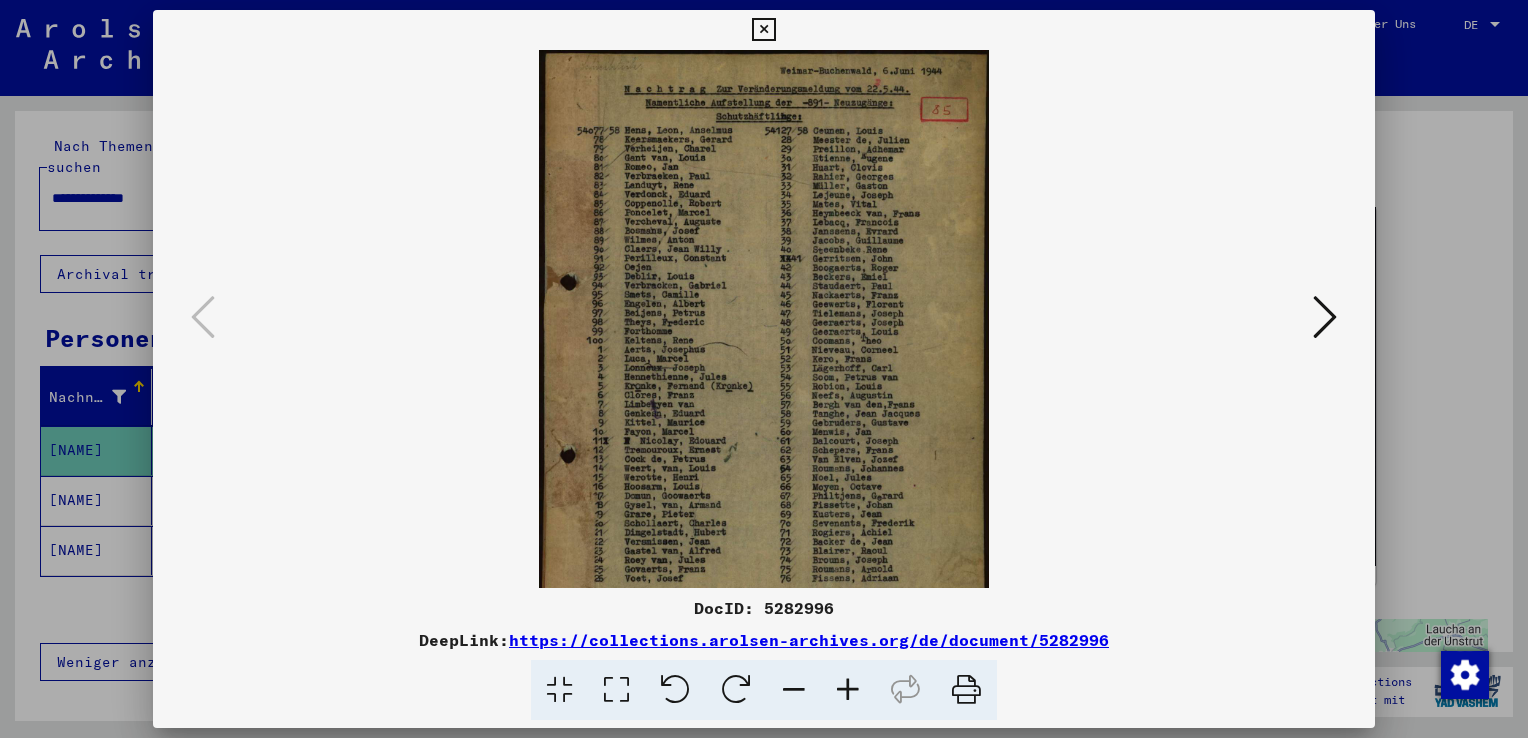 click at bounding box center [848, 690] 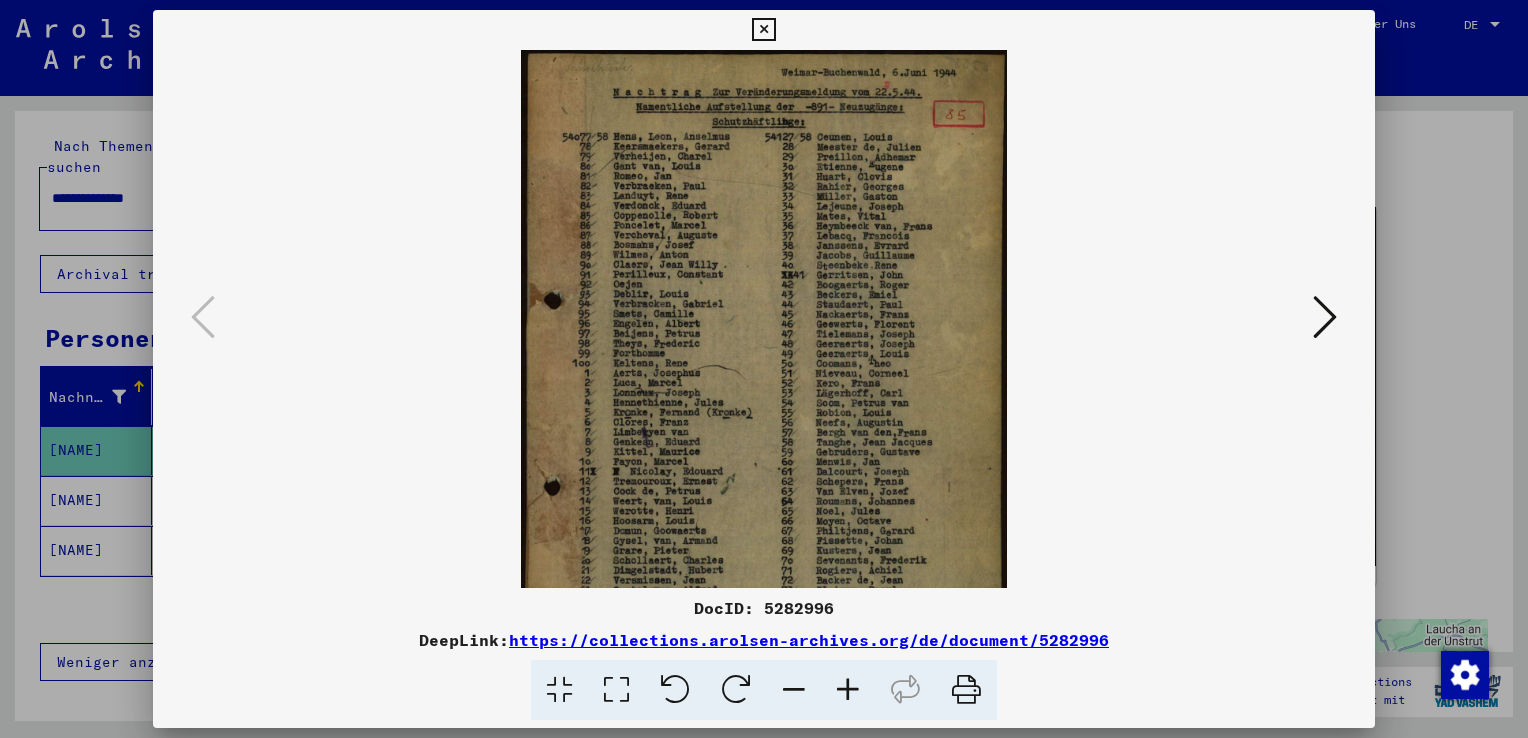 click at bounding box center (848, 690) 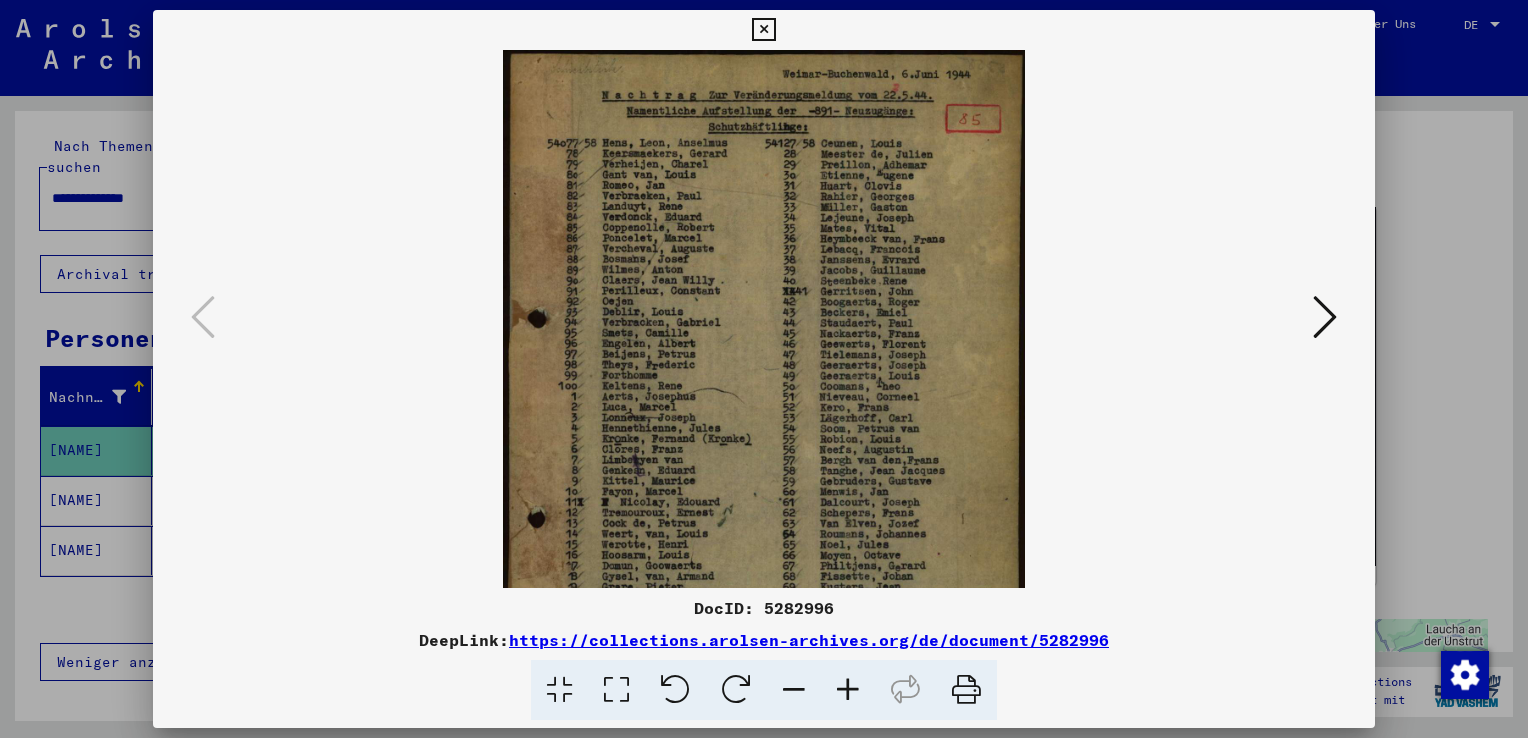 click at bounding box center [848, 690] 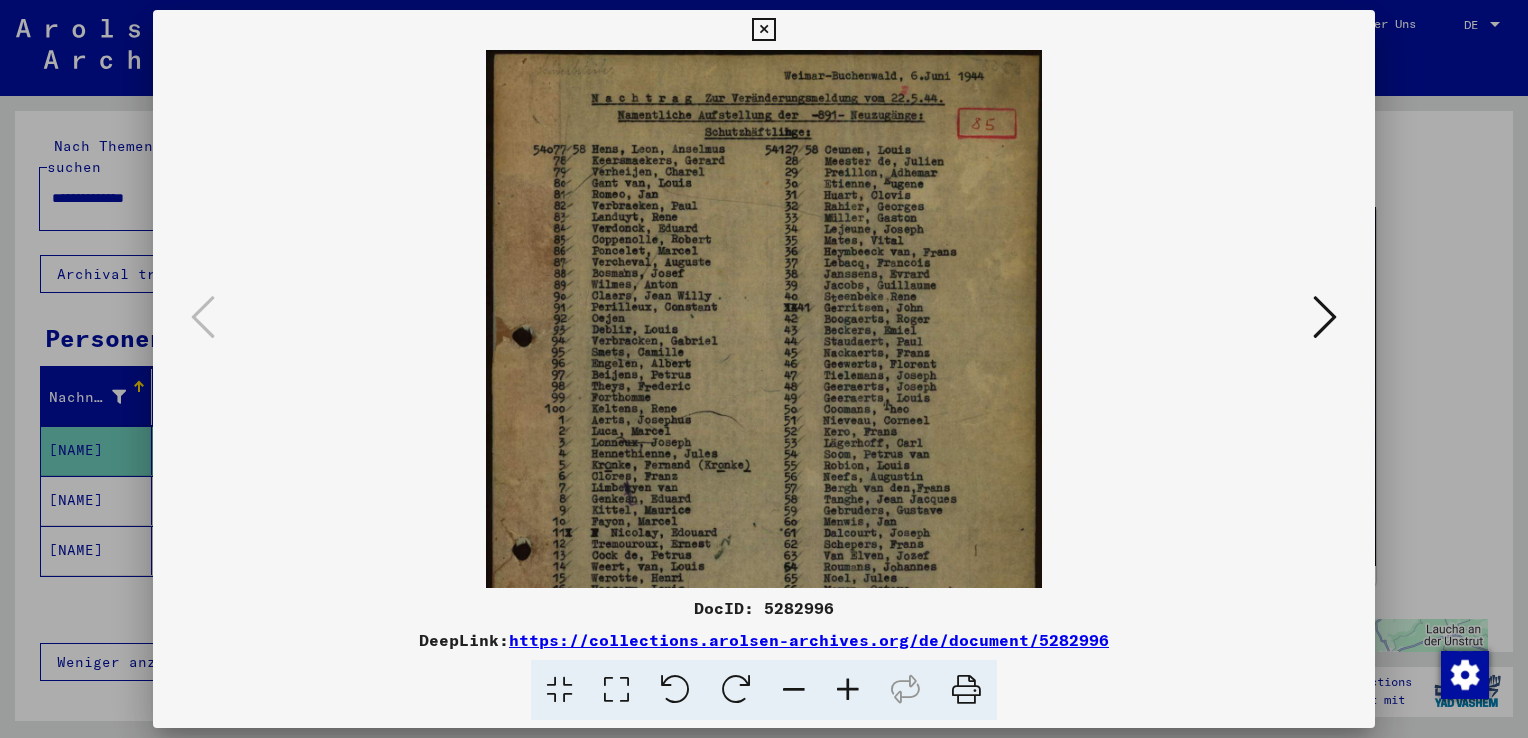 click at bounding box center [848, 690] 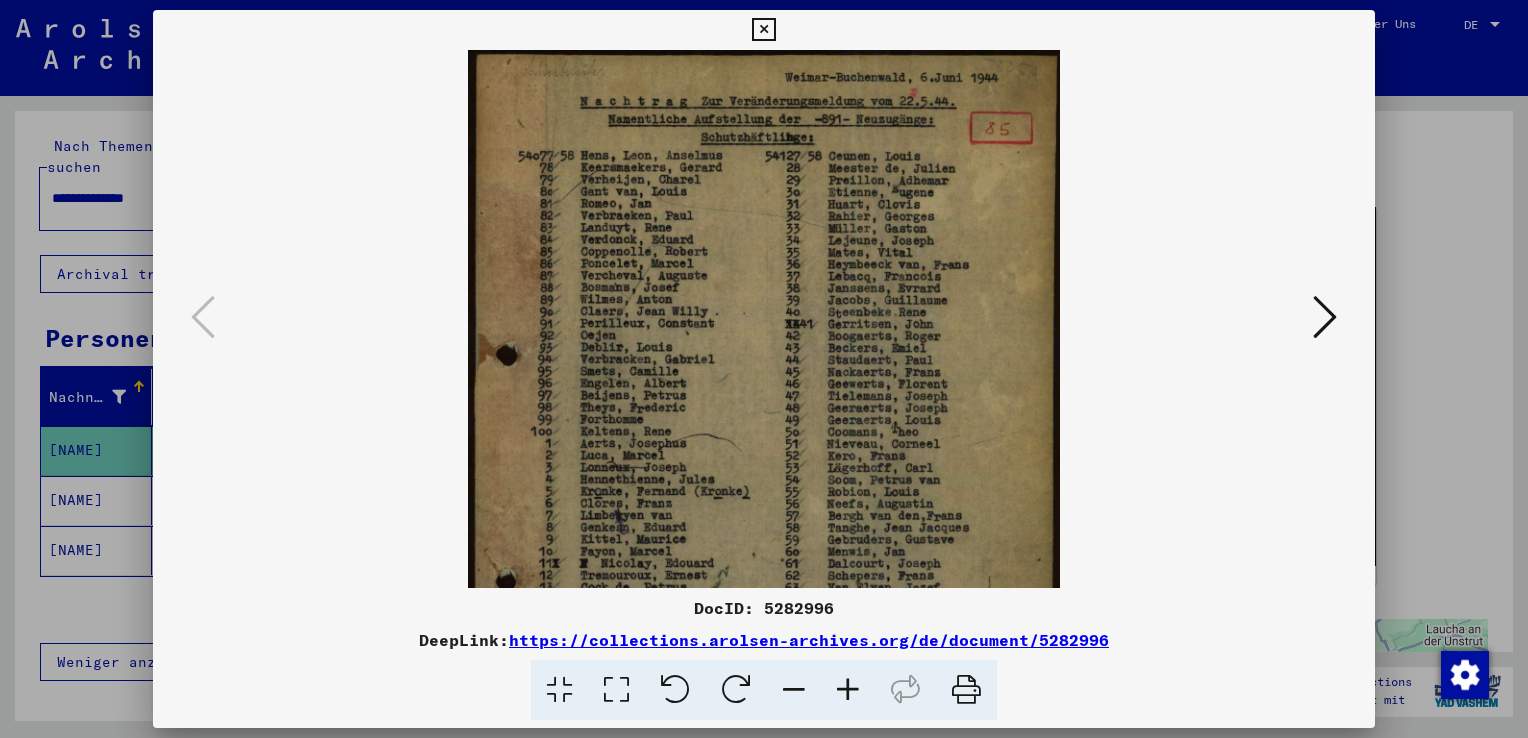 click at bounding box center (848, 690) 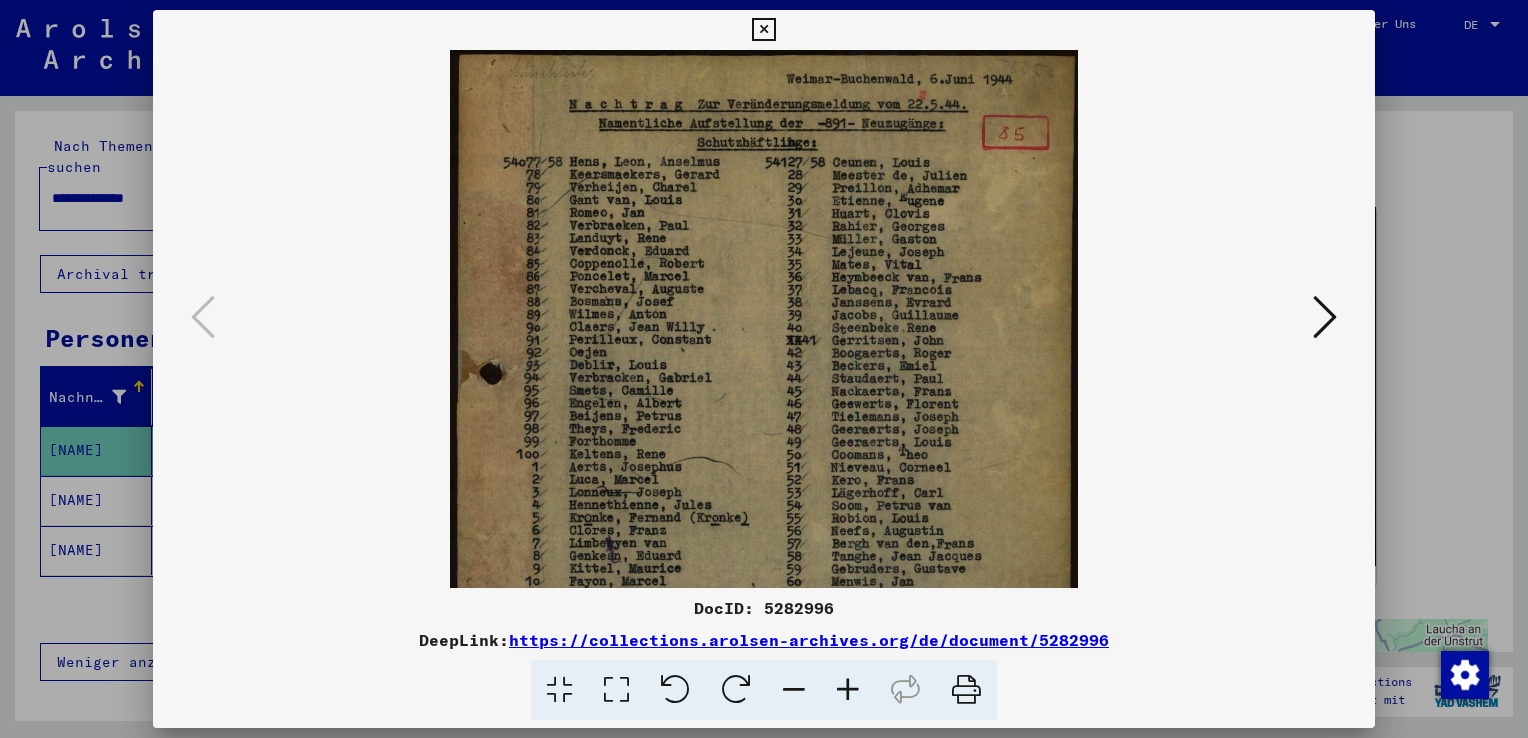 click at bounding box center [848, 690] 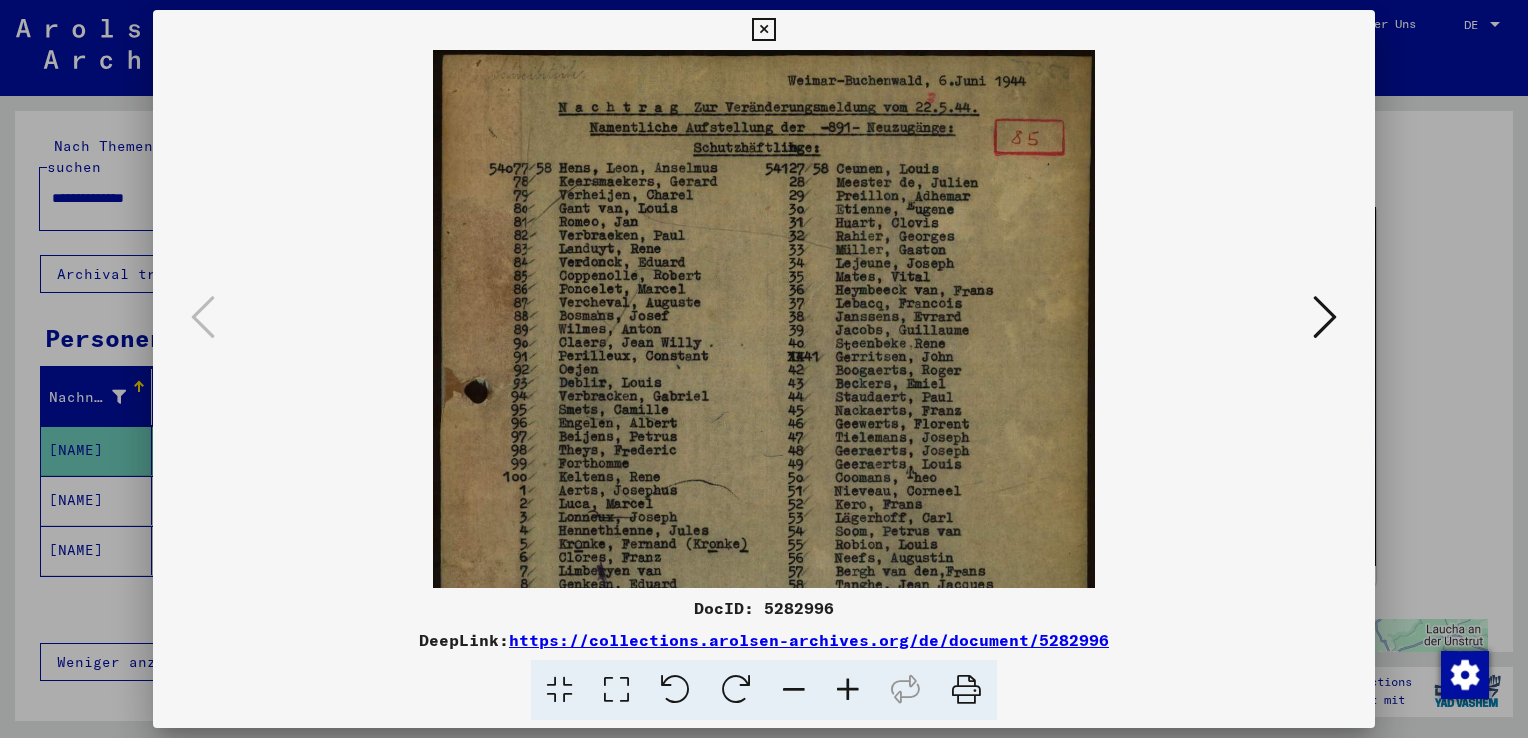 click at bounding box center [848, 690] 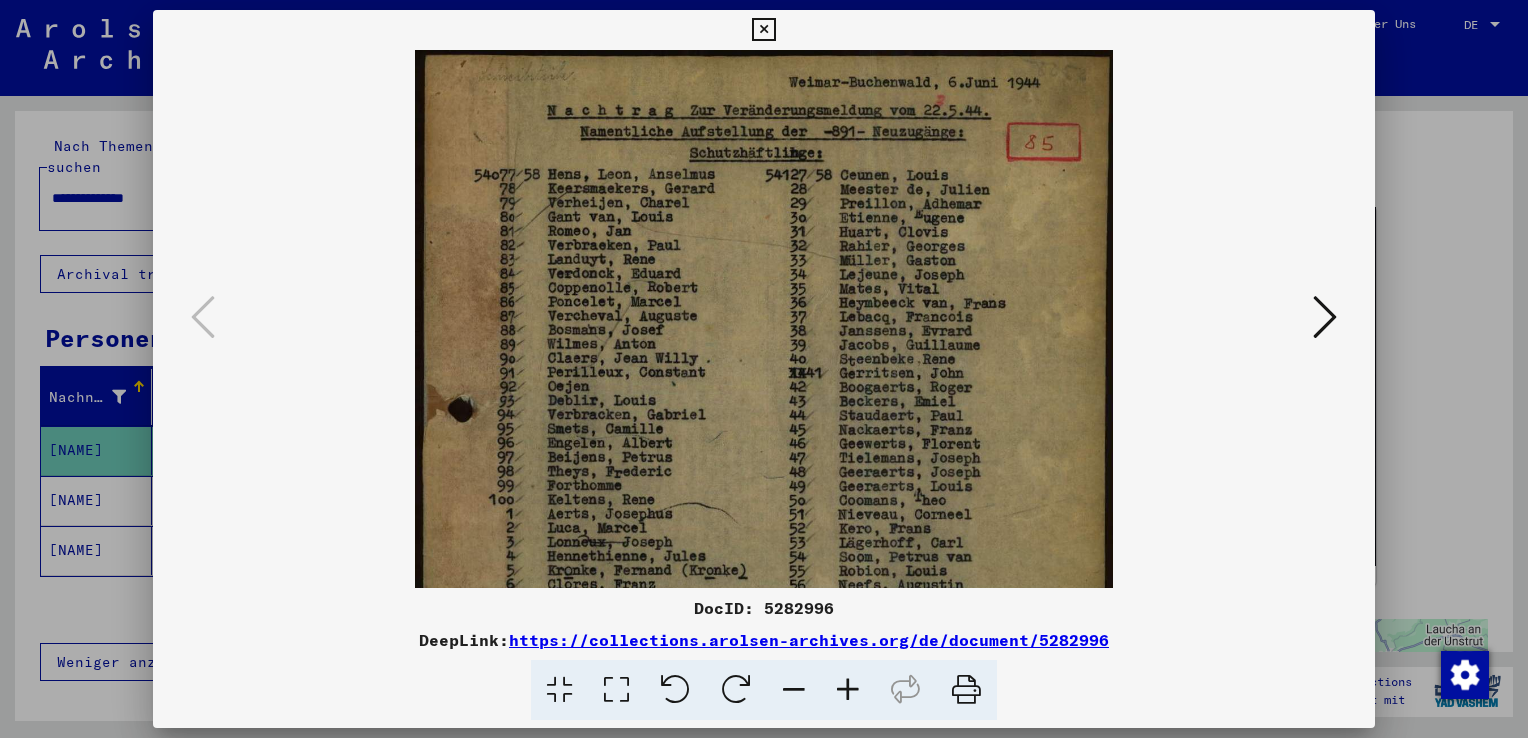 click at bounding box center (848, 690) 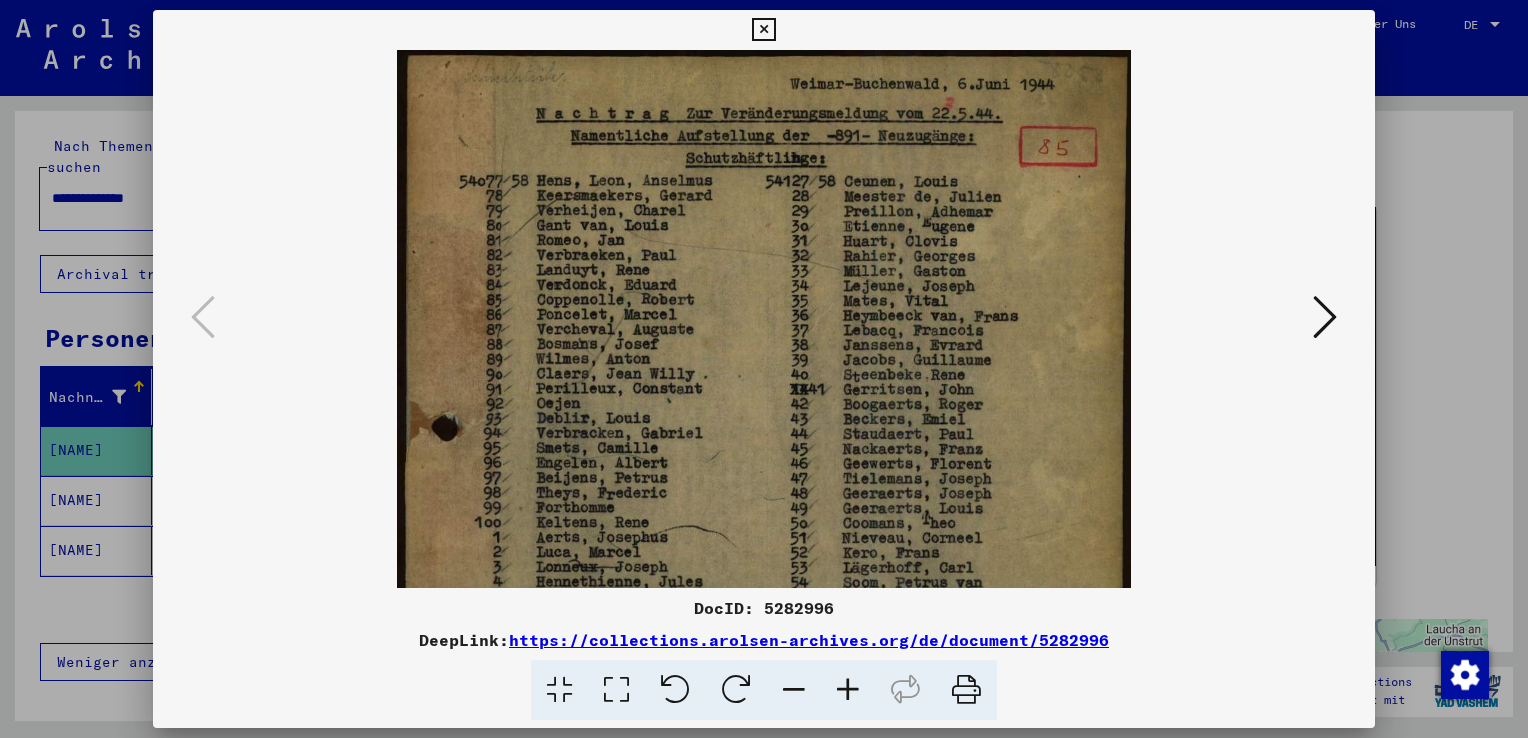 click at bounding box center [848, 690] 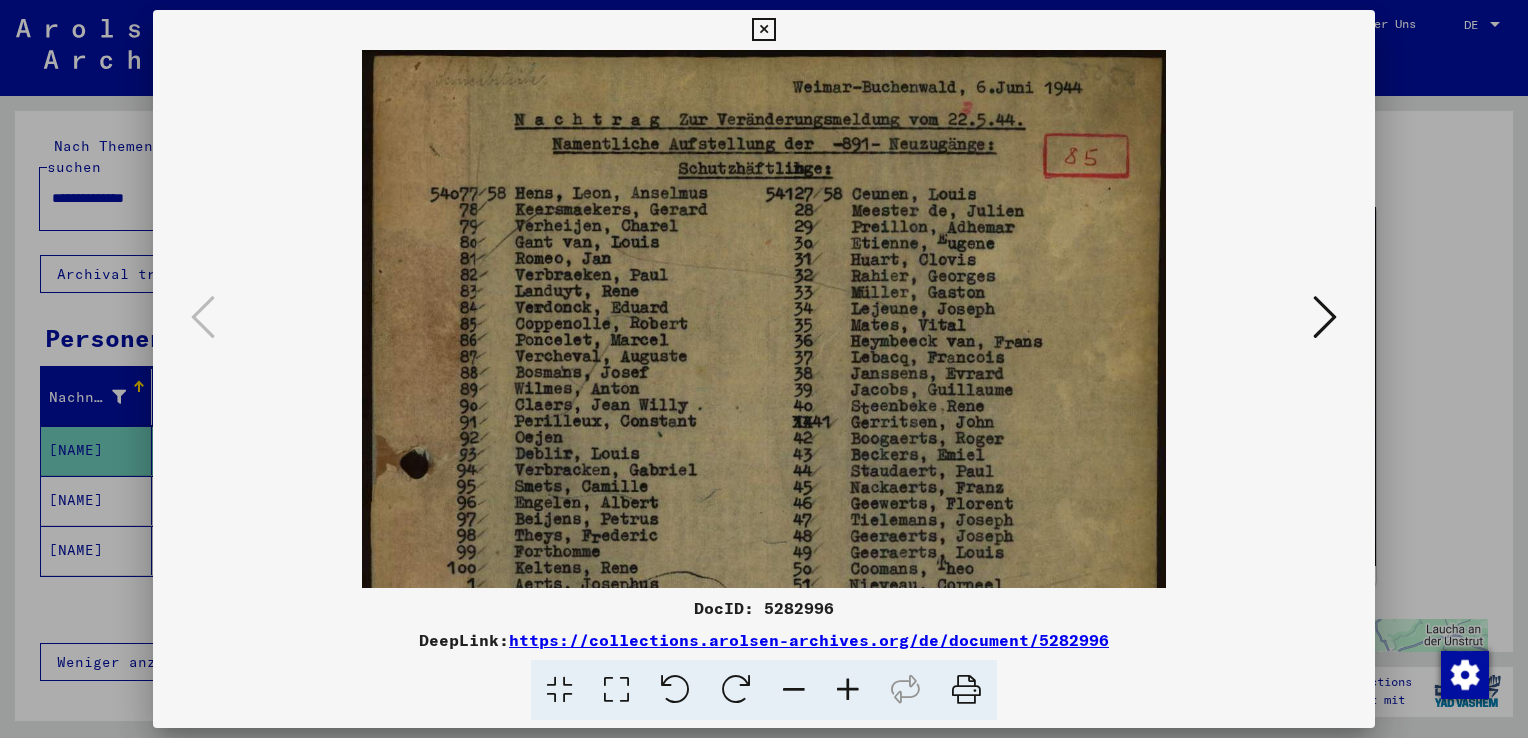 click at bounding box center (848, 690) 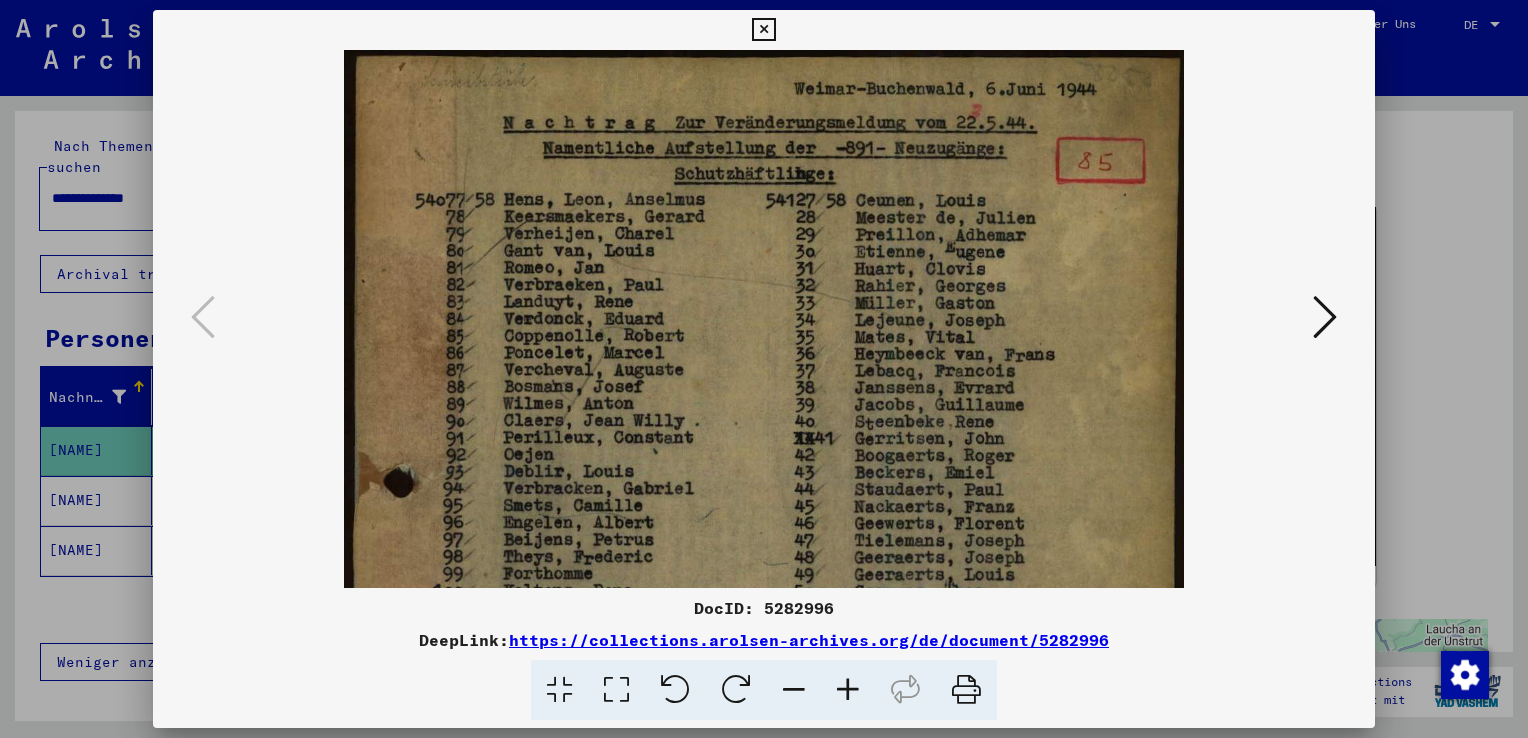 click at bounding box center (848, 690) 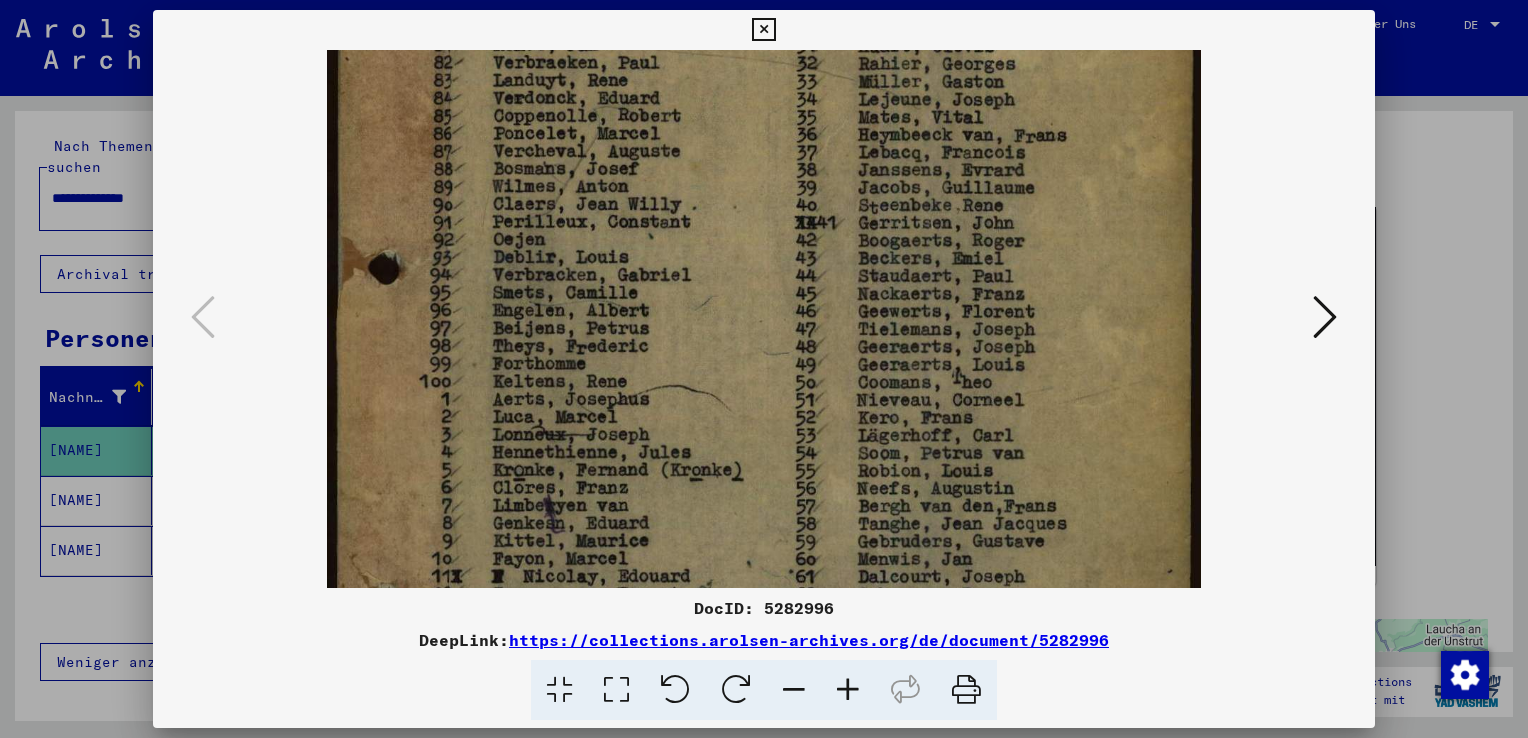drag, startPoint x: 1087, startPoint y: 527, endPoint x: 1104, endPoint y: 295, distance: 232.62201 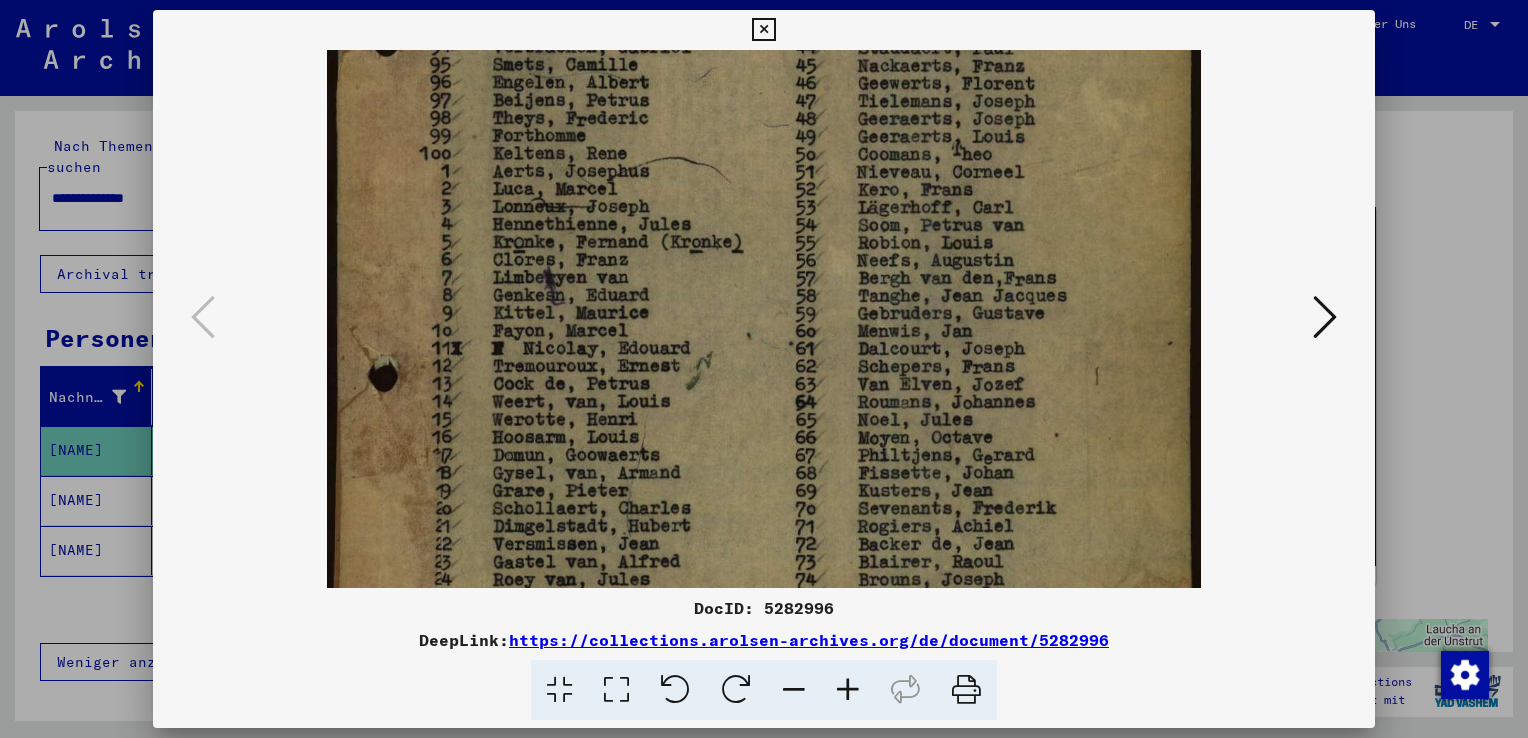 drag, startPoint x: 1082, startPoint y: 464, endPoint x: 1096, endPoint y: 226, distance: 238.4114 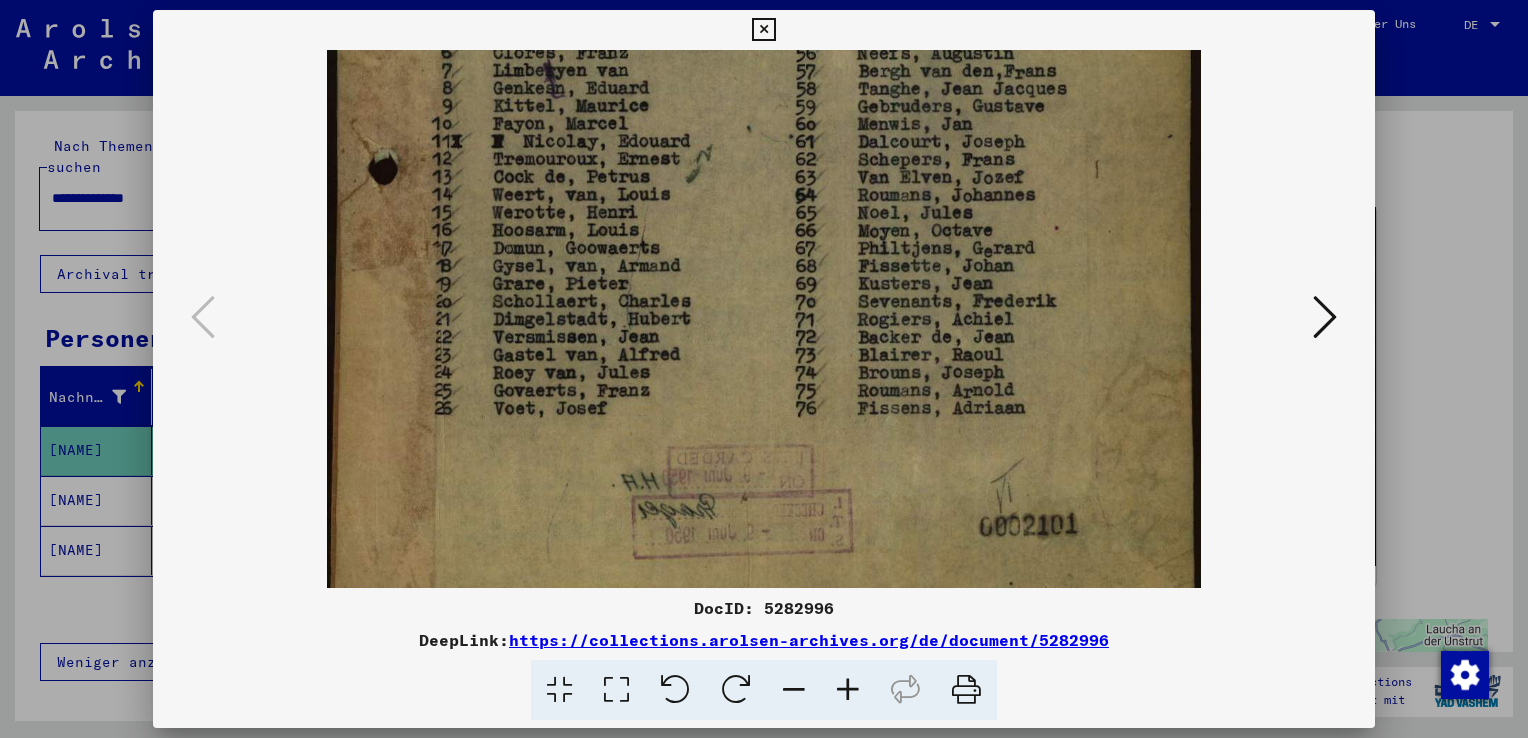 scroll, scrollTop: 700, scrollLeft: 0, axis: vertical 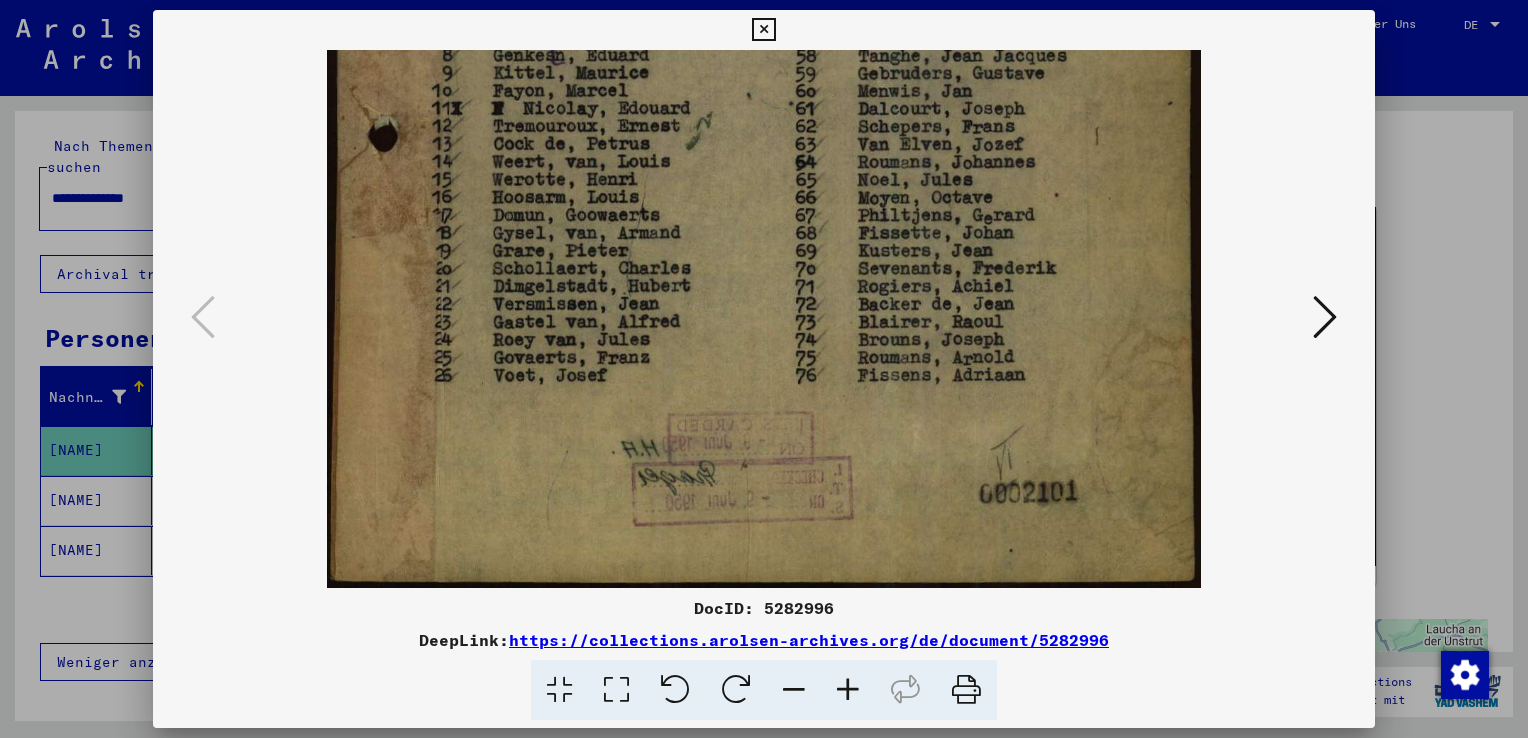 drag, startPoint x: 1096, startPoint y: 414, endPoint x: 1104, endPoint y: 80, distance: 334.0958 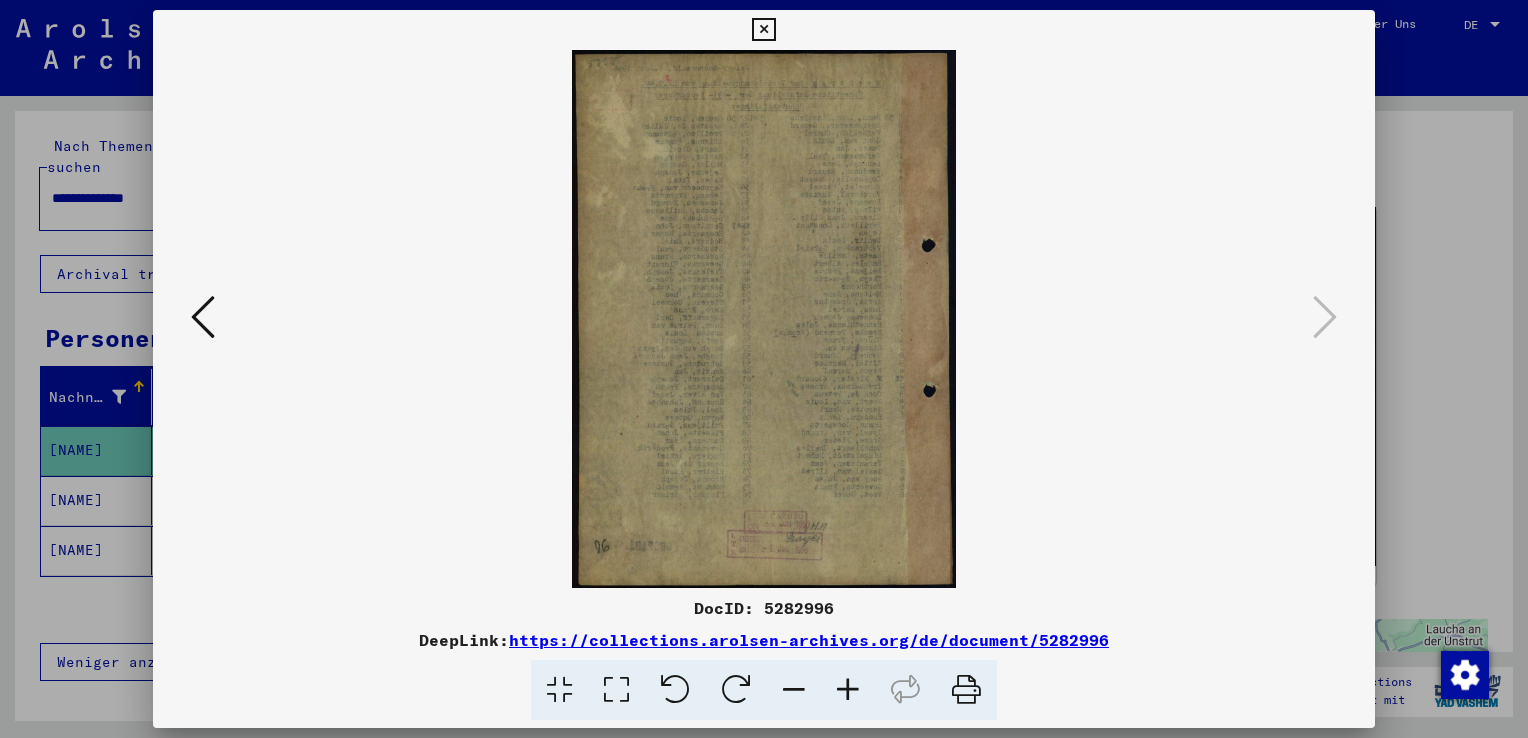 scroll, scrollTop: 0, scrollLeft: 0, axis: both 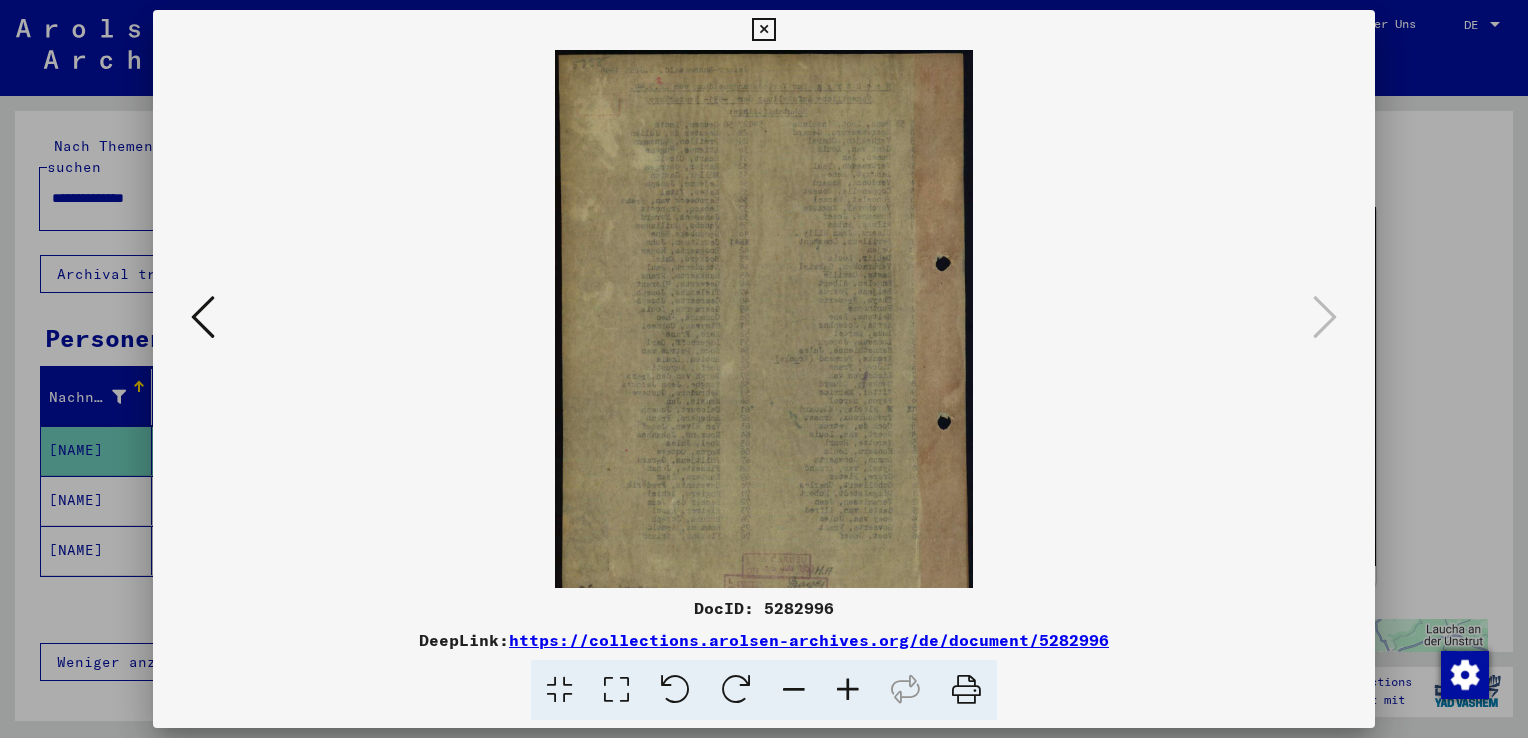 click at bounding box center (848, 690) 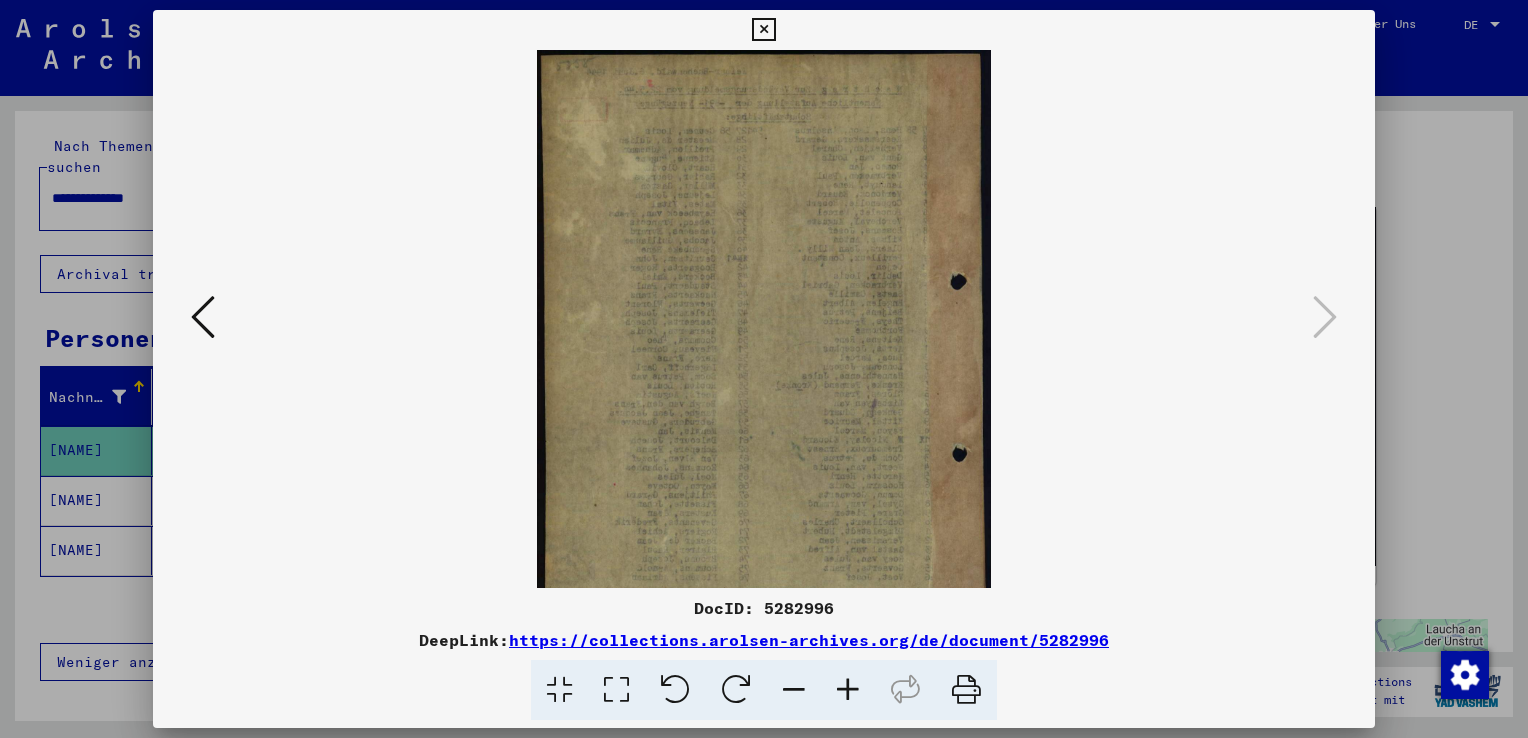 click at bounding box center (848, 690) 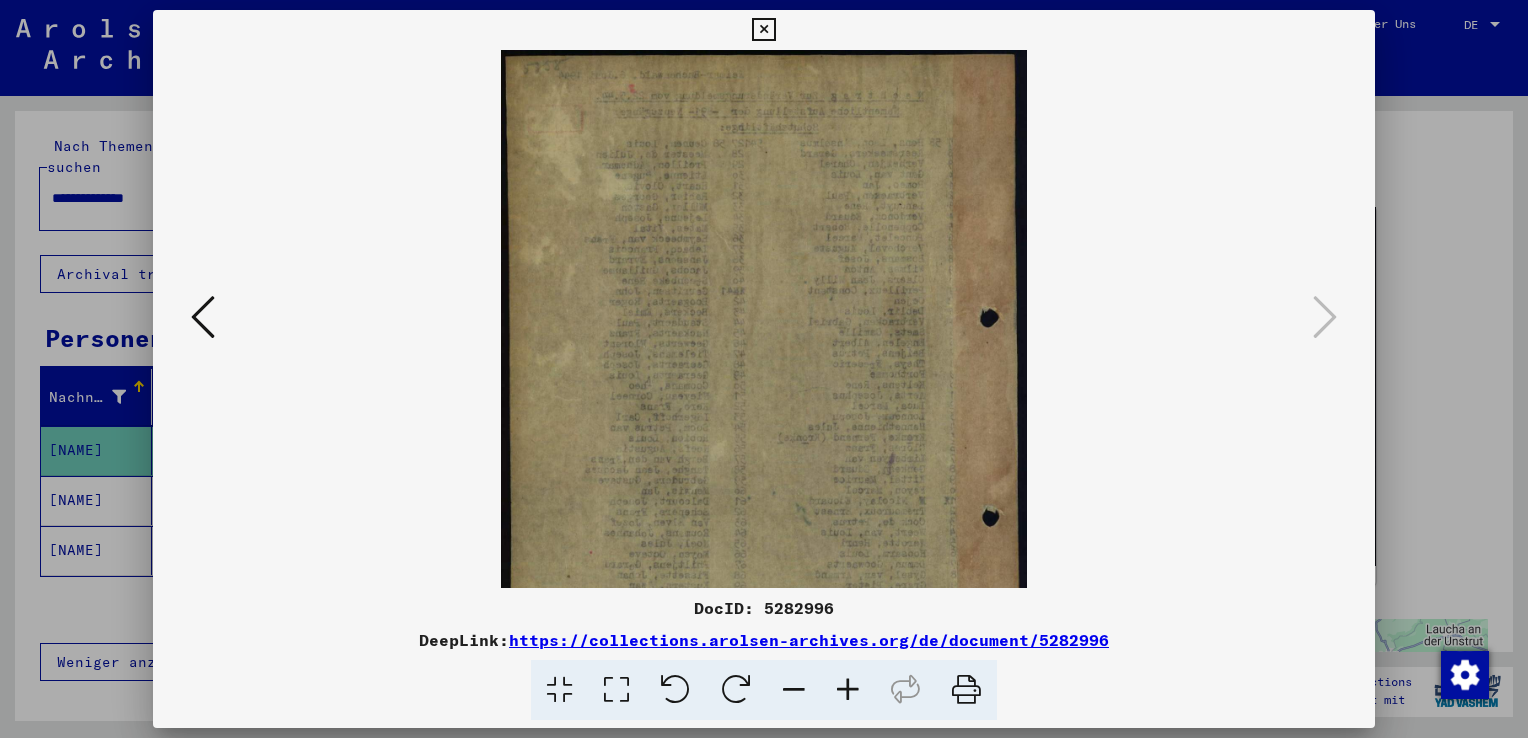 click at bounding box center [848, 690] 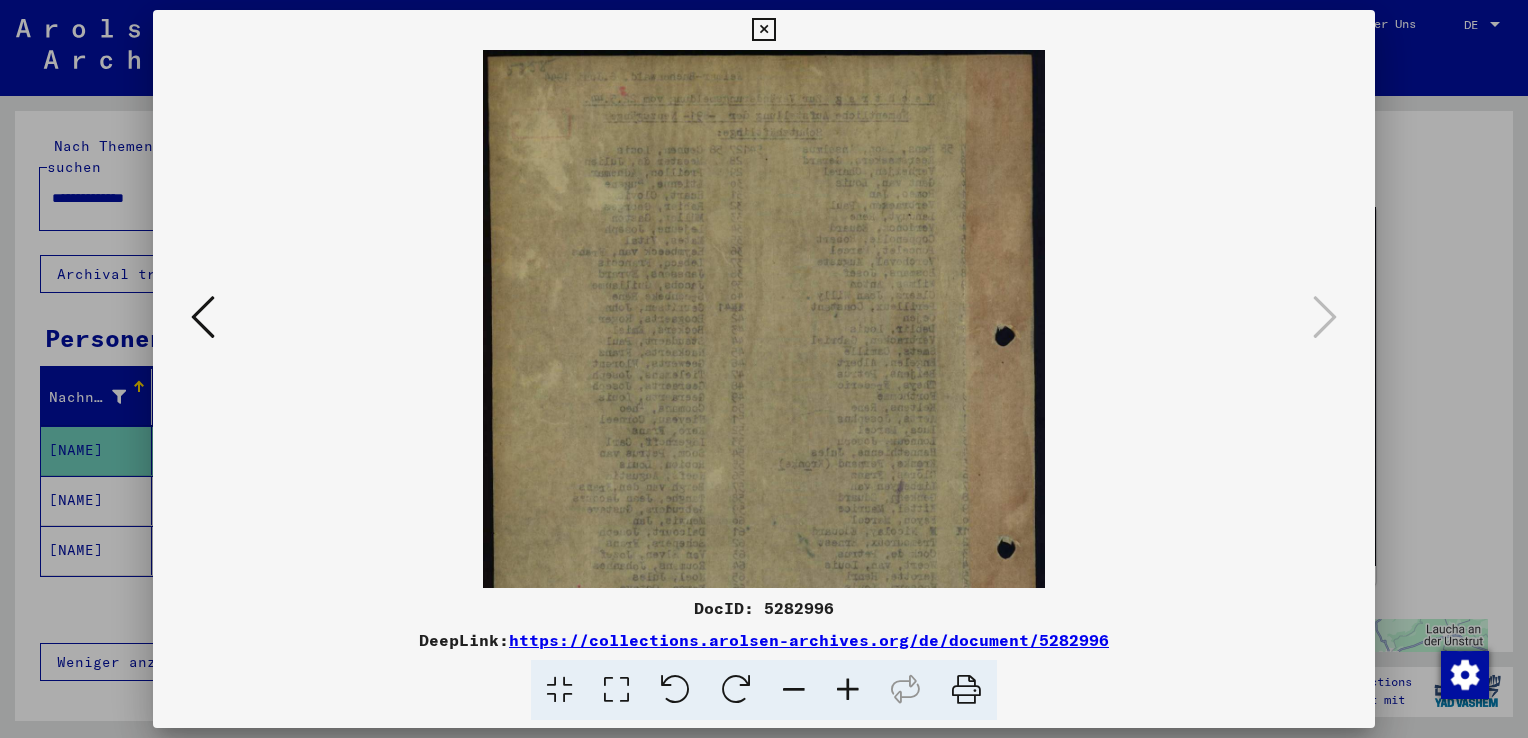 click at bounding box center [848, 690] 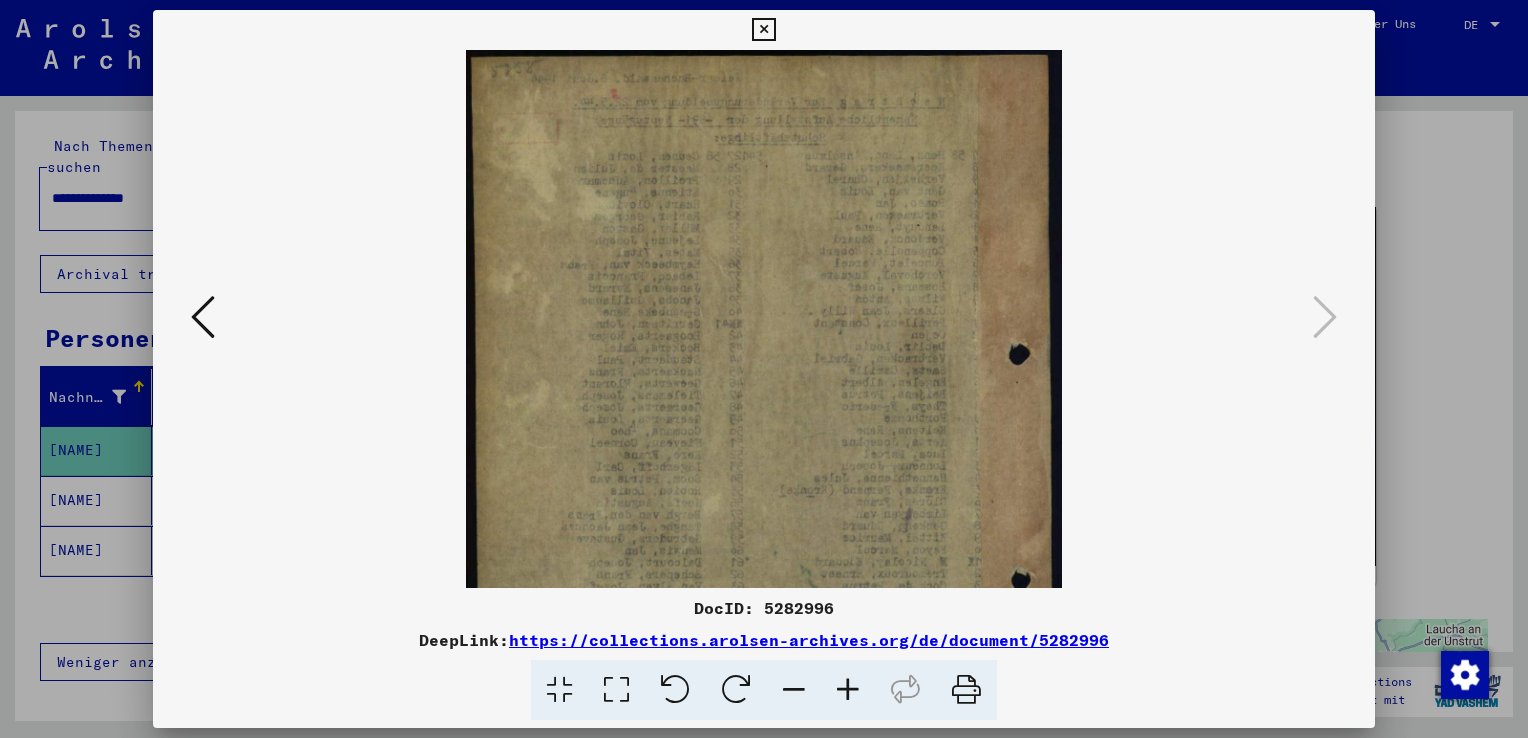 click at bounding box center (848, 690) 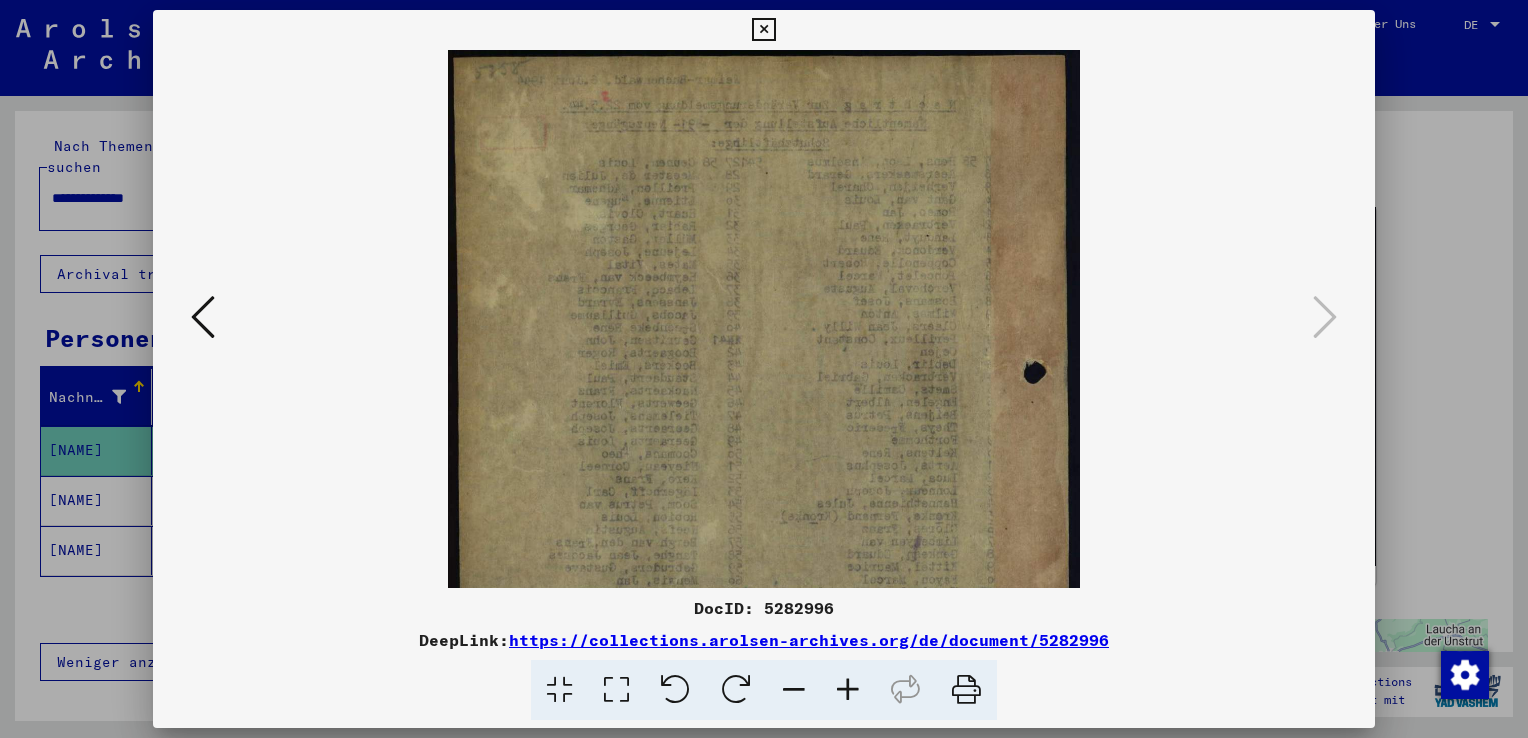 click at bounding box center (848, 690) 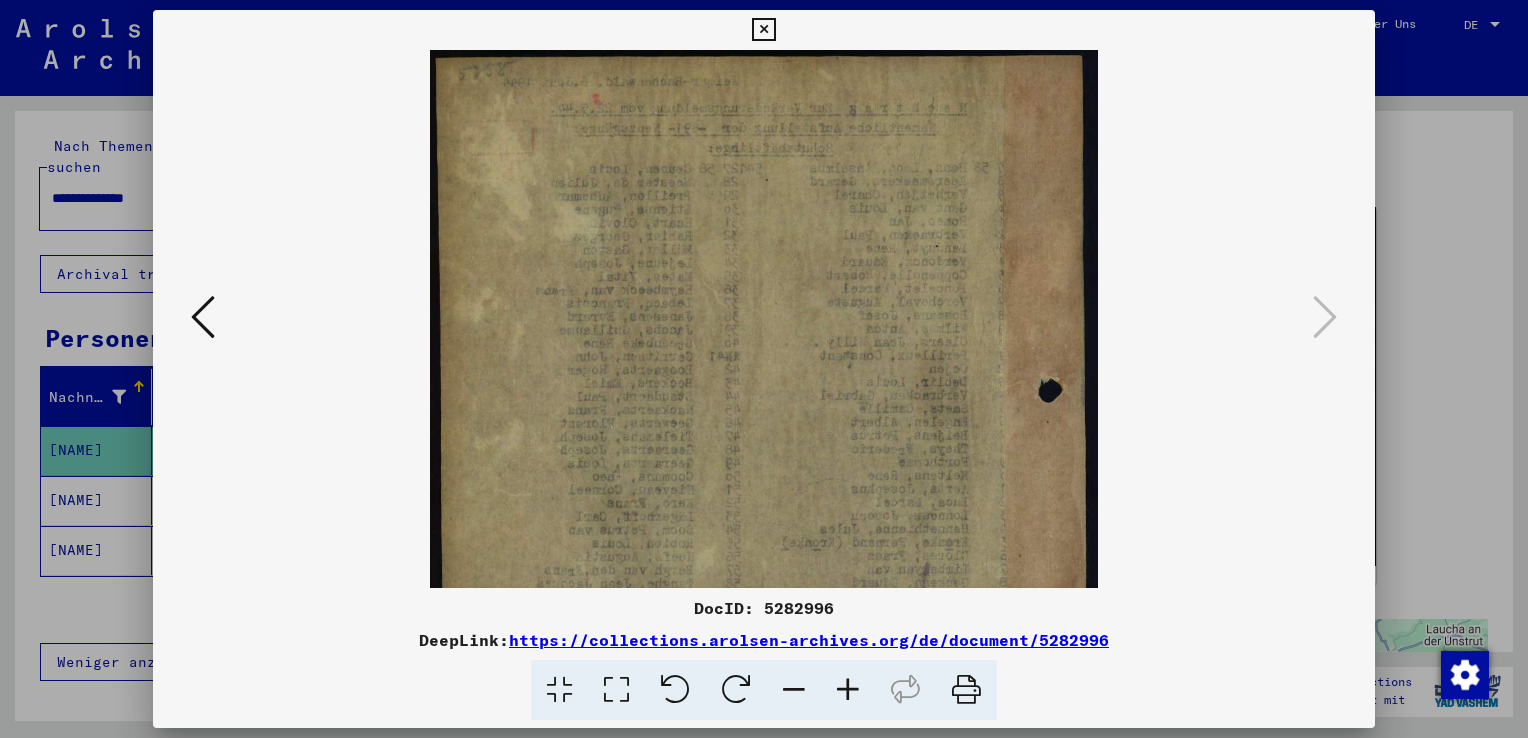 click at bounding box center [848, 690] 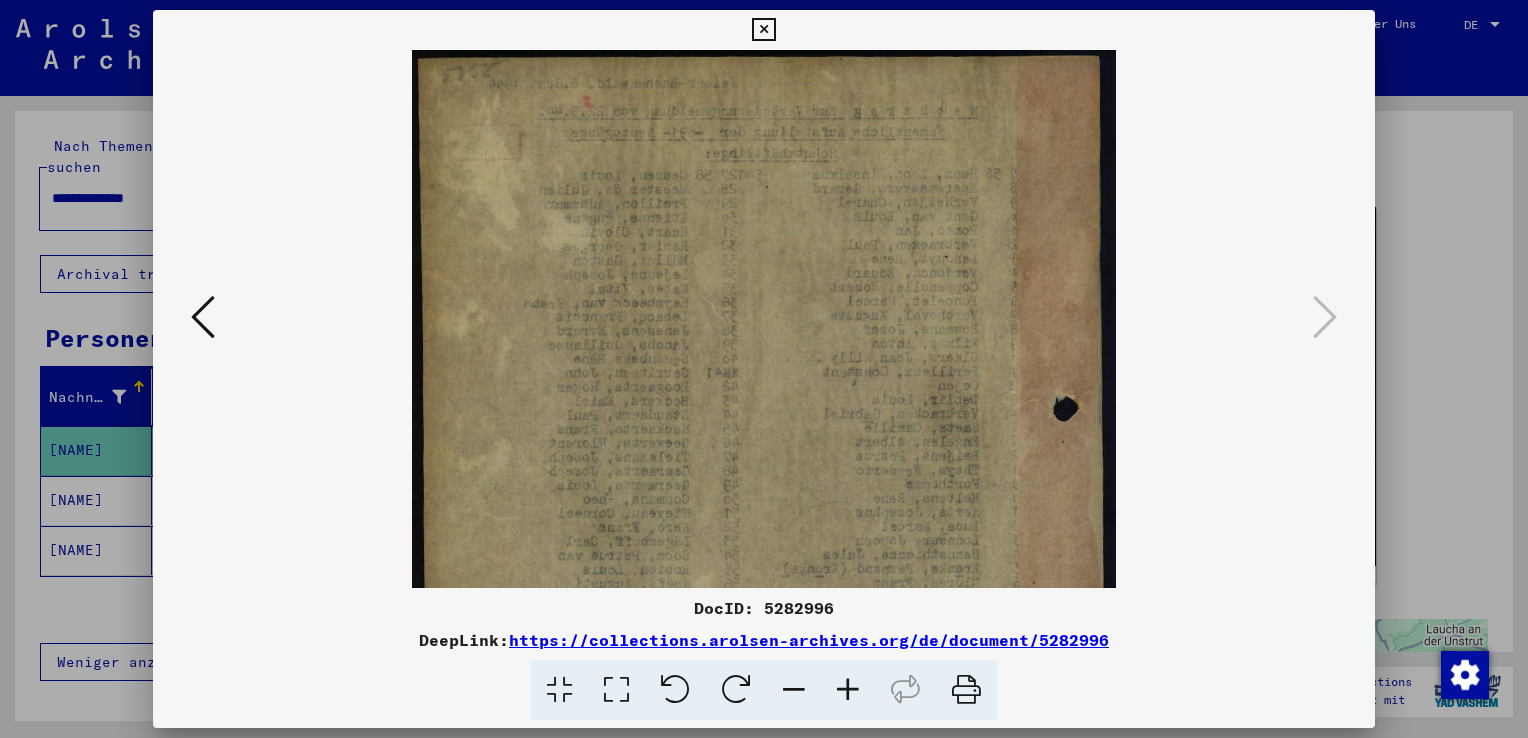 click at bounding box center (848, 690) 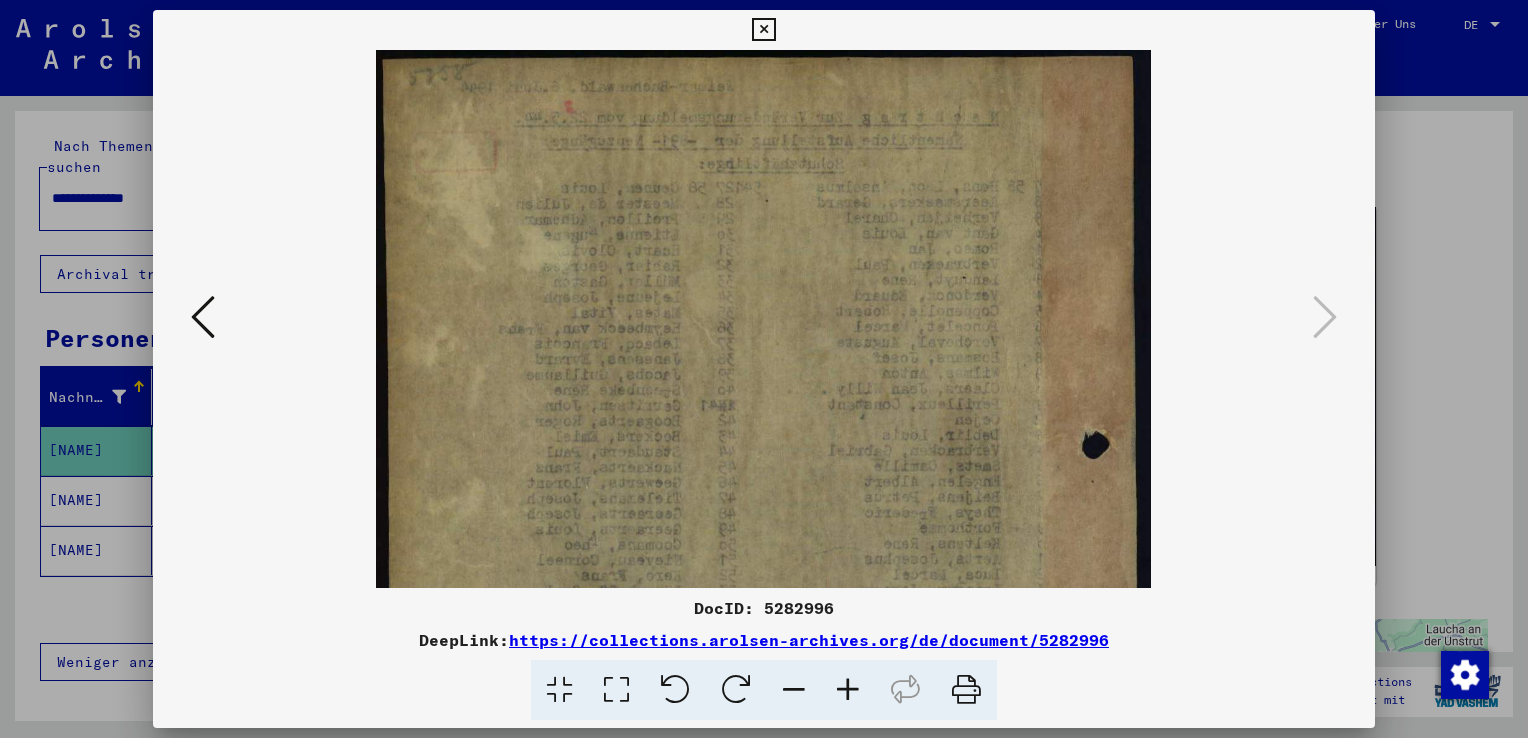 click at bounding box center (848, 690) 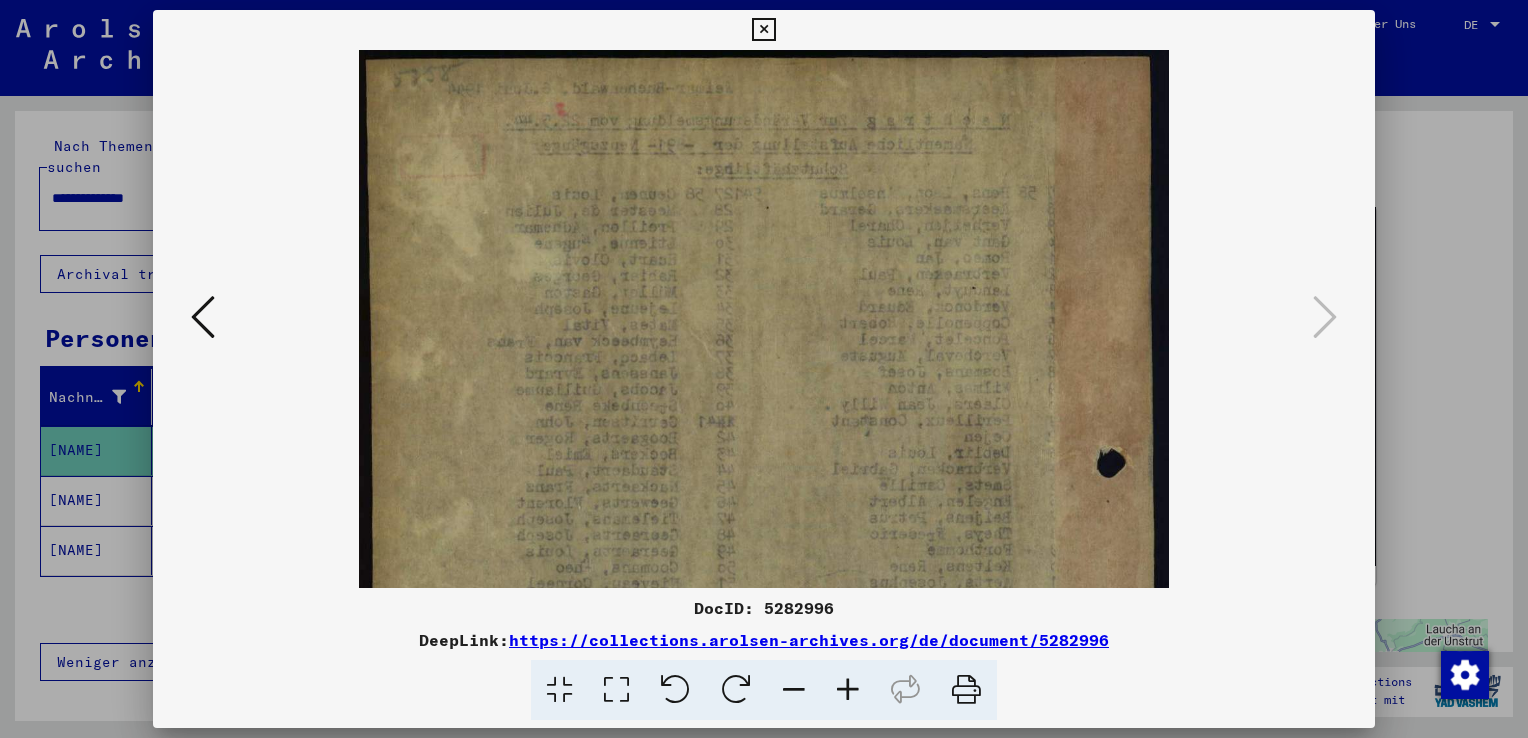 click at bounding box center [848, 690] 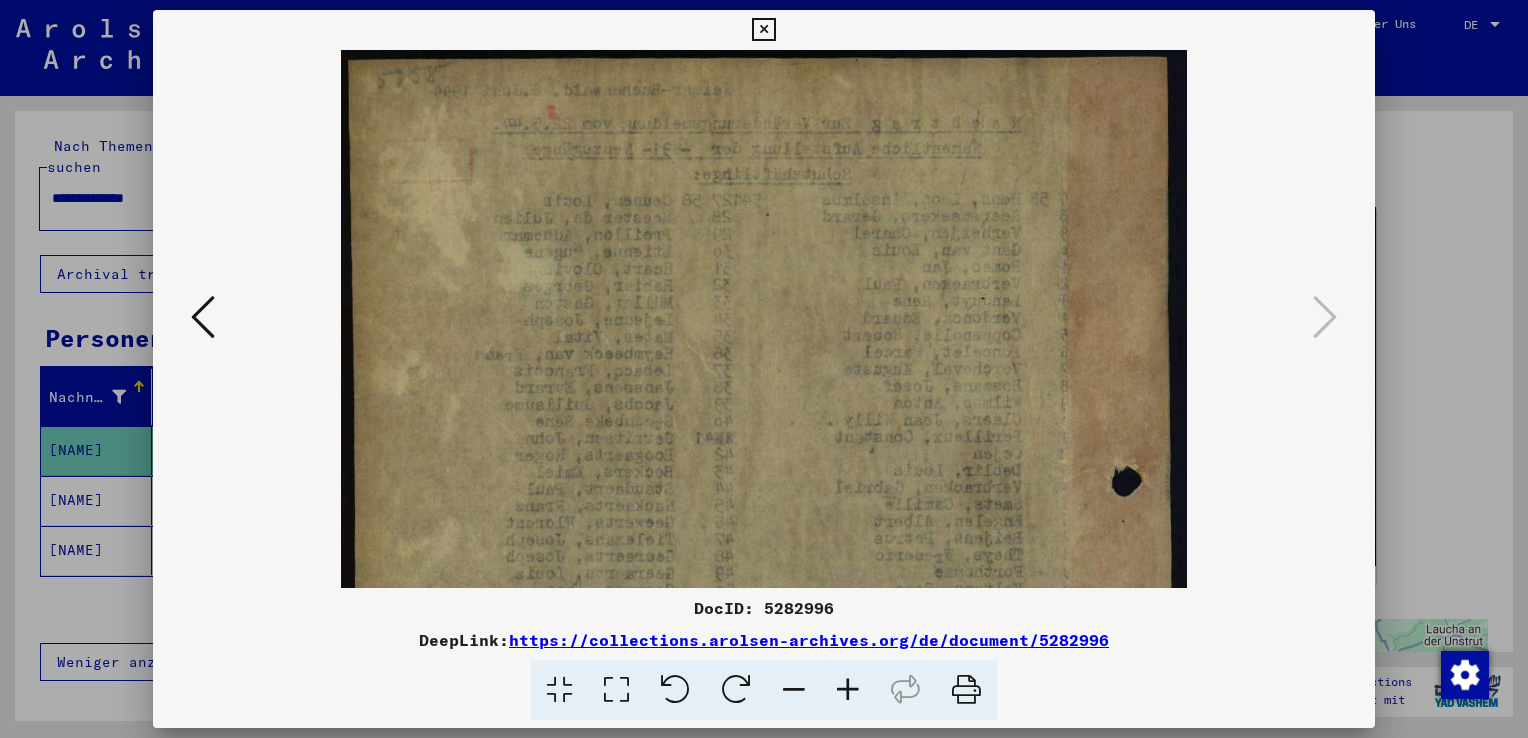 click at bounding box center [848, 690] 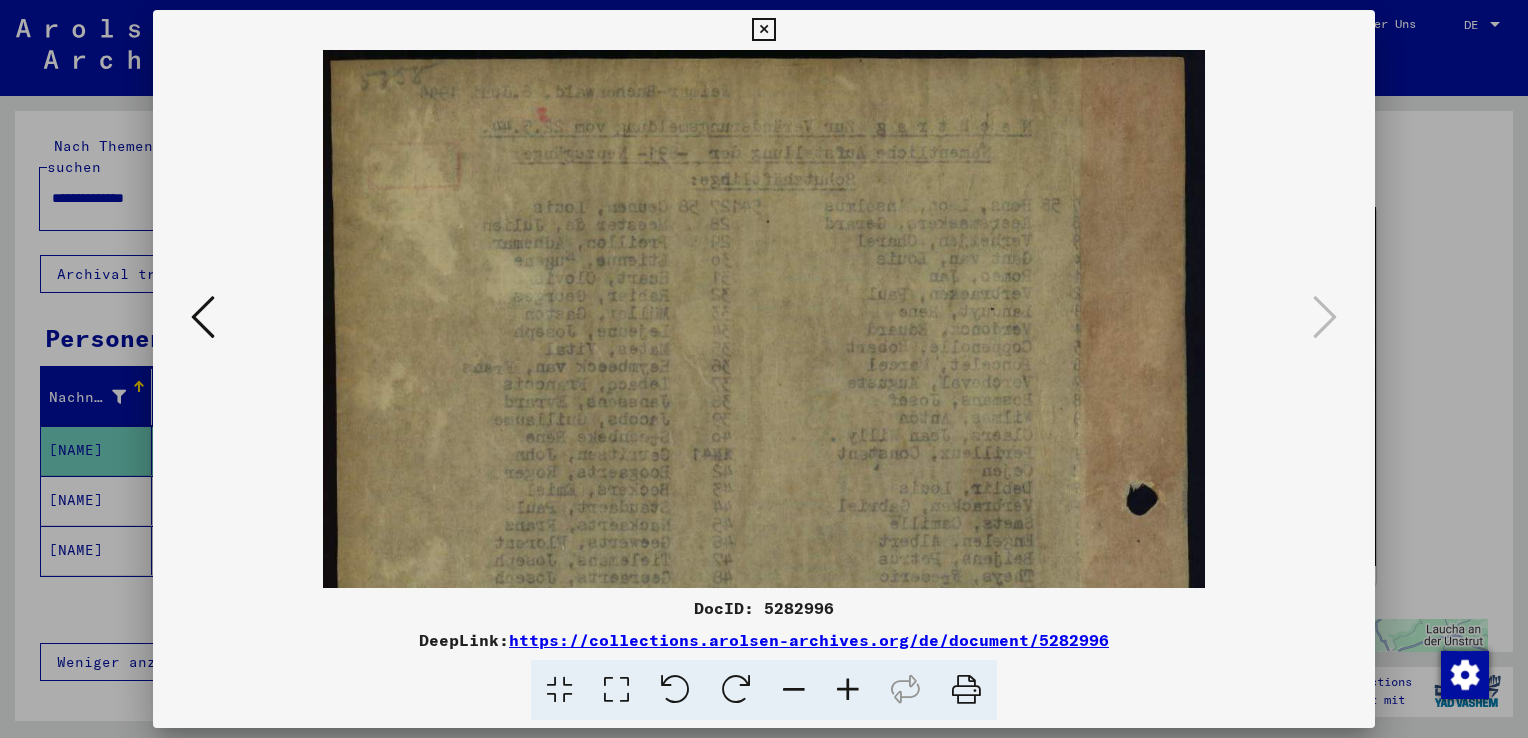 click at bounding box center (848, 690) 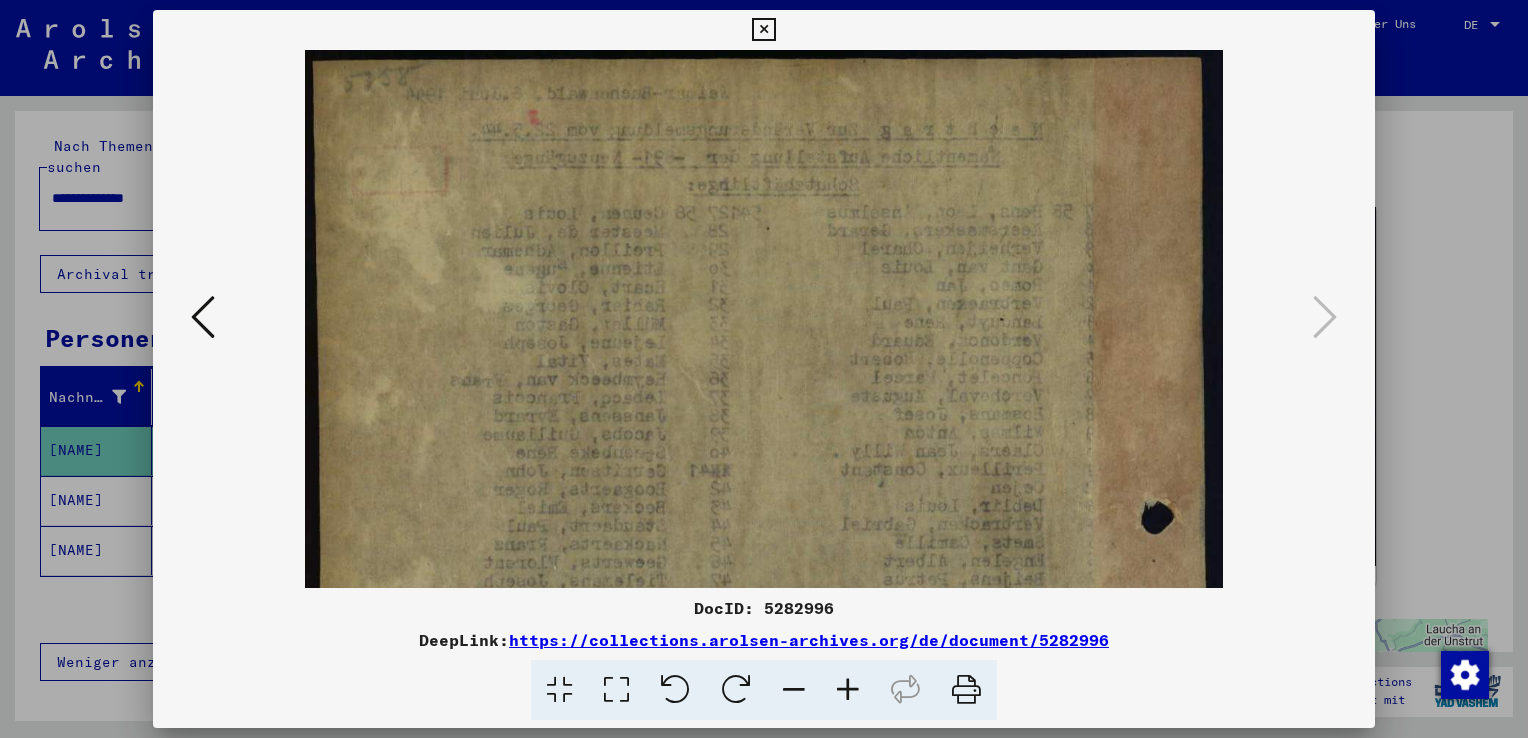click at bounding box center (848, 690) 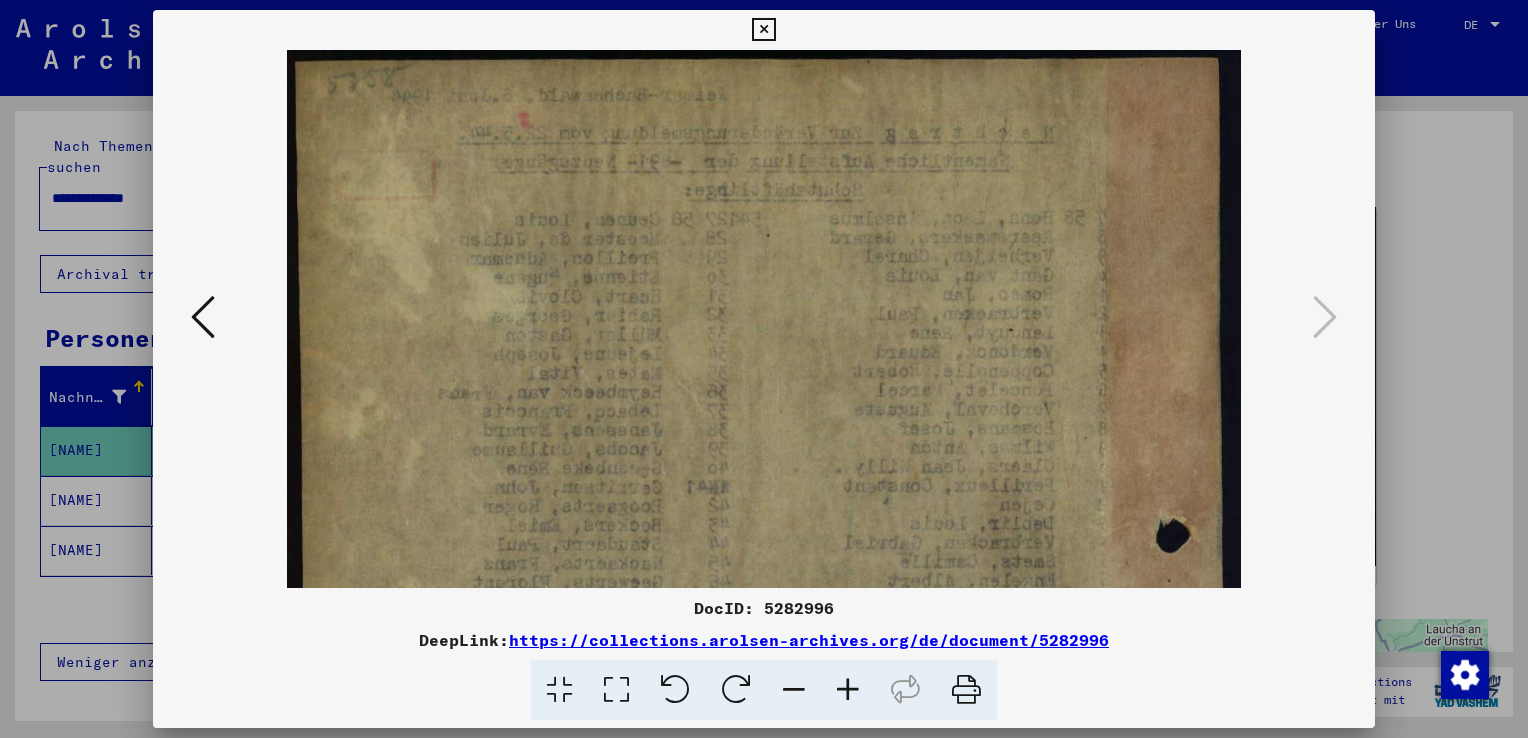 click at bounding box center (848, 690) 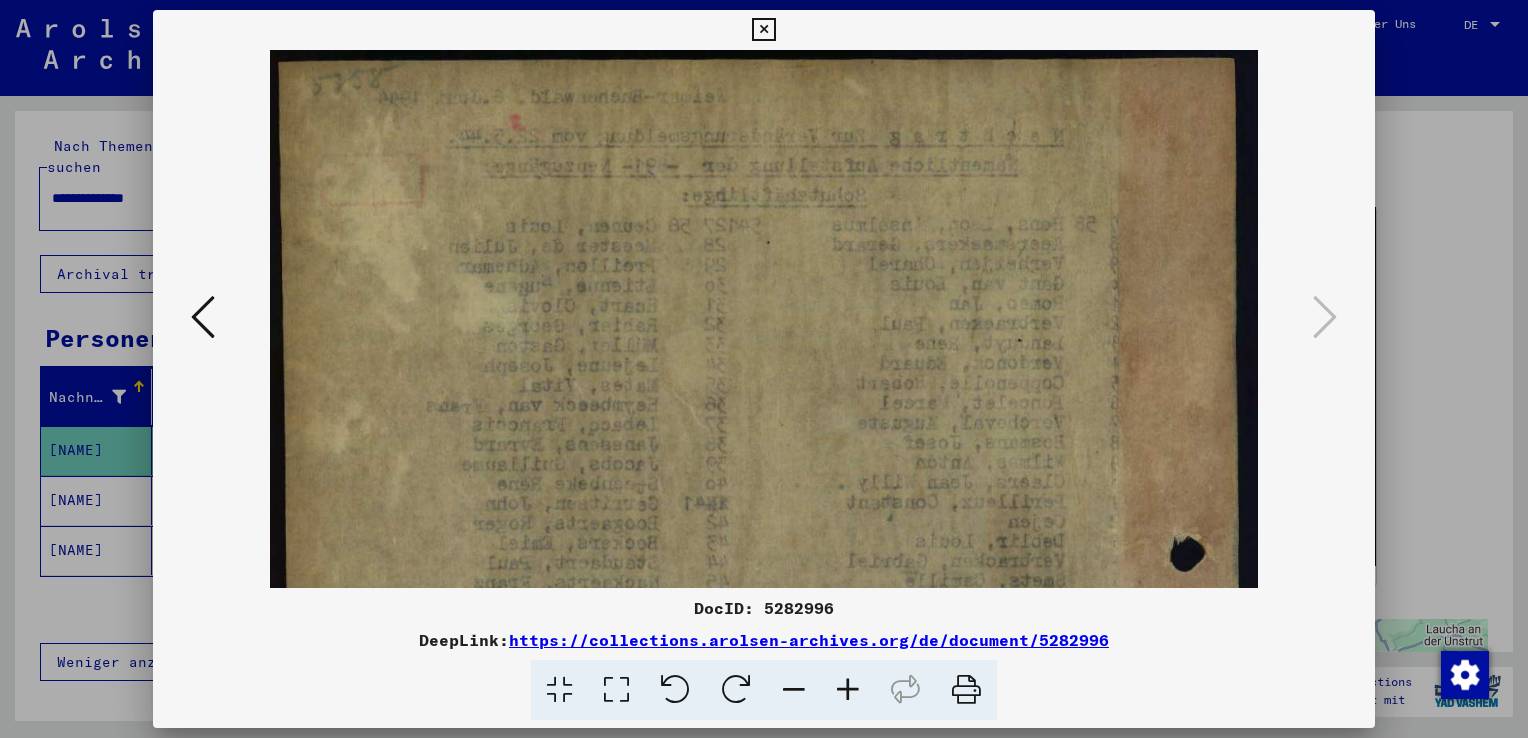 click at bounding box center [848, 690] 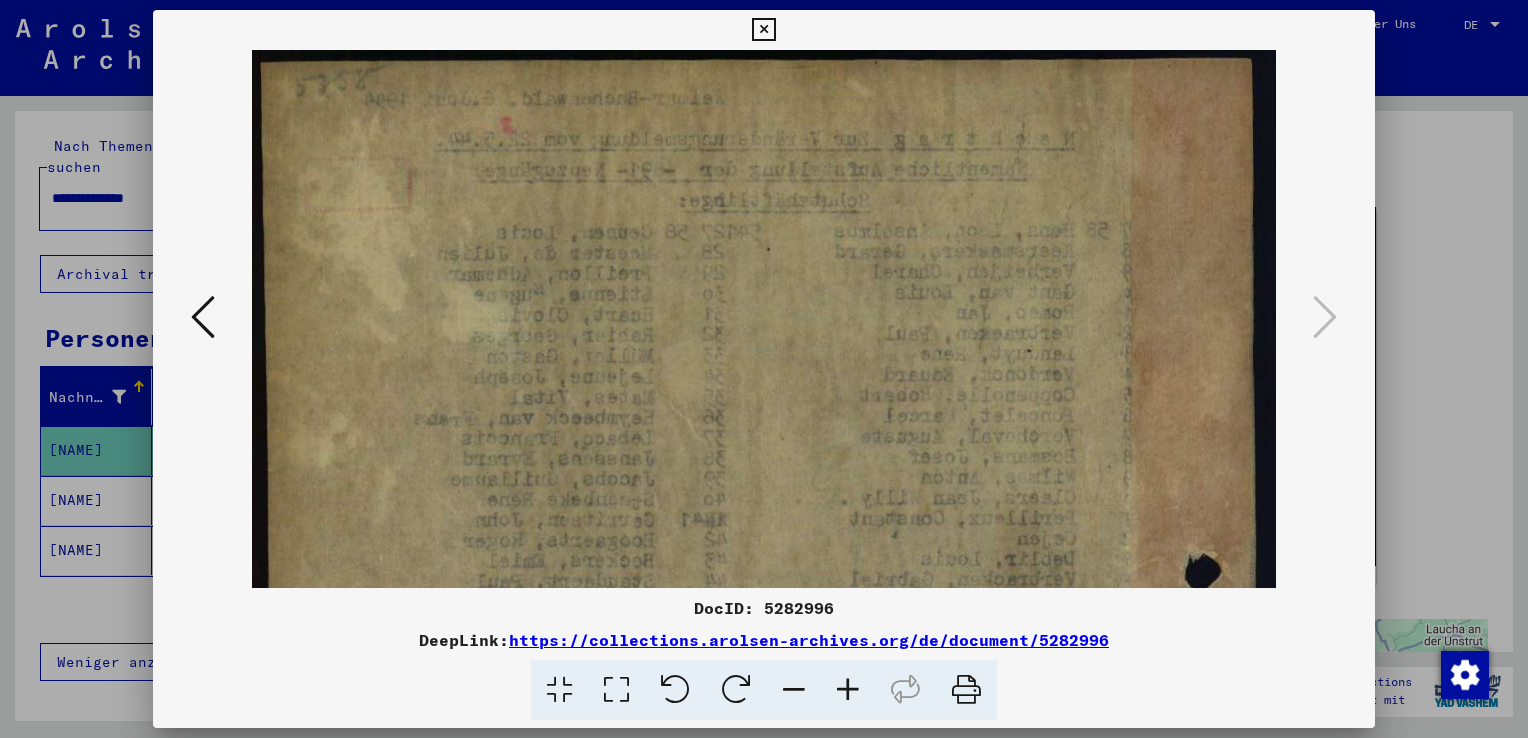 click at bounding box center (848, 690) 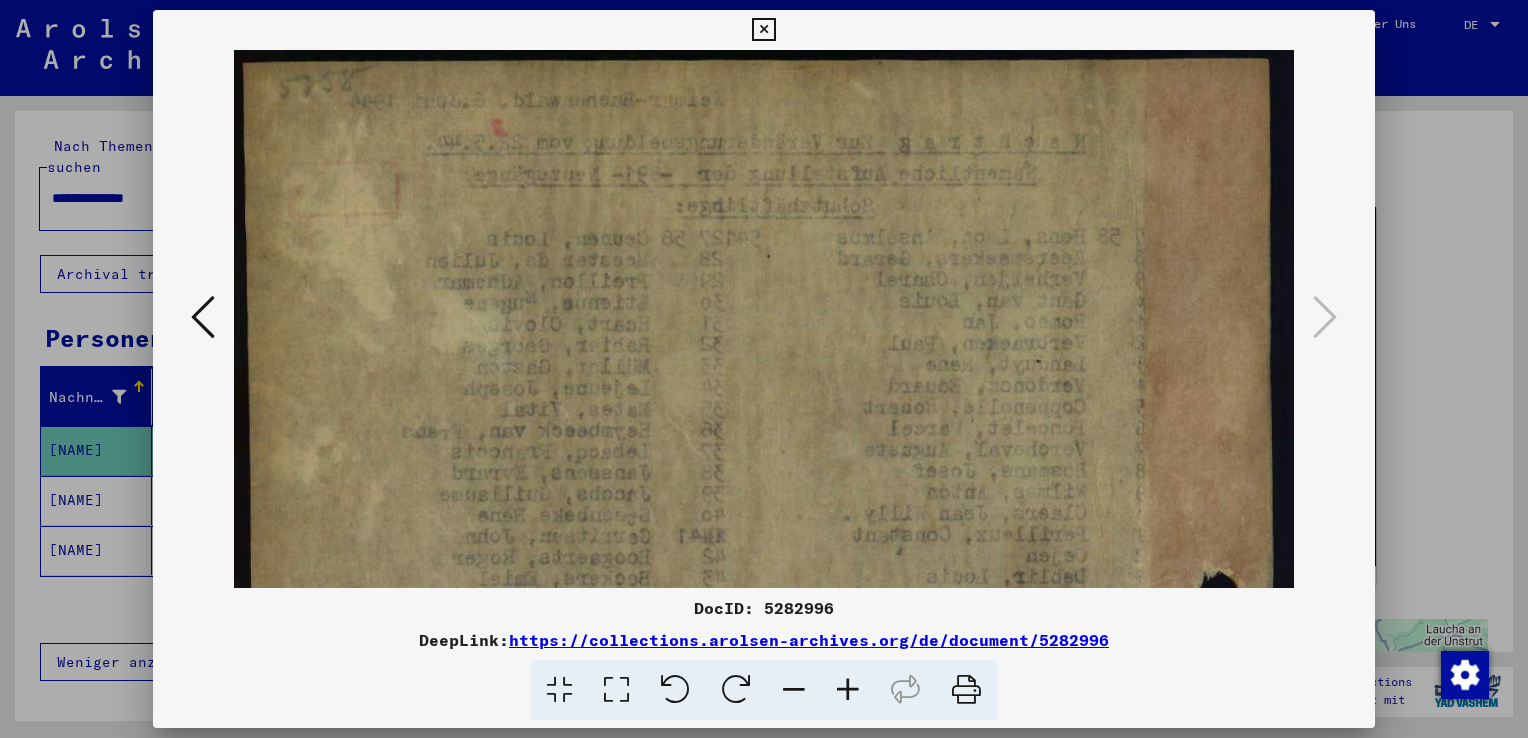 click at bounding box center [848, 690] 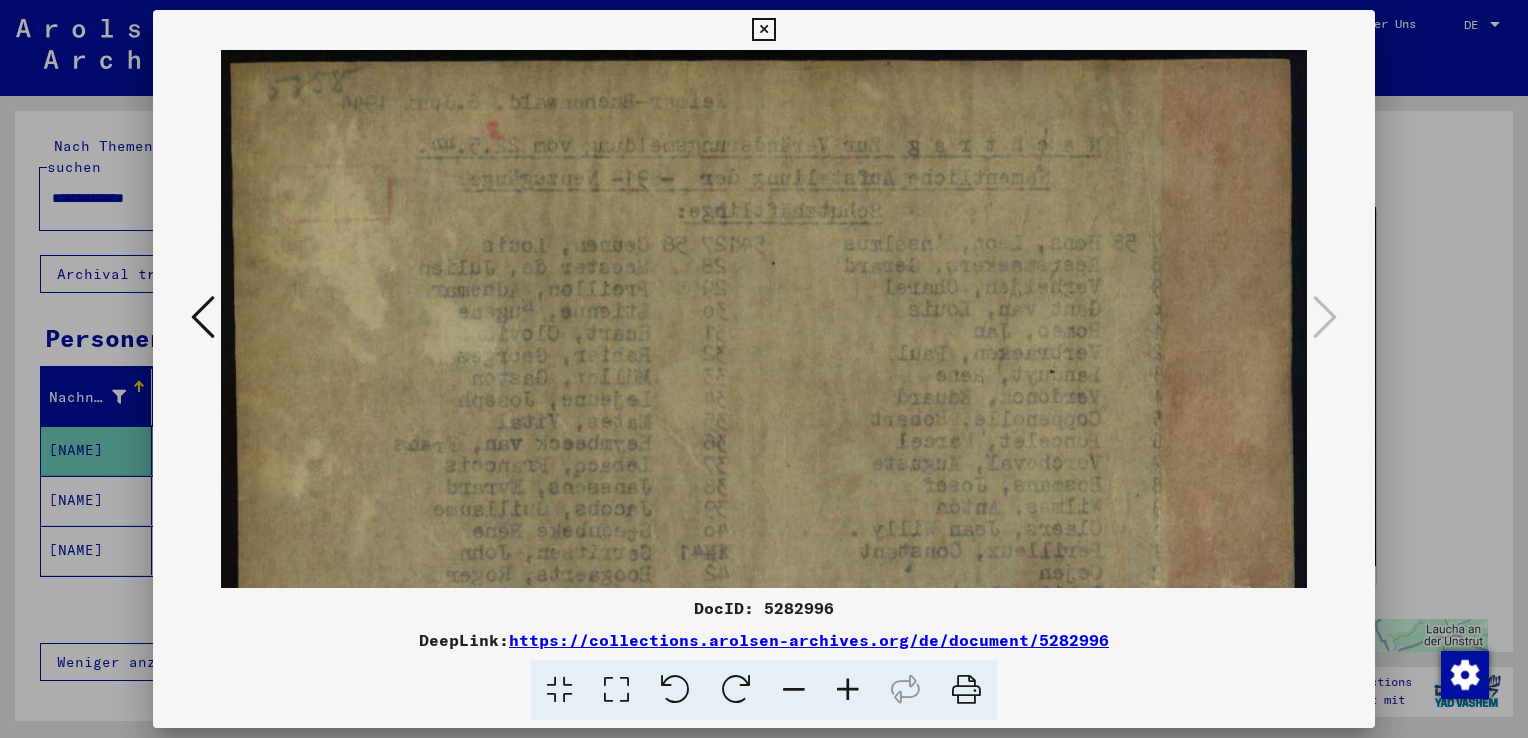 click at bounding box center (203, 317) 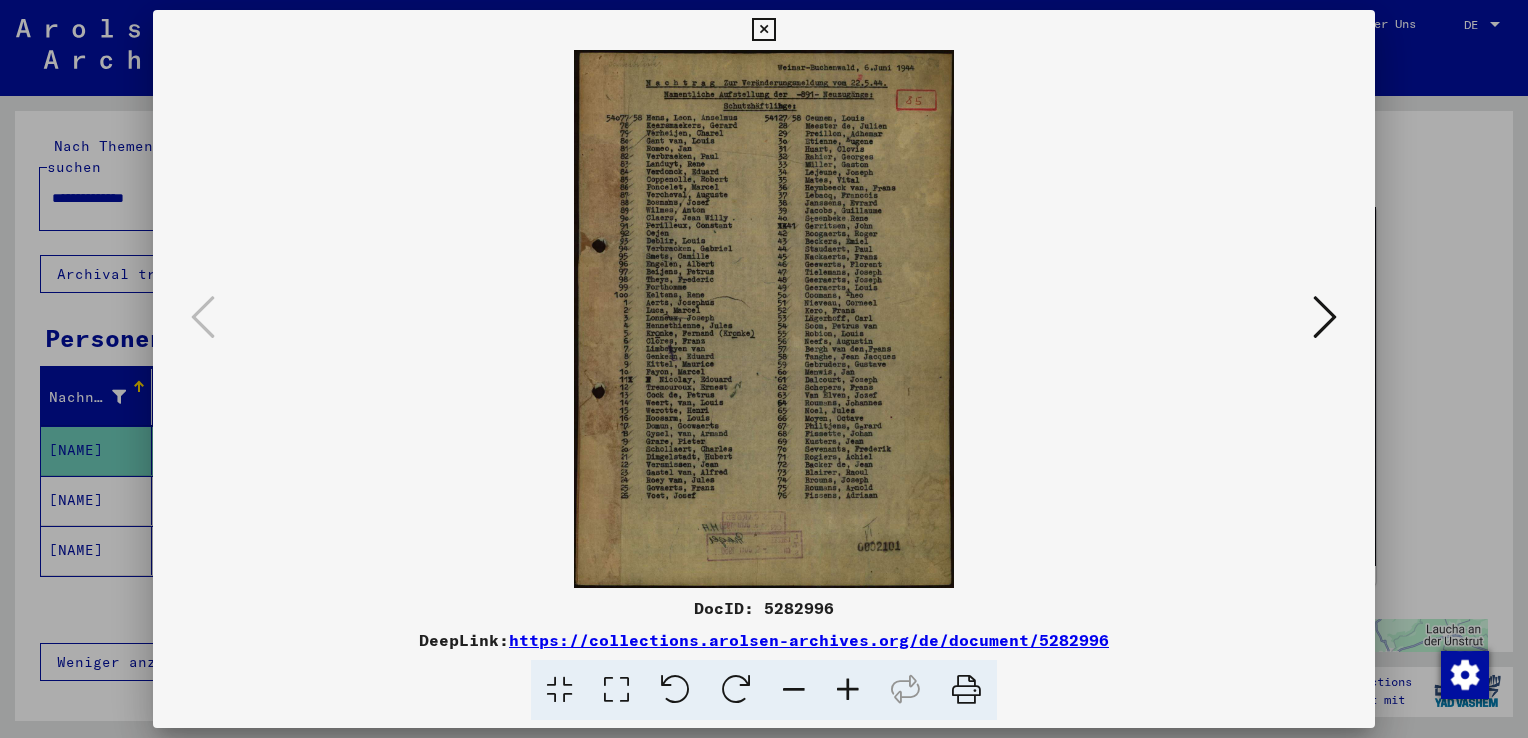 click at bounding box center (848, 690) 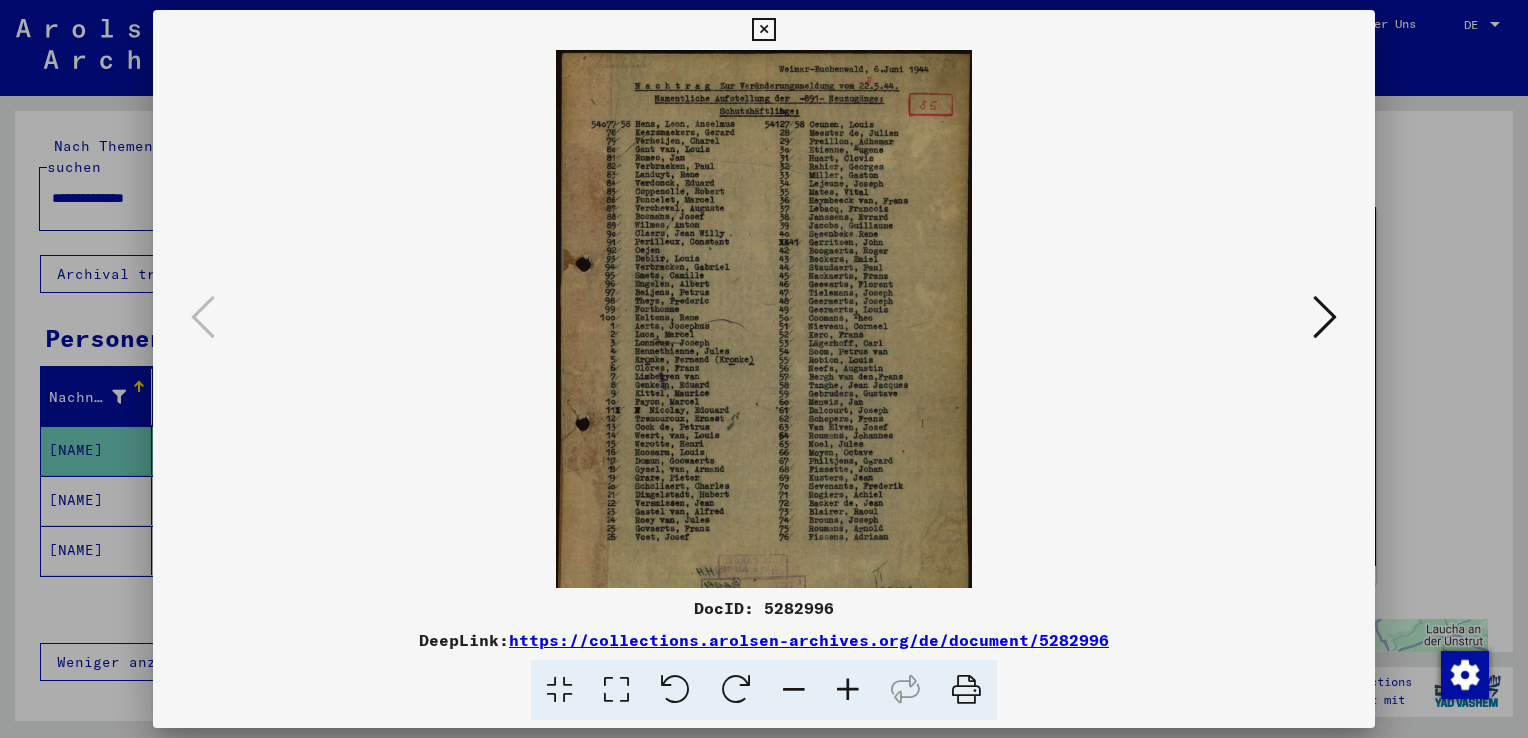 click at bounding box center [848, 690] 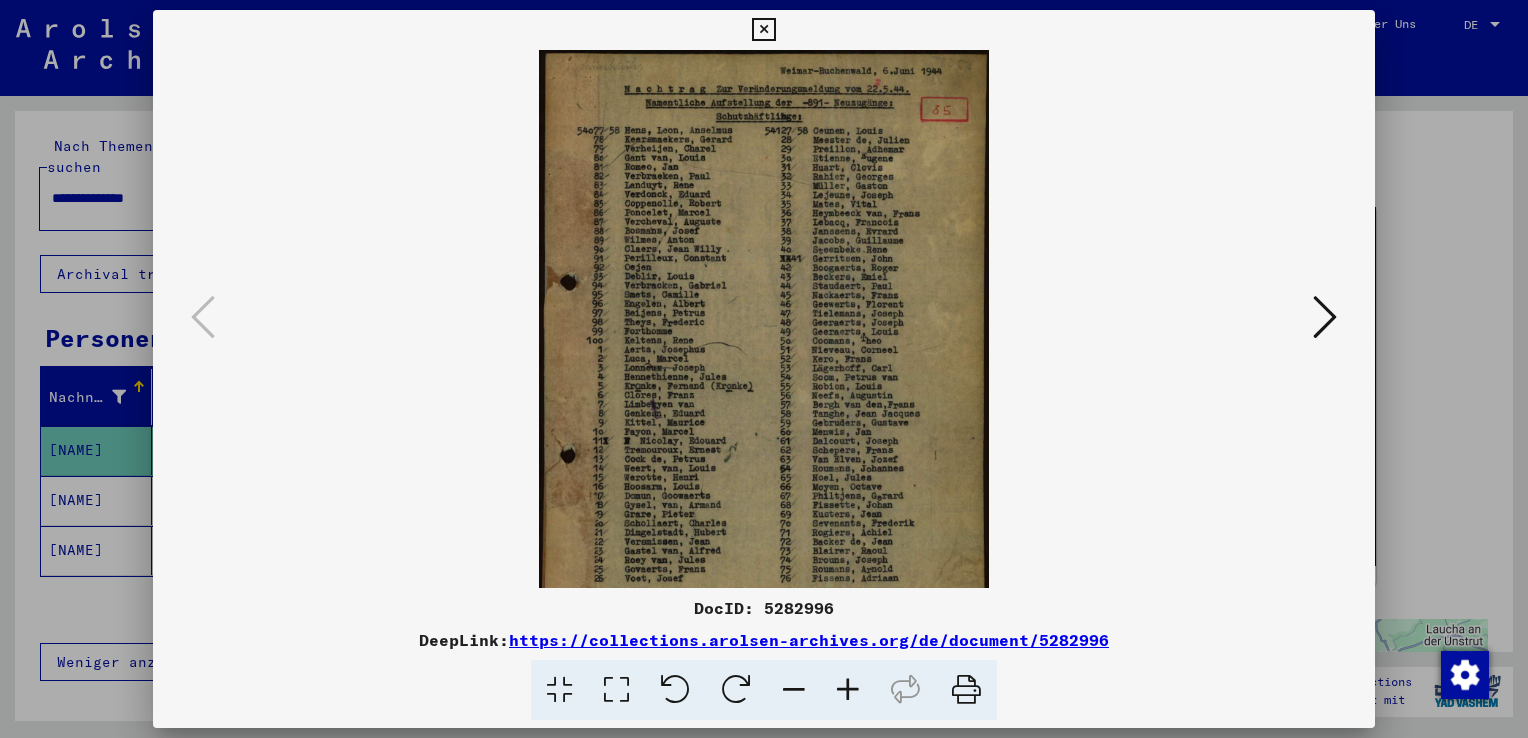 click at bounding box center [848, 690] 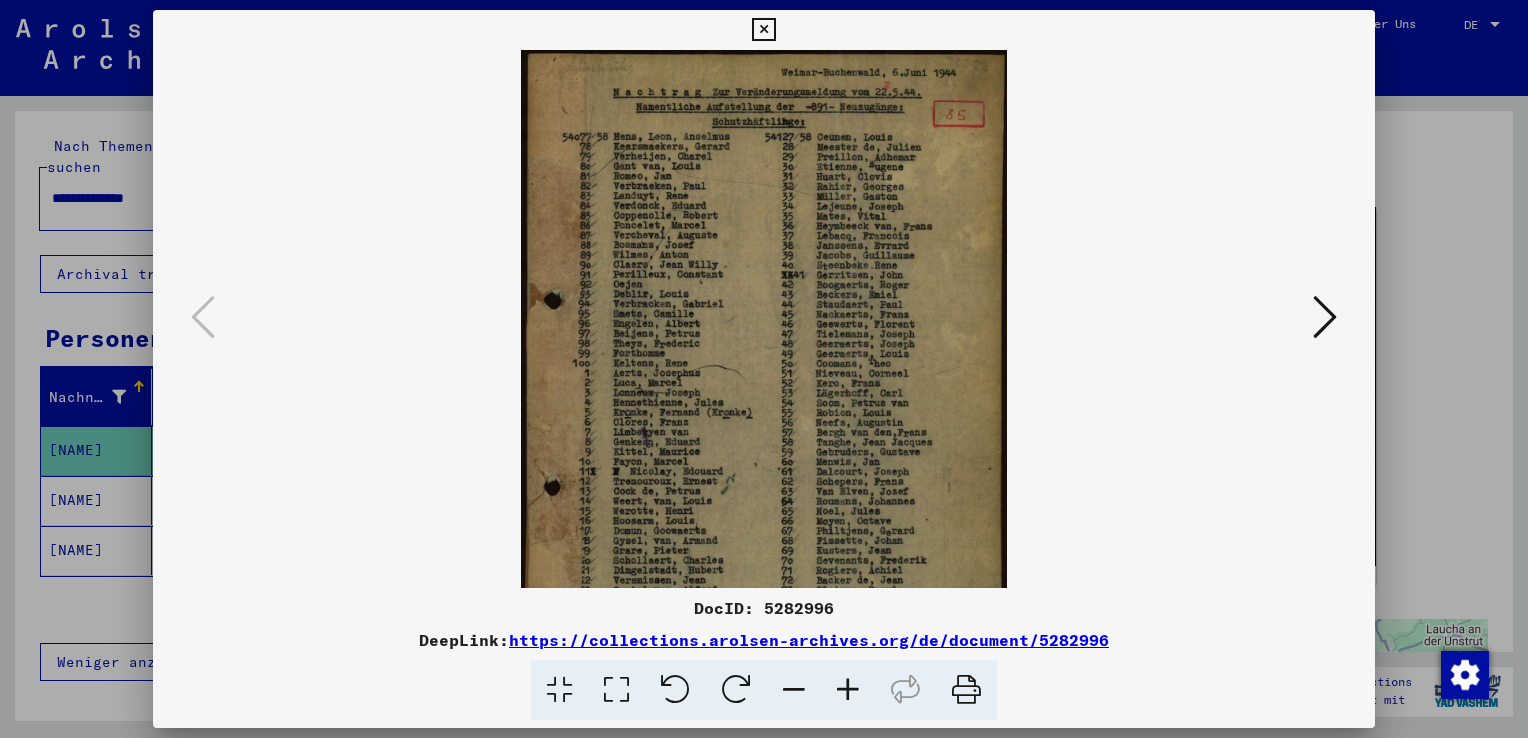 click at bounding box center [848, 690] 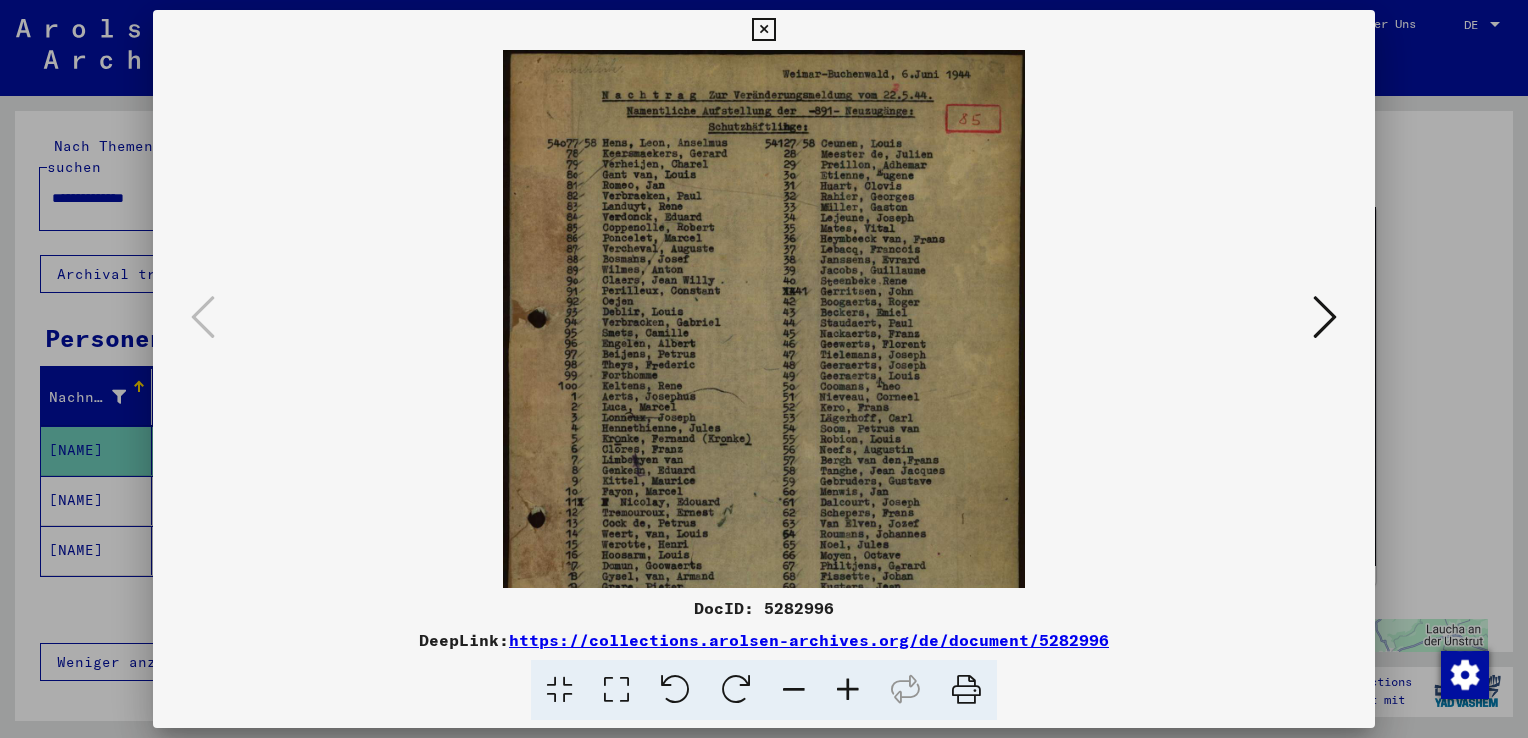 click at bounding box center [848, 690] 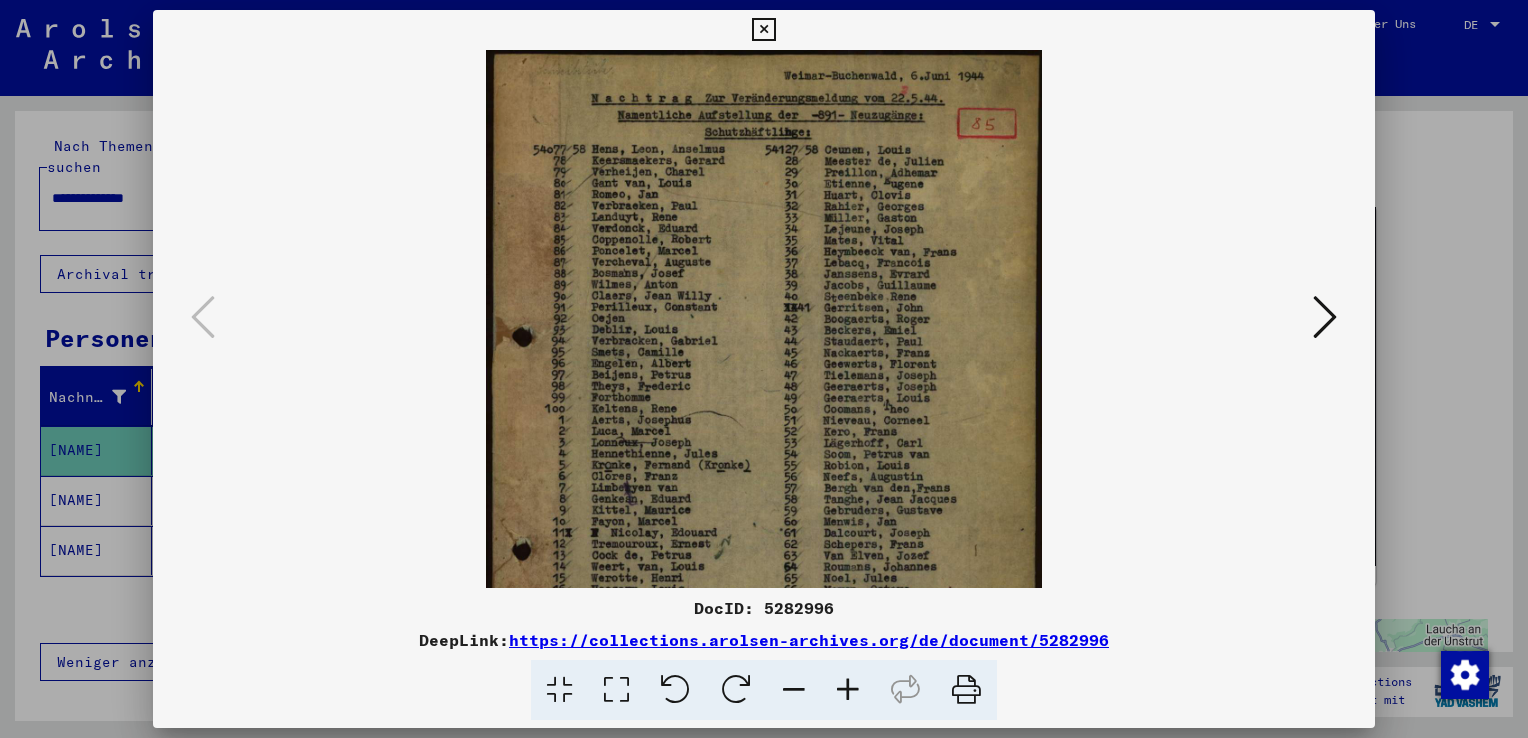 click at bounding box center (848, 690) 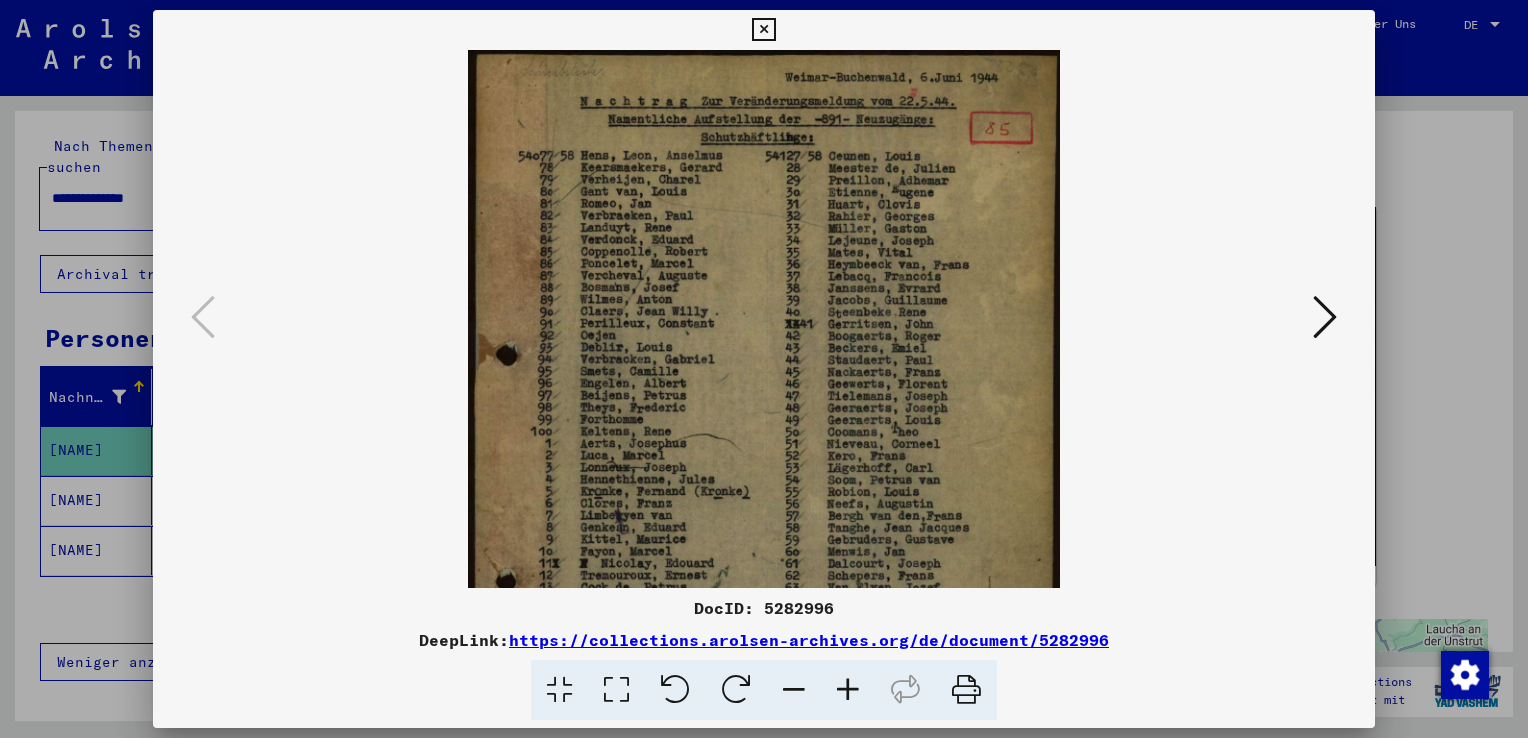 click at bounding box center (848, 690) 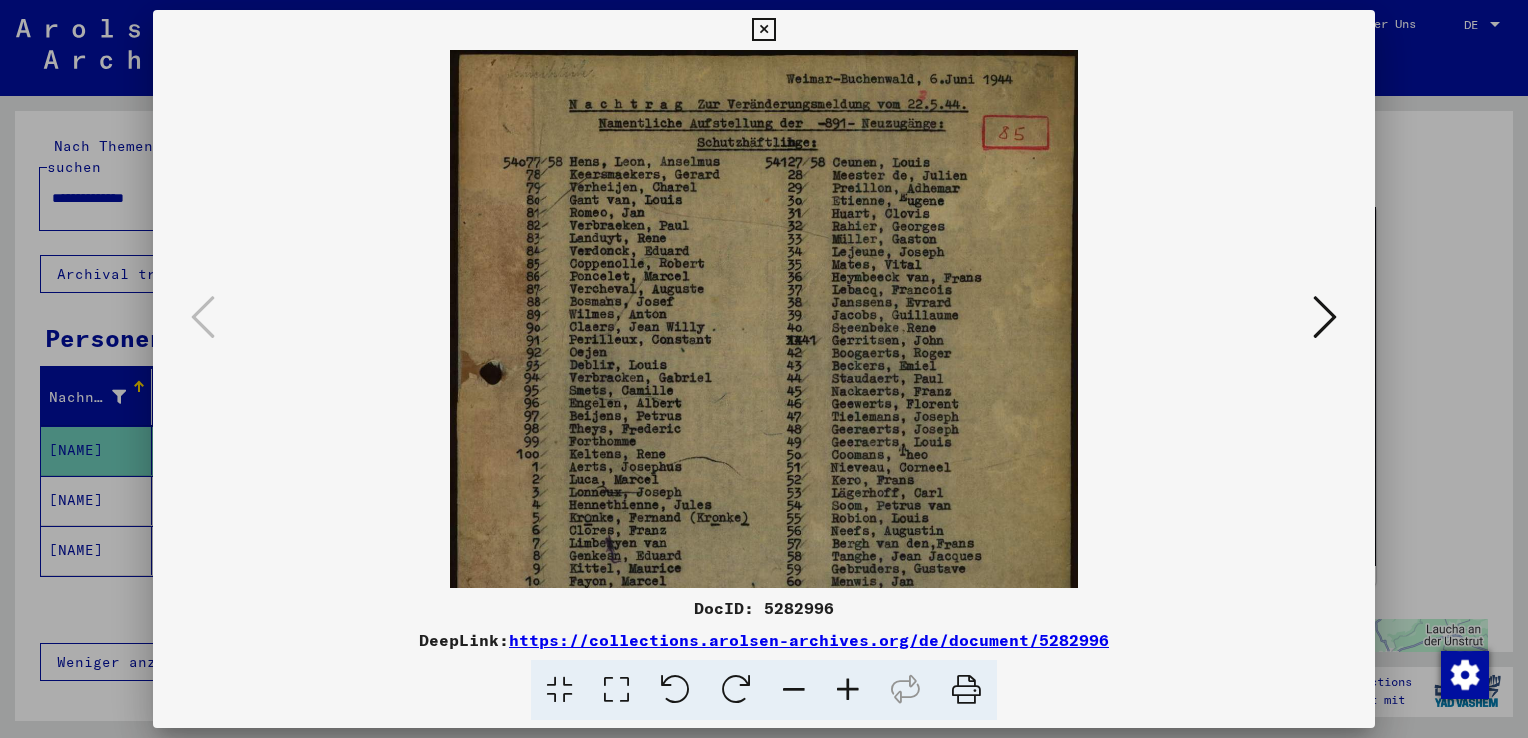 click at bounding box center (848, 690) 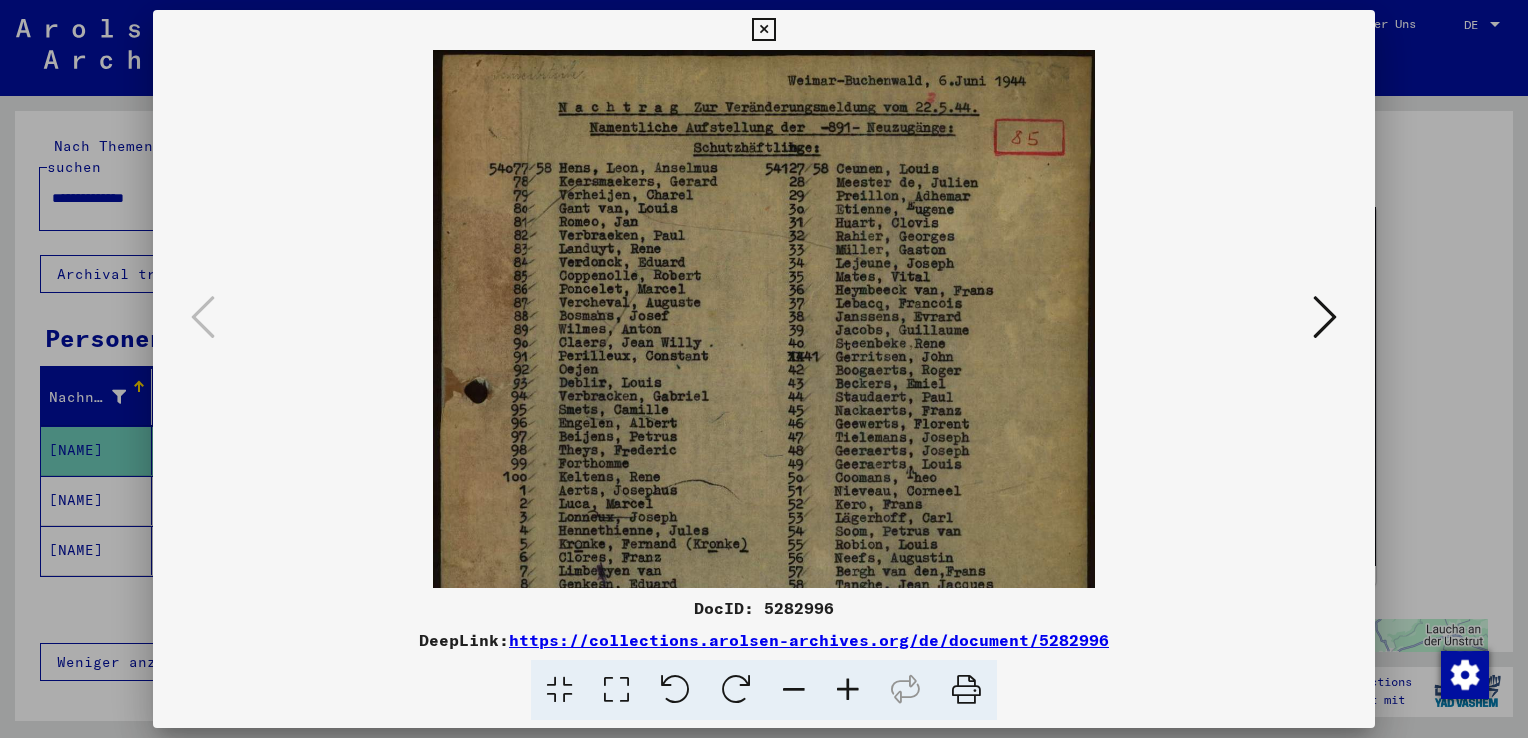 click at bounding box center (848, 690) 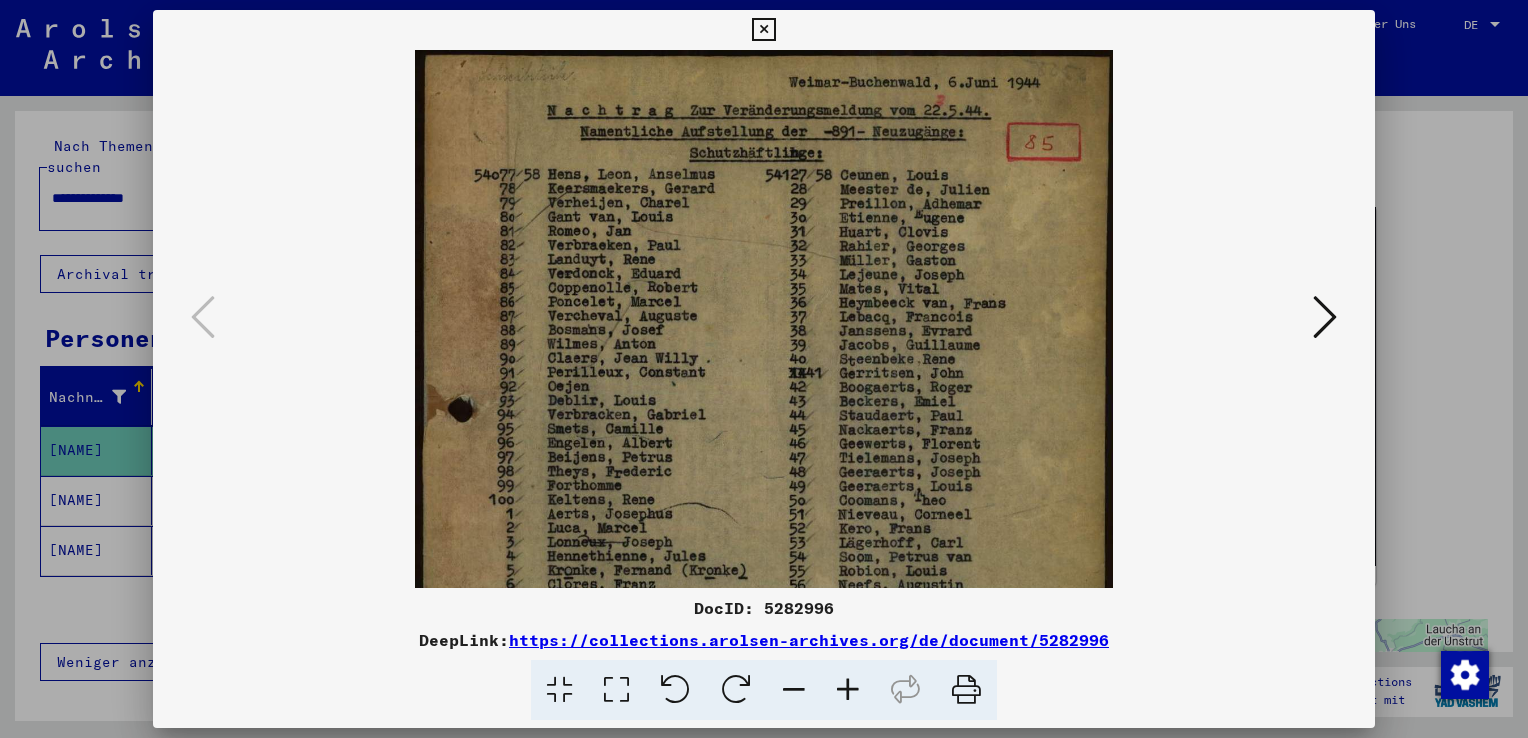 click at bounding box center (848, 690) 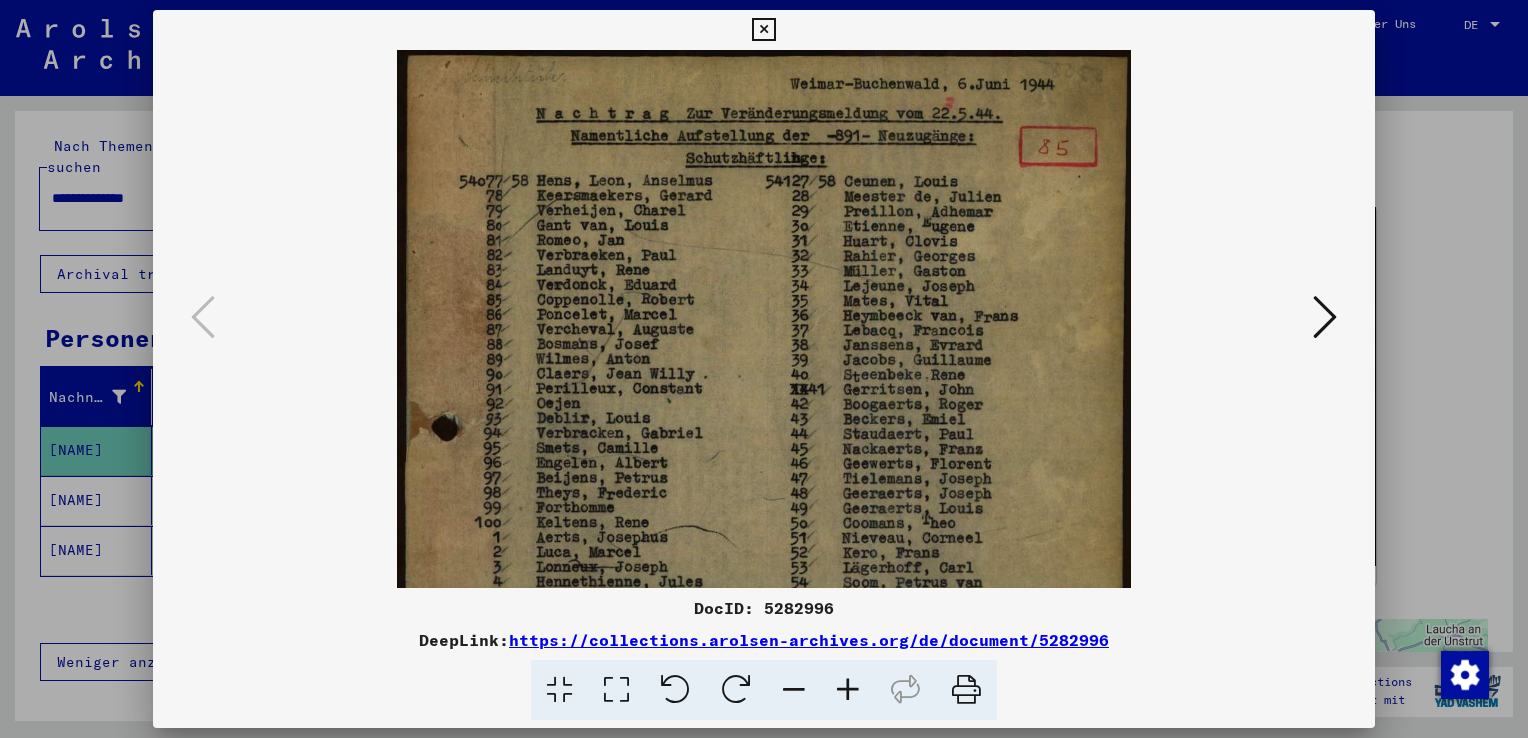 click at bounding box center (848, 690) 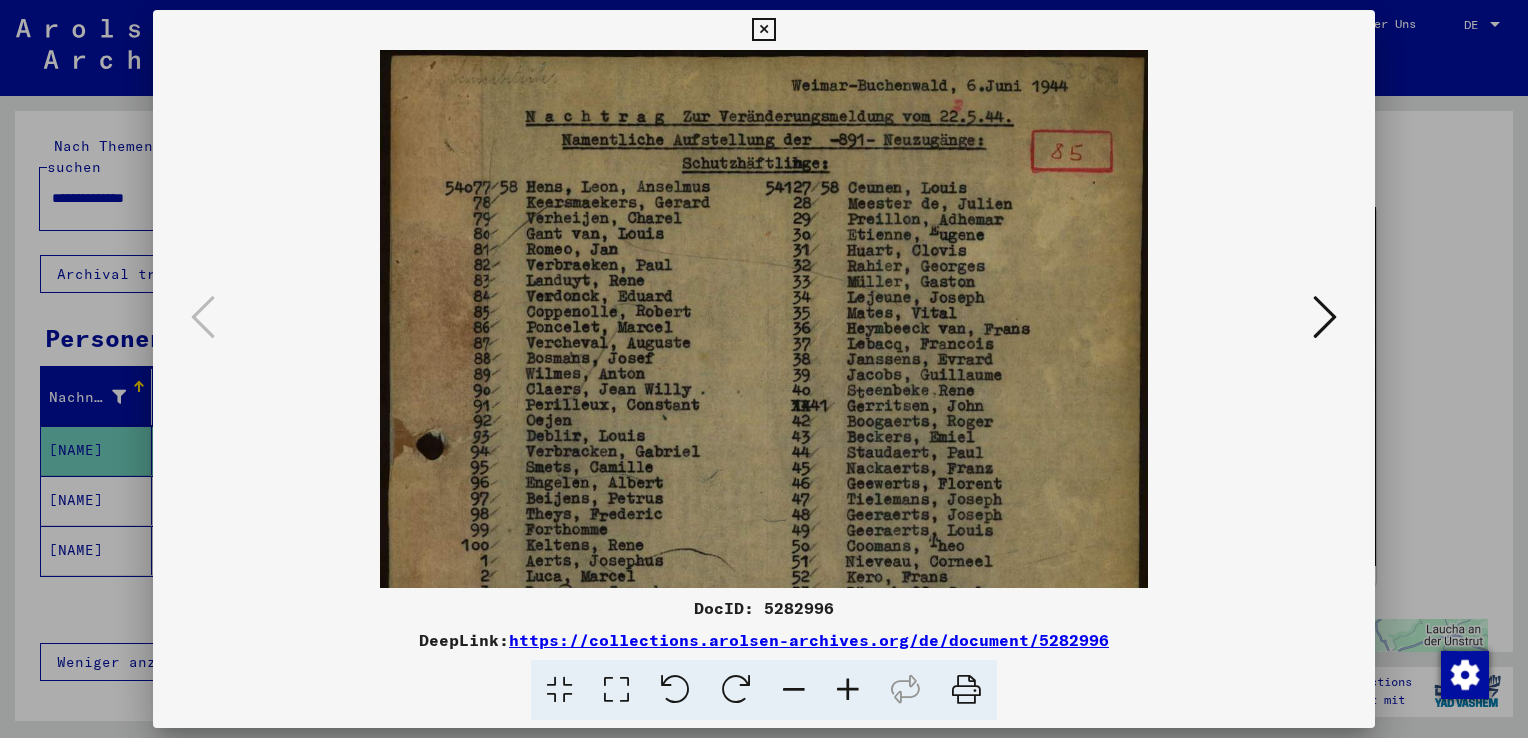 click at bounding box center [848, 690] 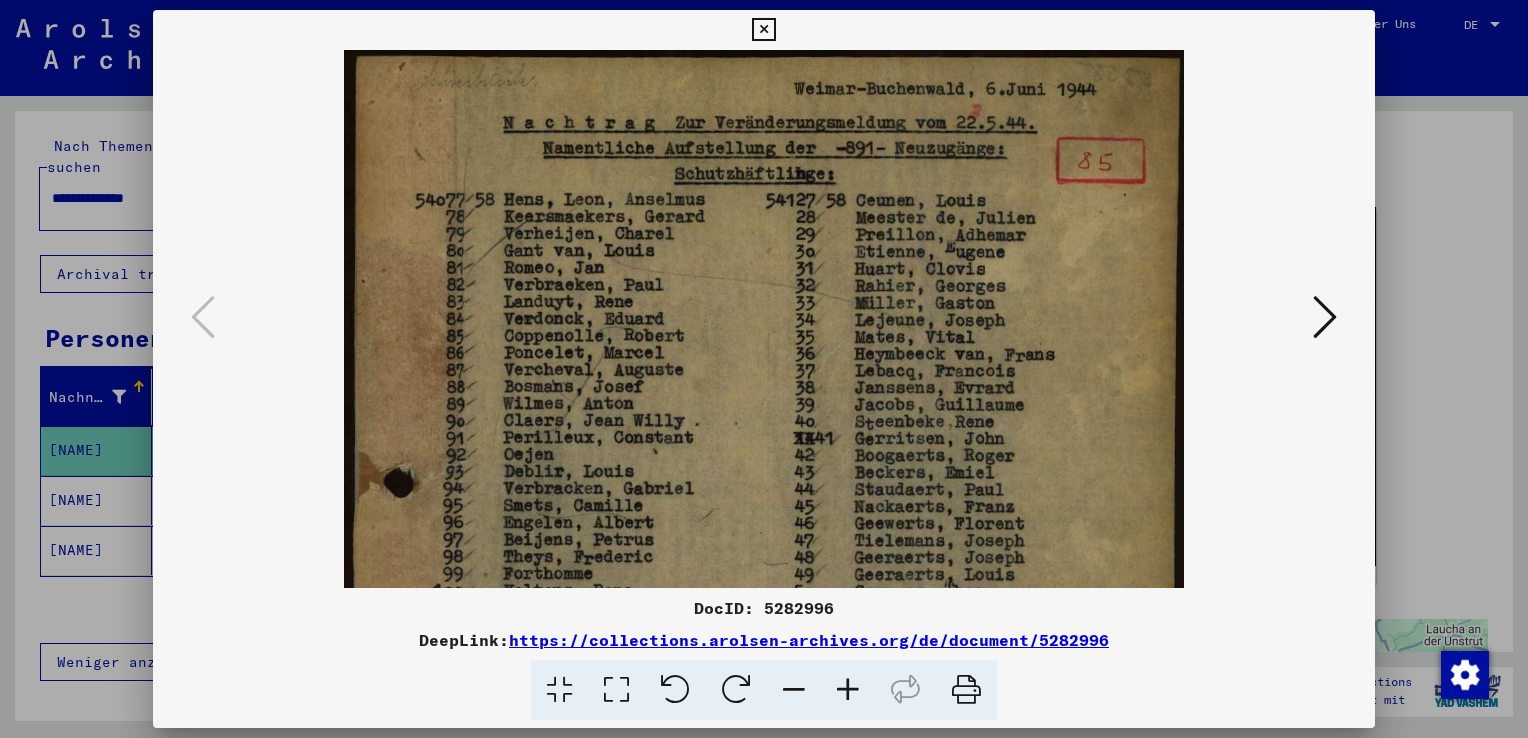 click at bounding box center (848, 690) 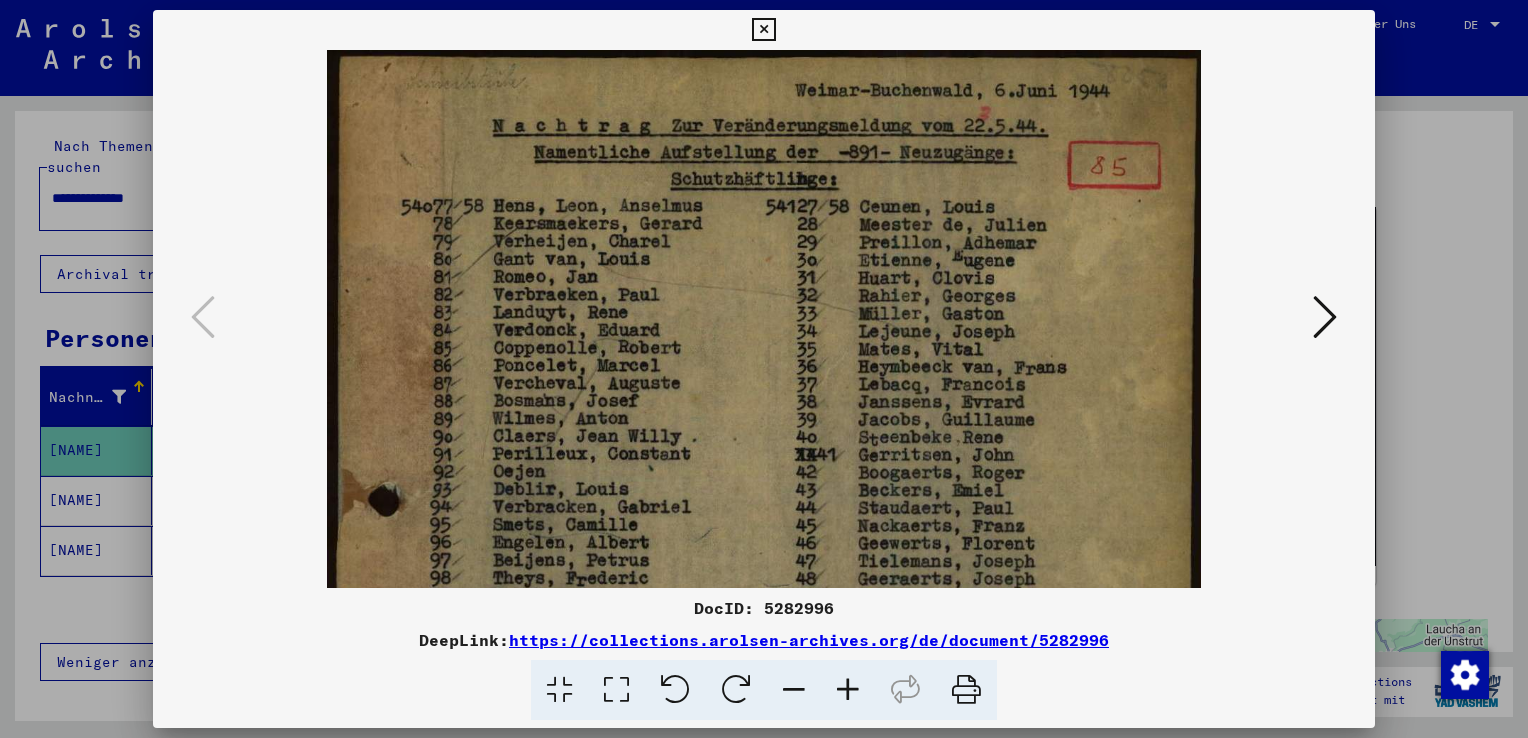 click at bounding box center (848, 690) 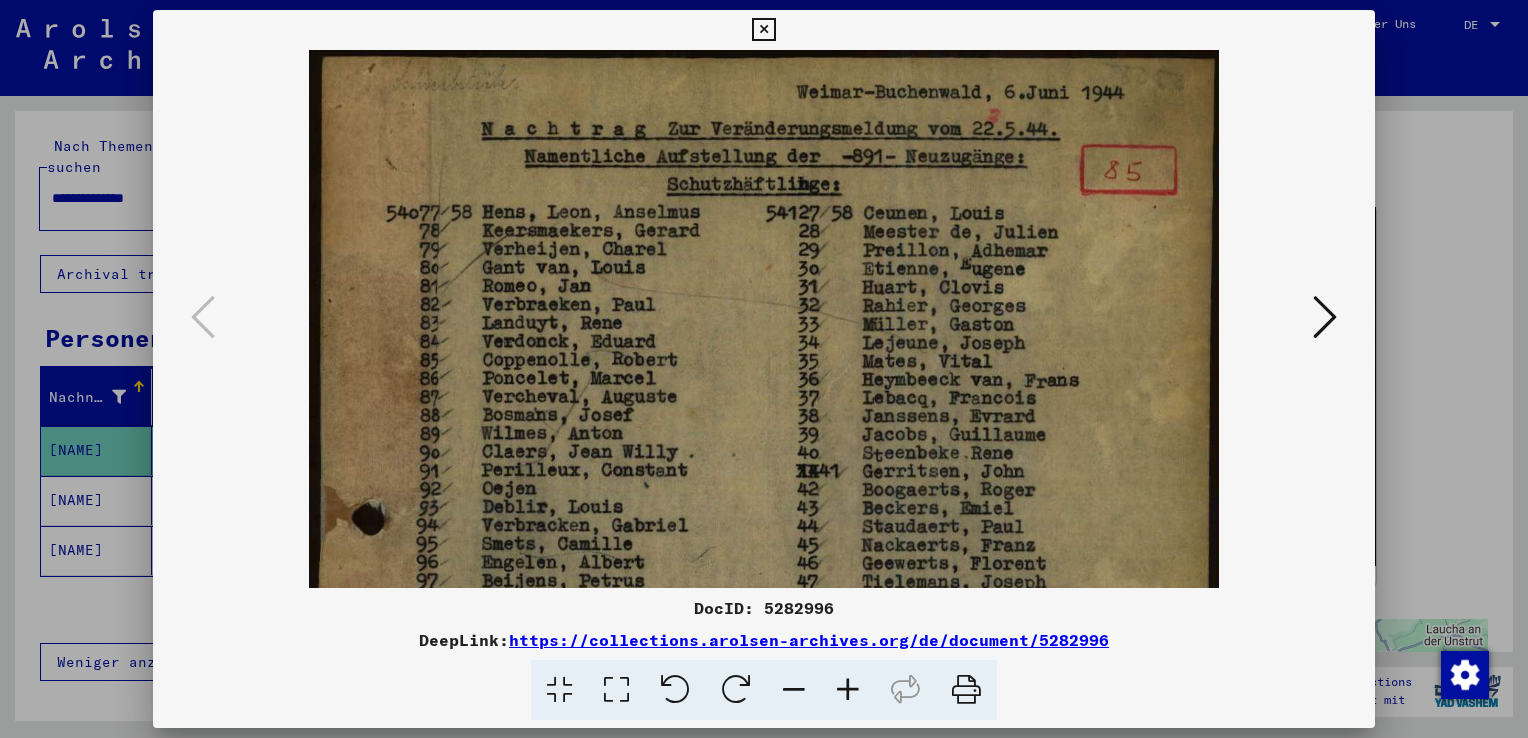click at bounding box center (848, 690) 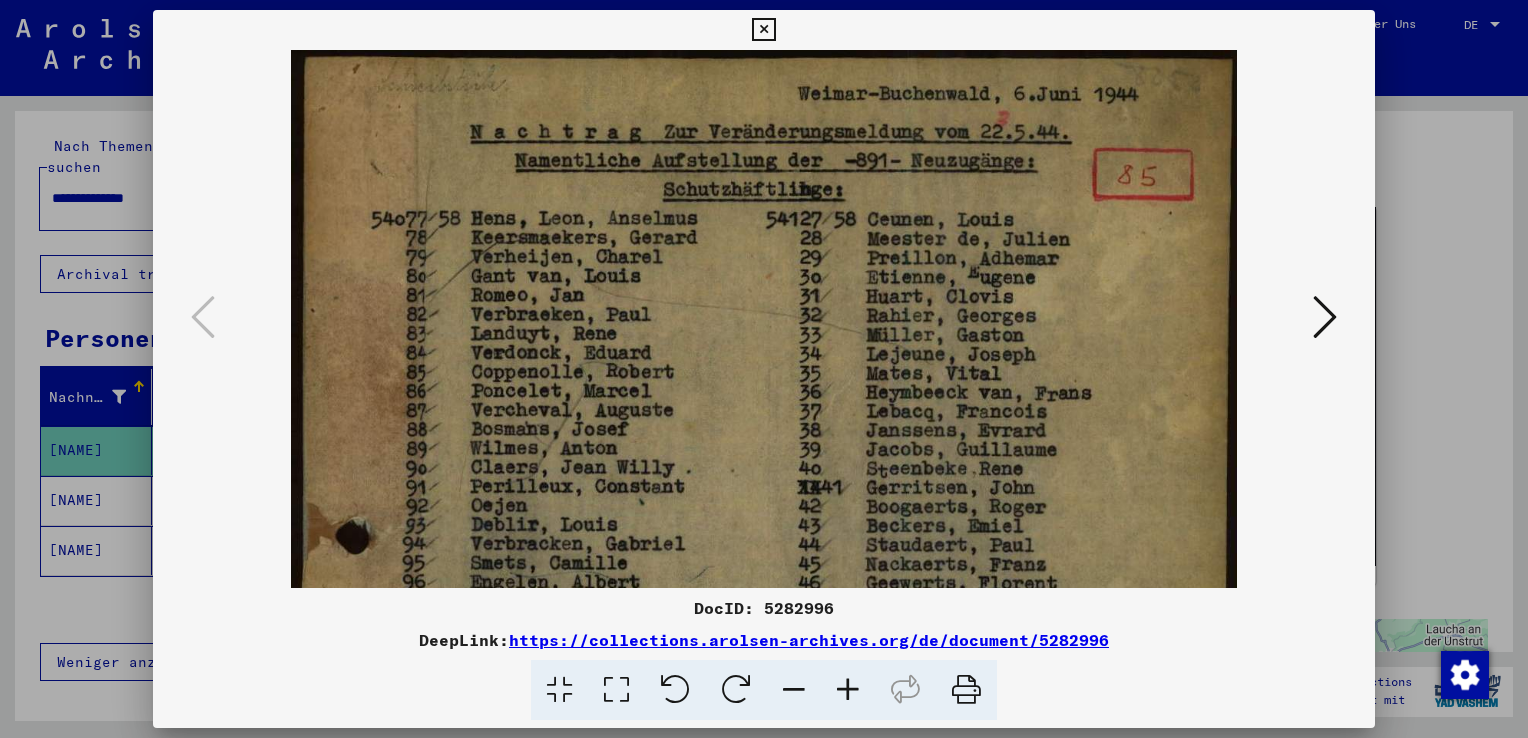 click at bounding box center [848, 690] 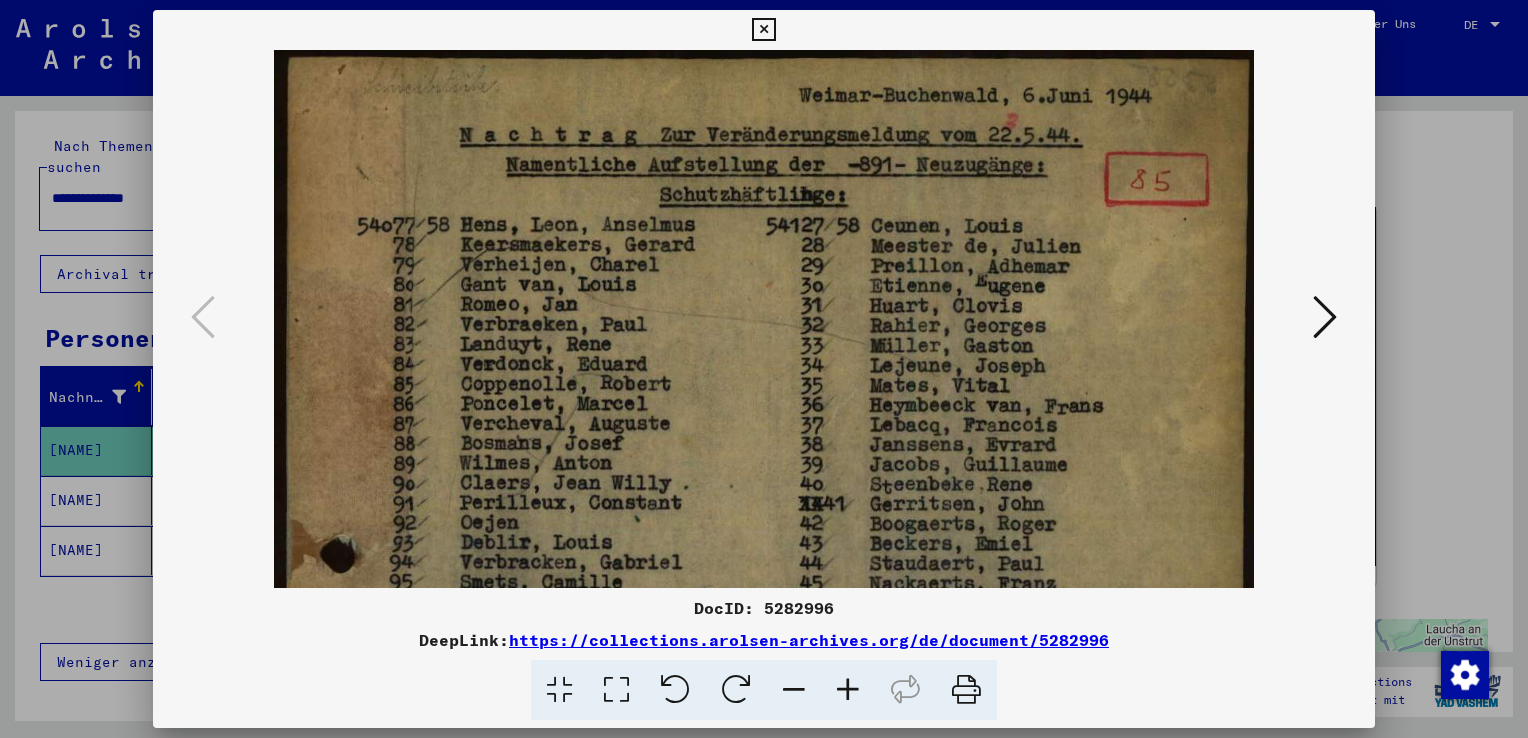 click at bounding box center (848, 690) 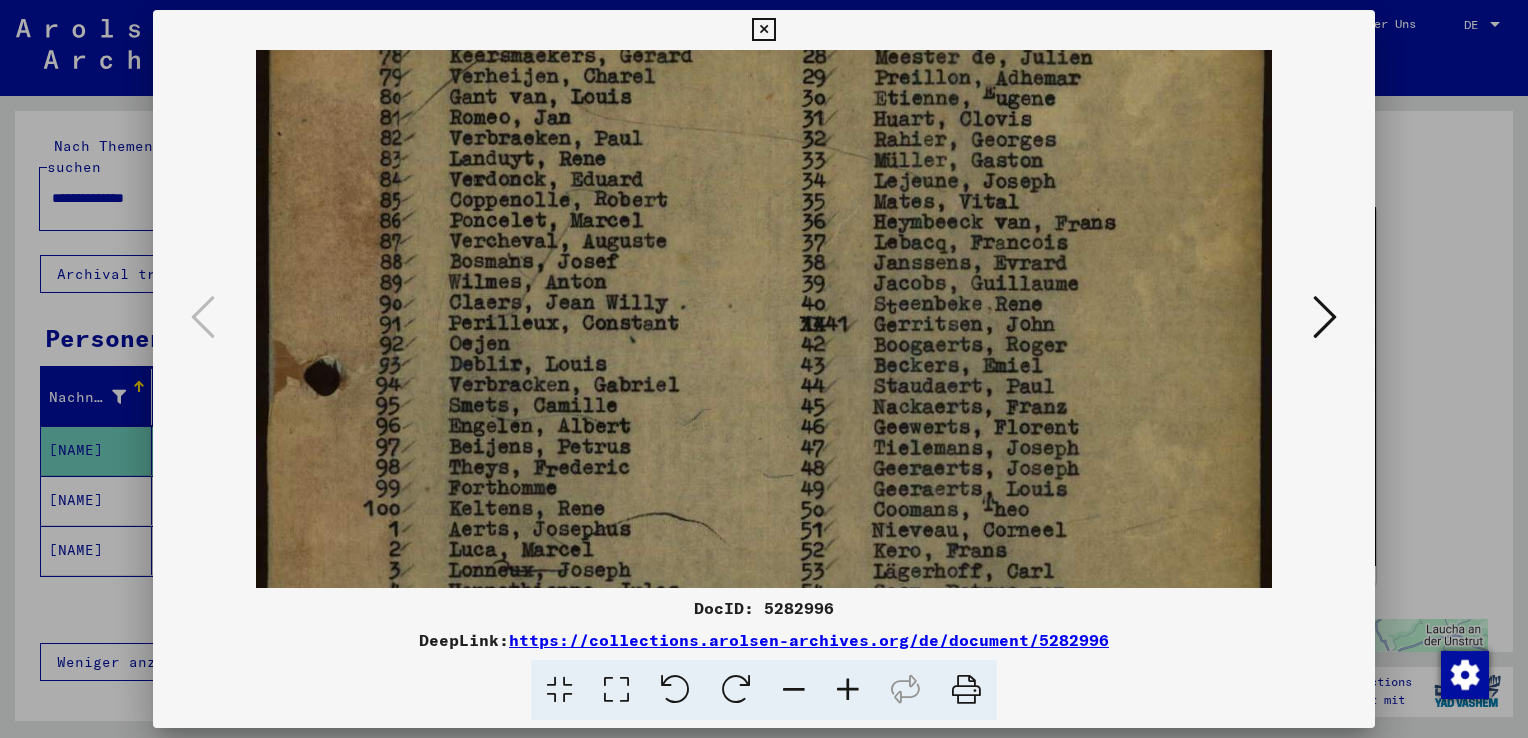 drag, startPoint x: 446, startPoint y: 530, endPoint x: 448, endPoint y: 315, distance: 215.00931 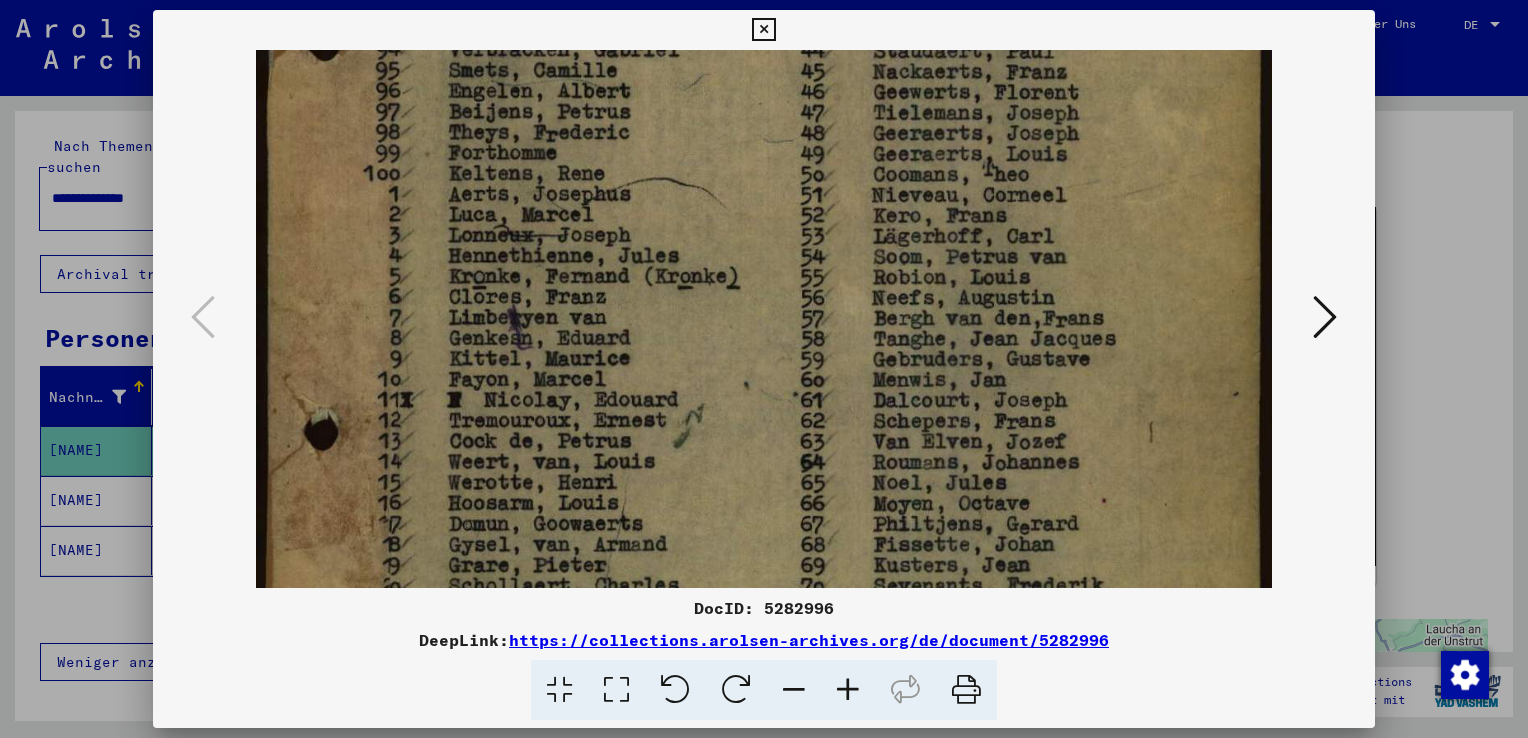 drag, startPoint x: 418, startPoint y: 444, endPoint x: 406, endPoint y: 133, distance: 311.2314 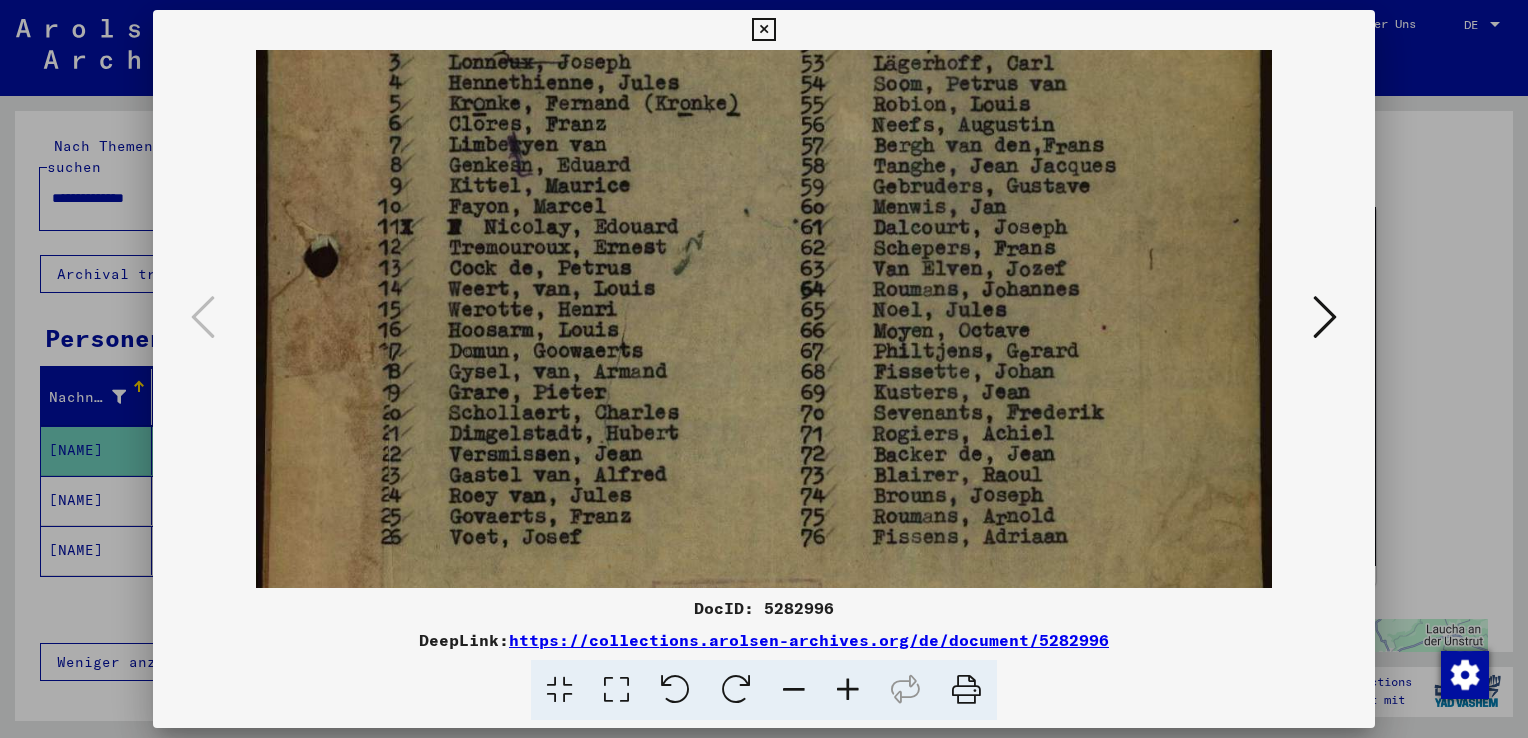 scroll, scrollTop: 704, scrollLeft: 0, axis: vertical 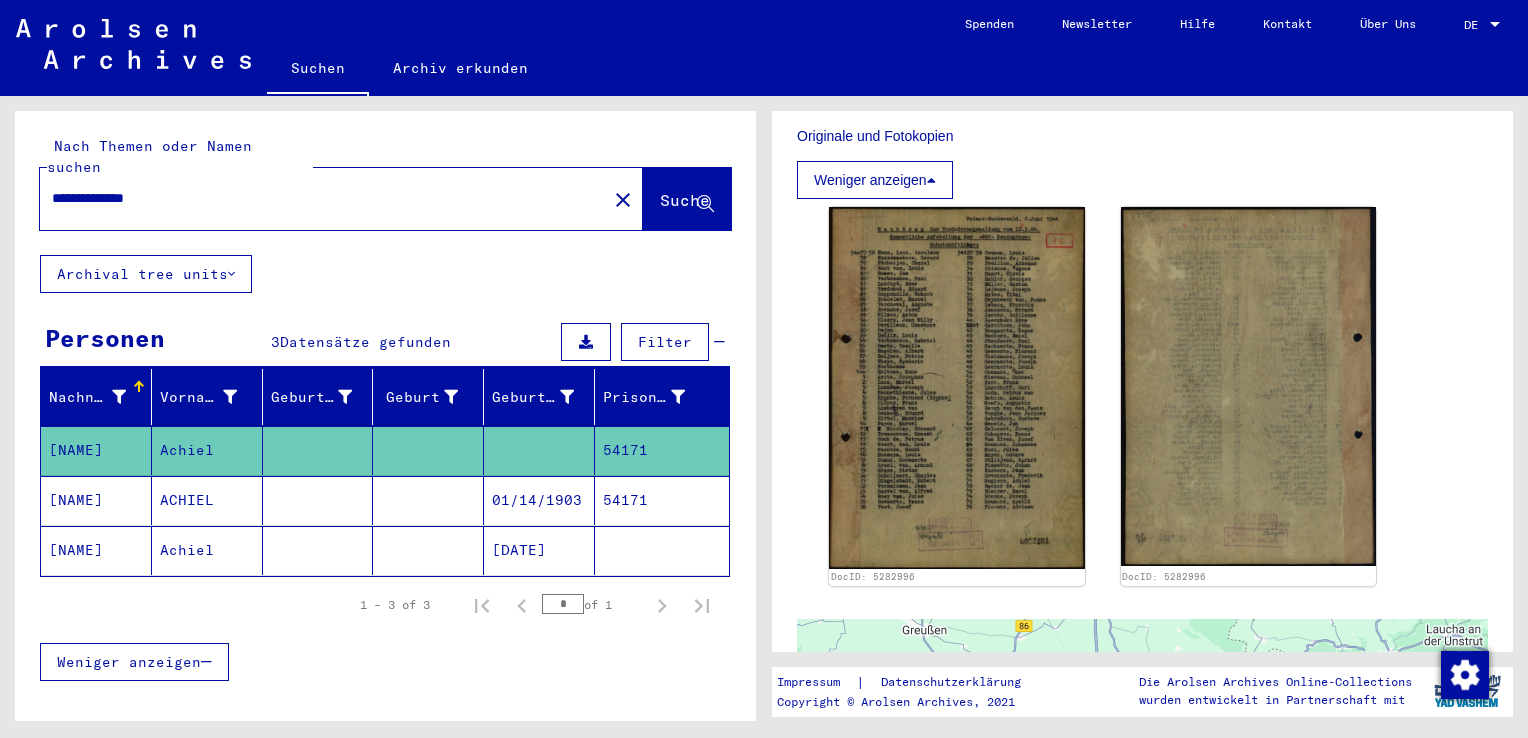 click on "54171" at bounding box center (662, 550) 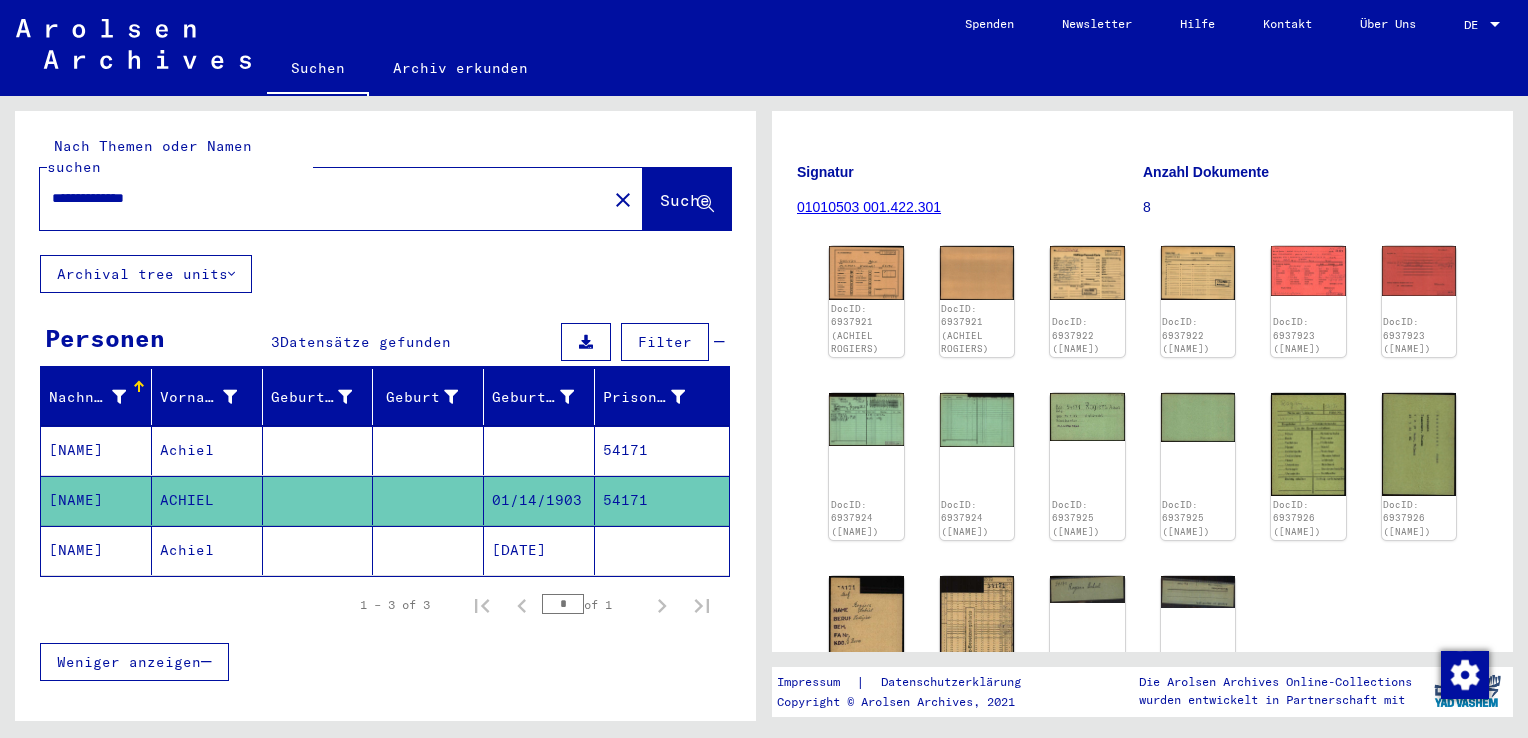 scroll, scrollTop: 159, scrollLeft: 0, axis: vertical 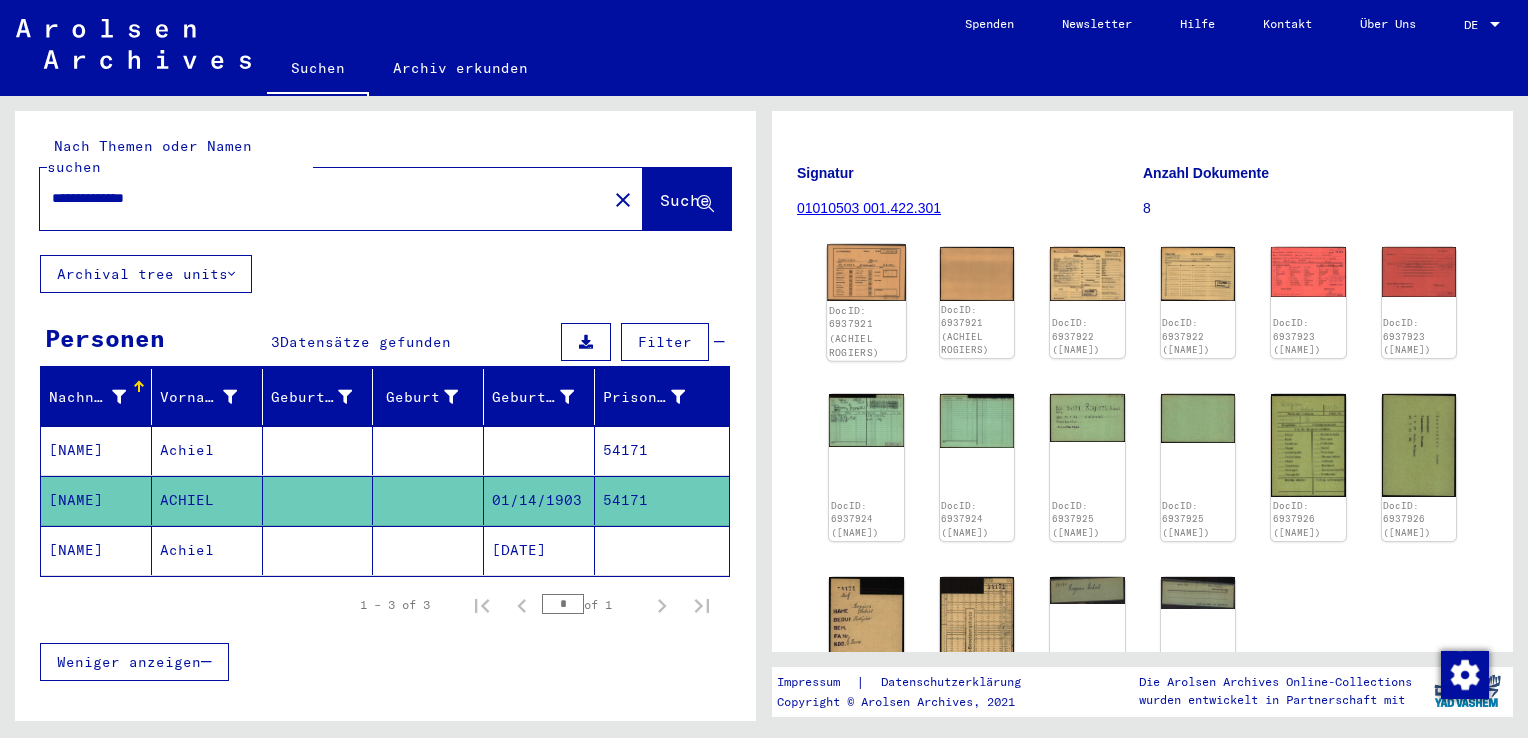 click 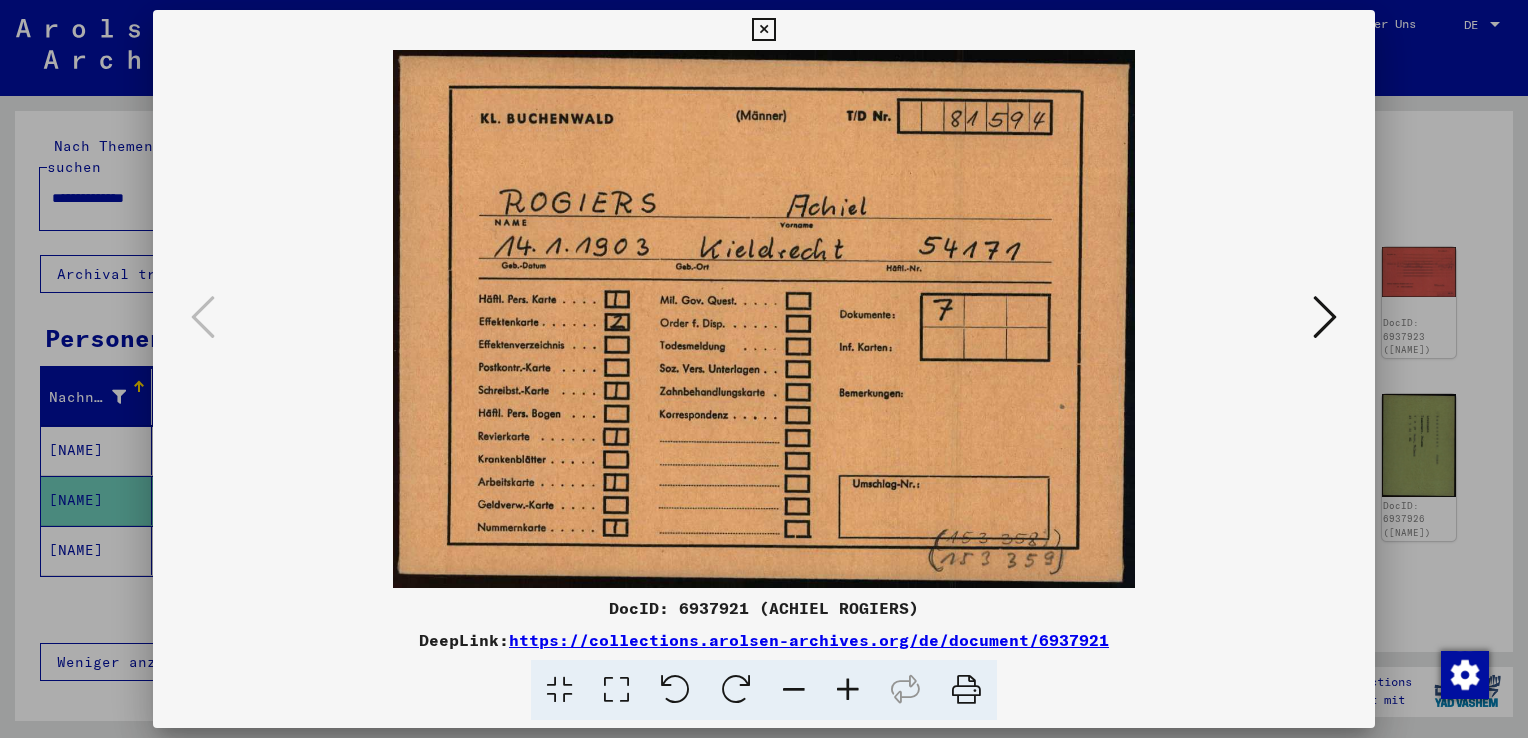 click at bounding box center [1325, 317] 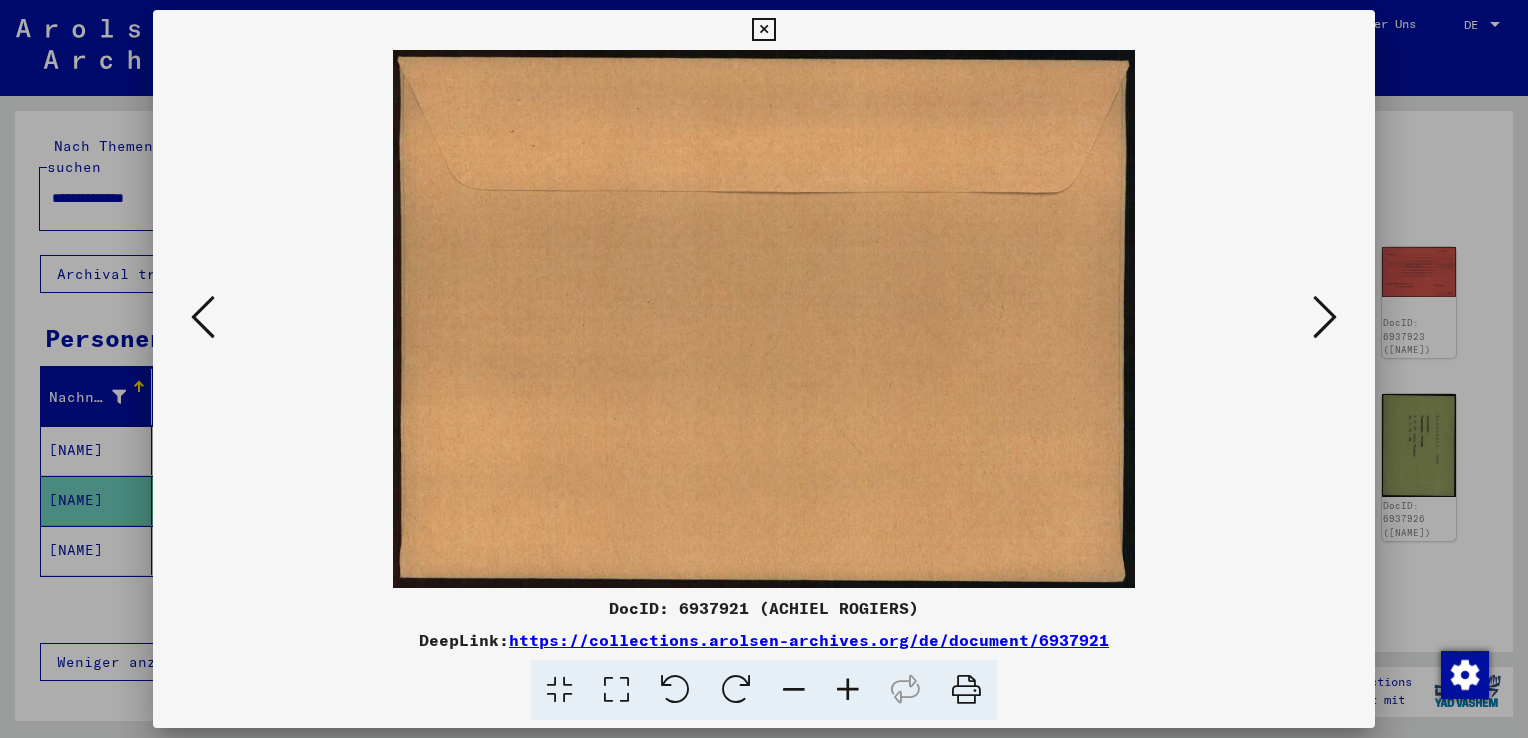 click at bounding box center (1325, 317) 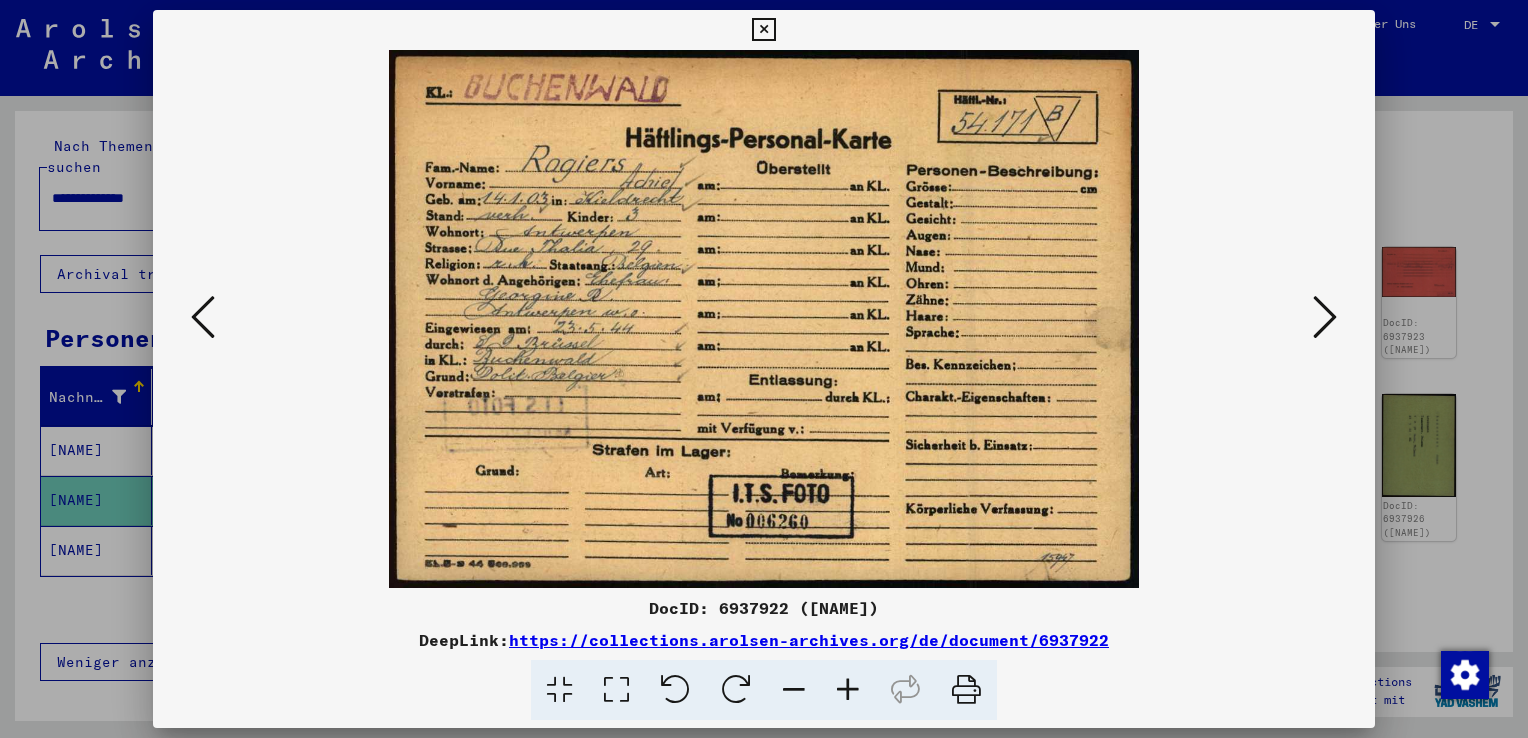 click at bounding box center [1325, 317] 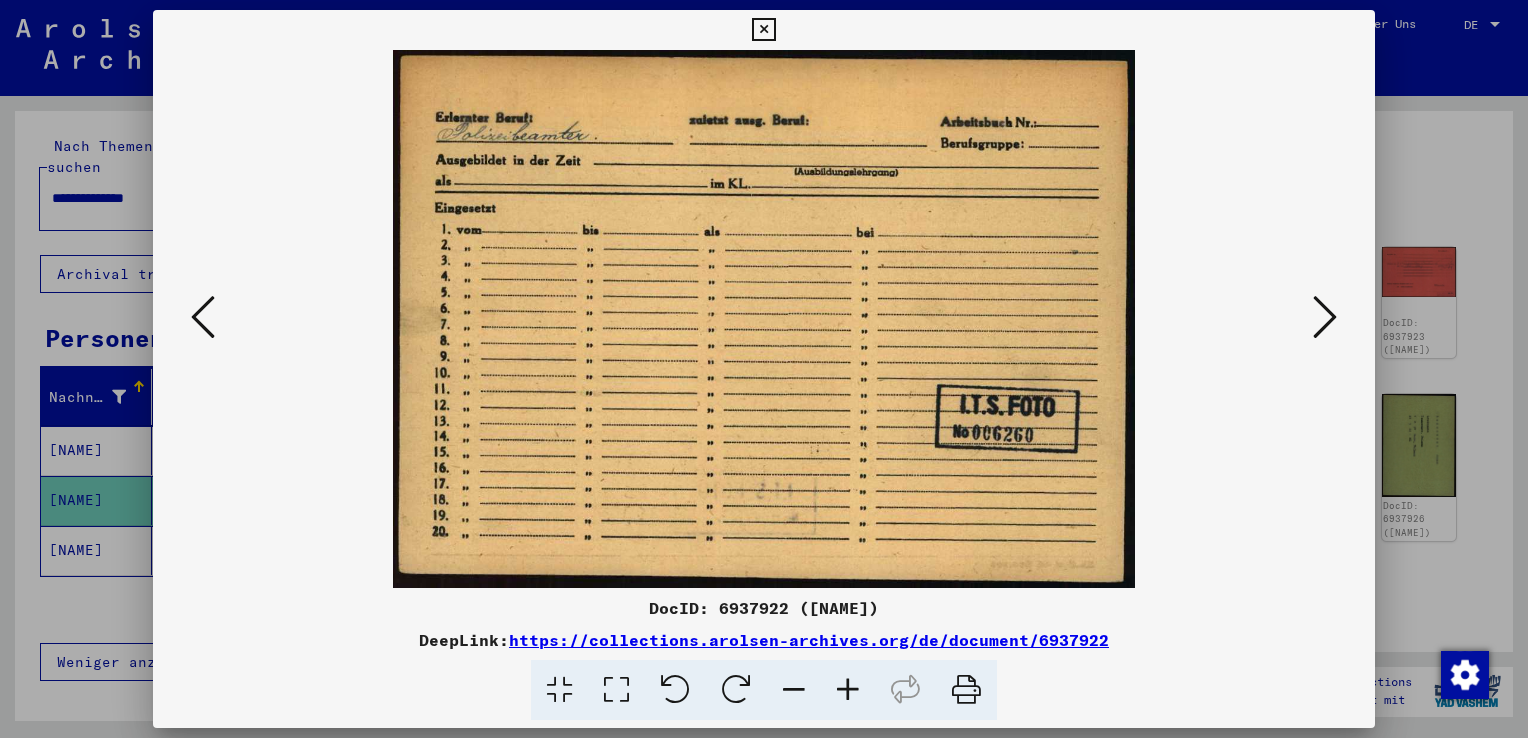 click at bounding box center (1325, 317) 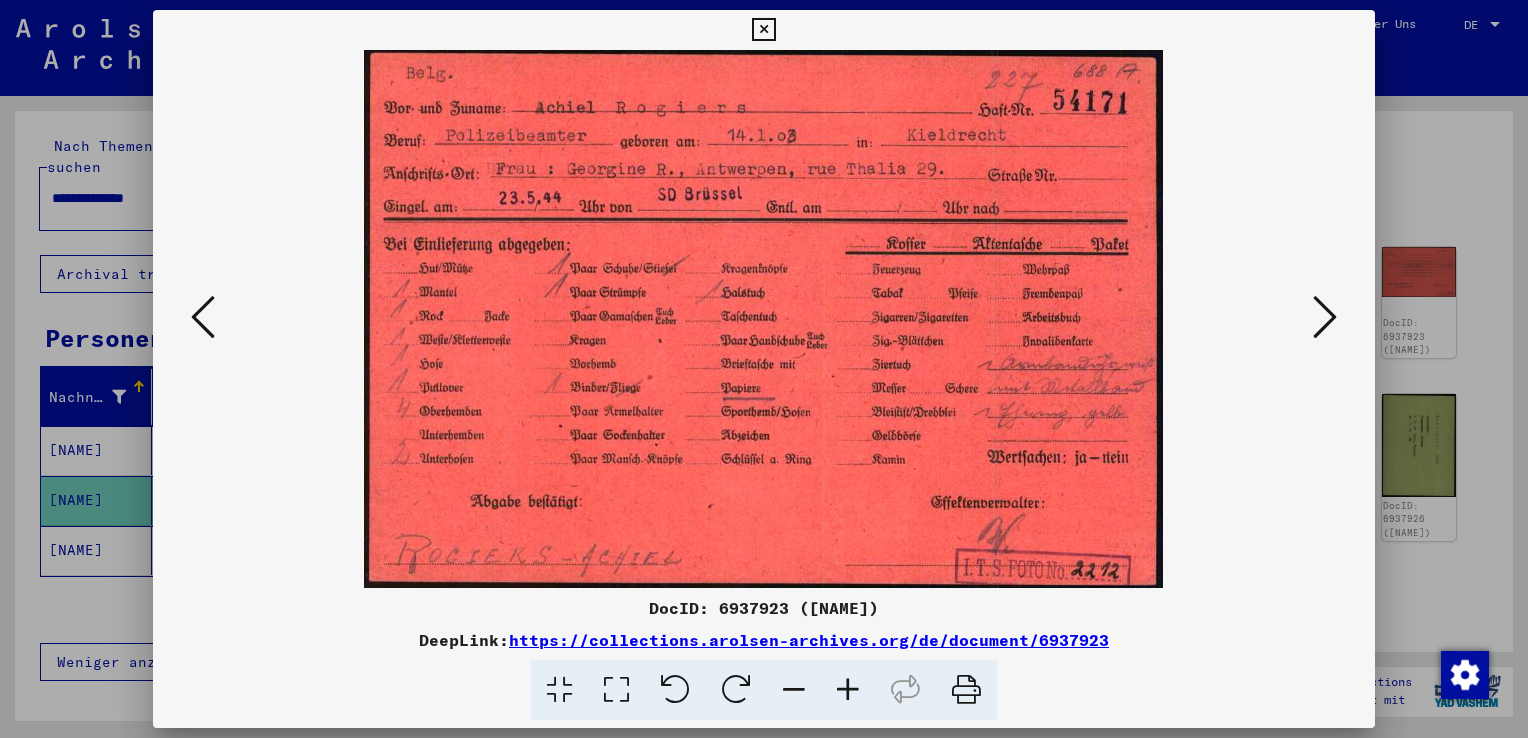 click at bounding box center (1325, 317) 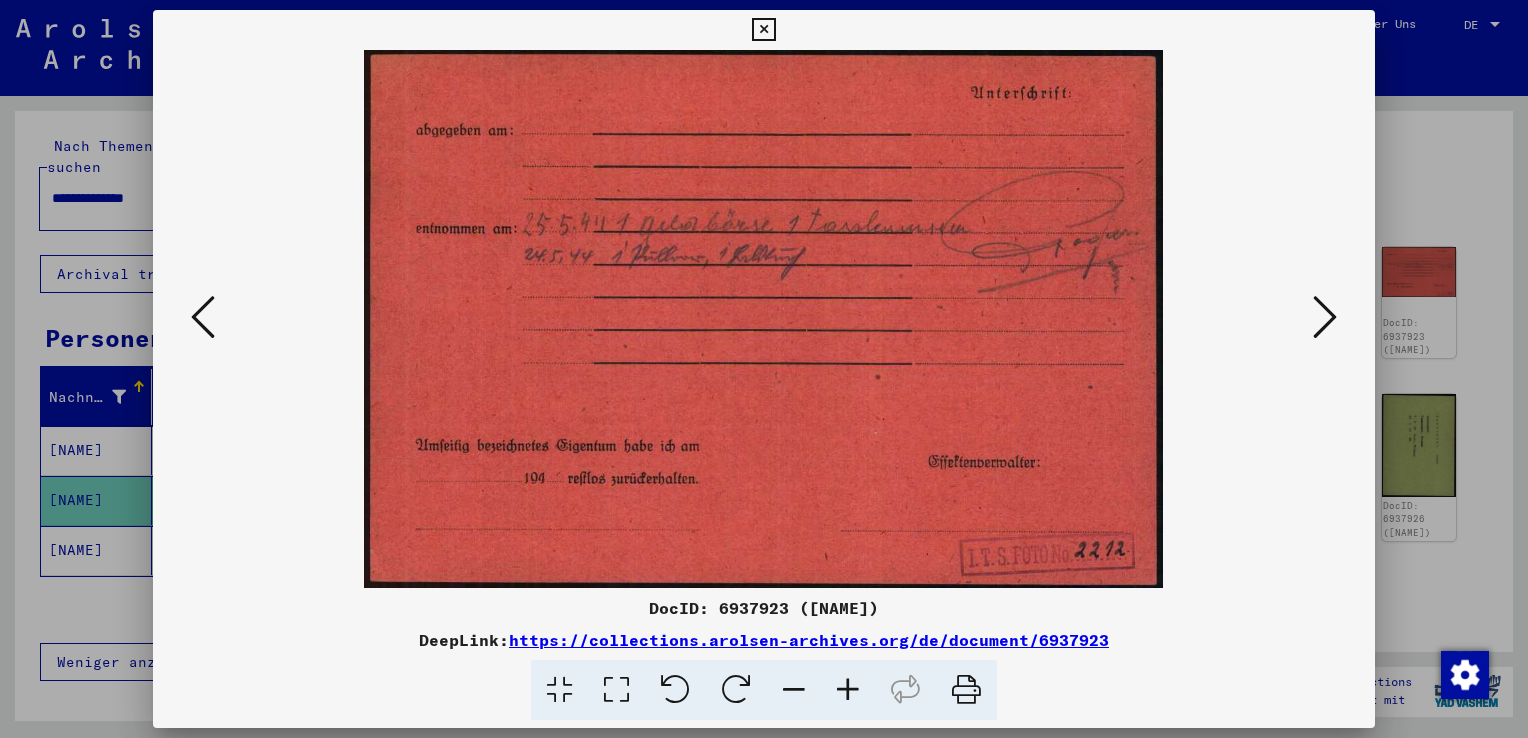 click at bounding box center (1325, 317) 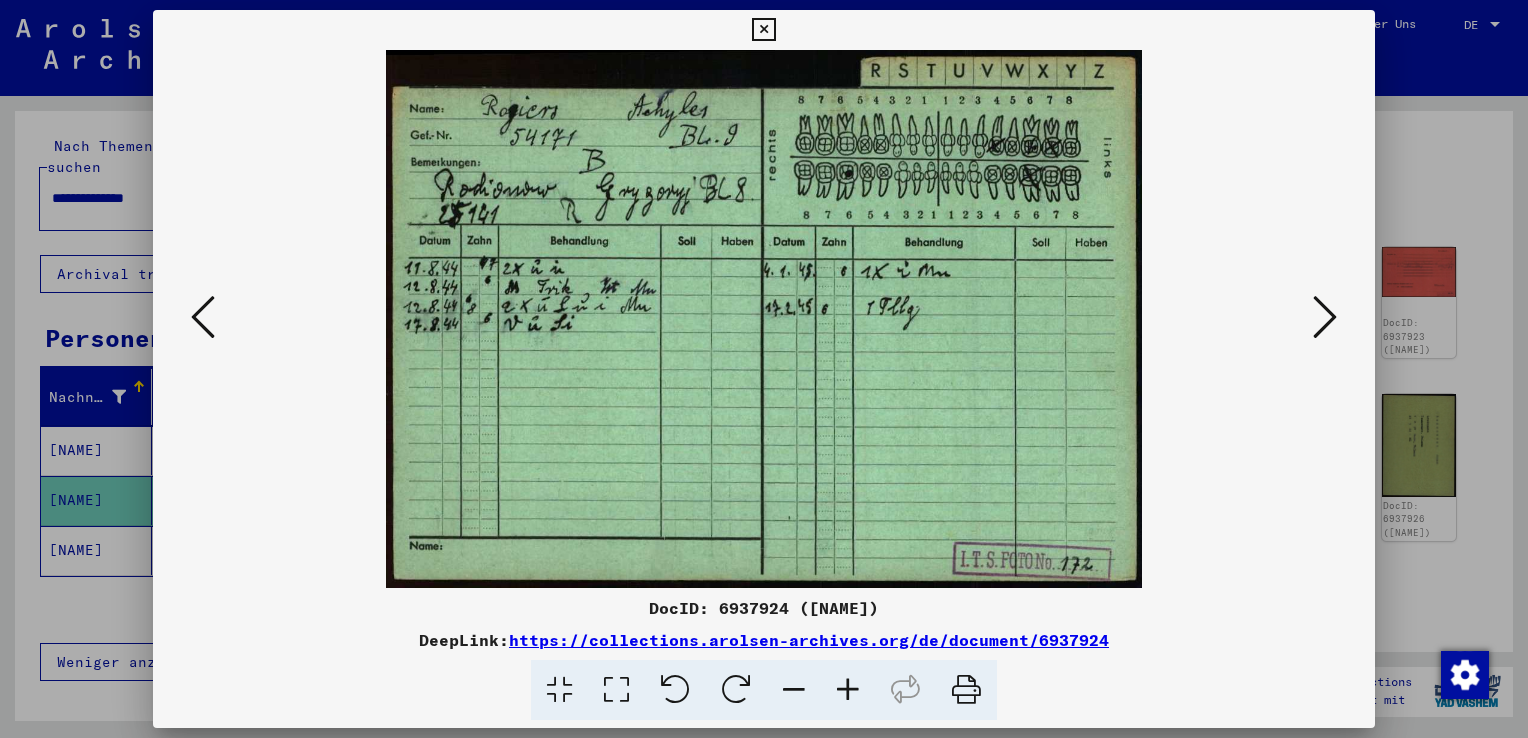 click at bounding box center [1325, 317] 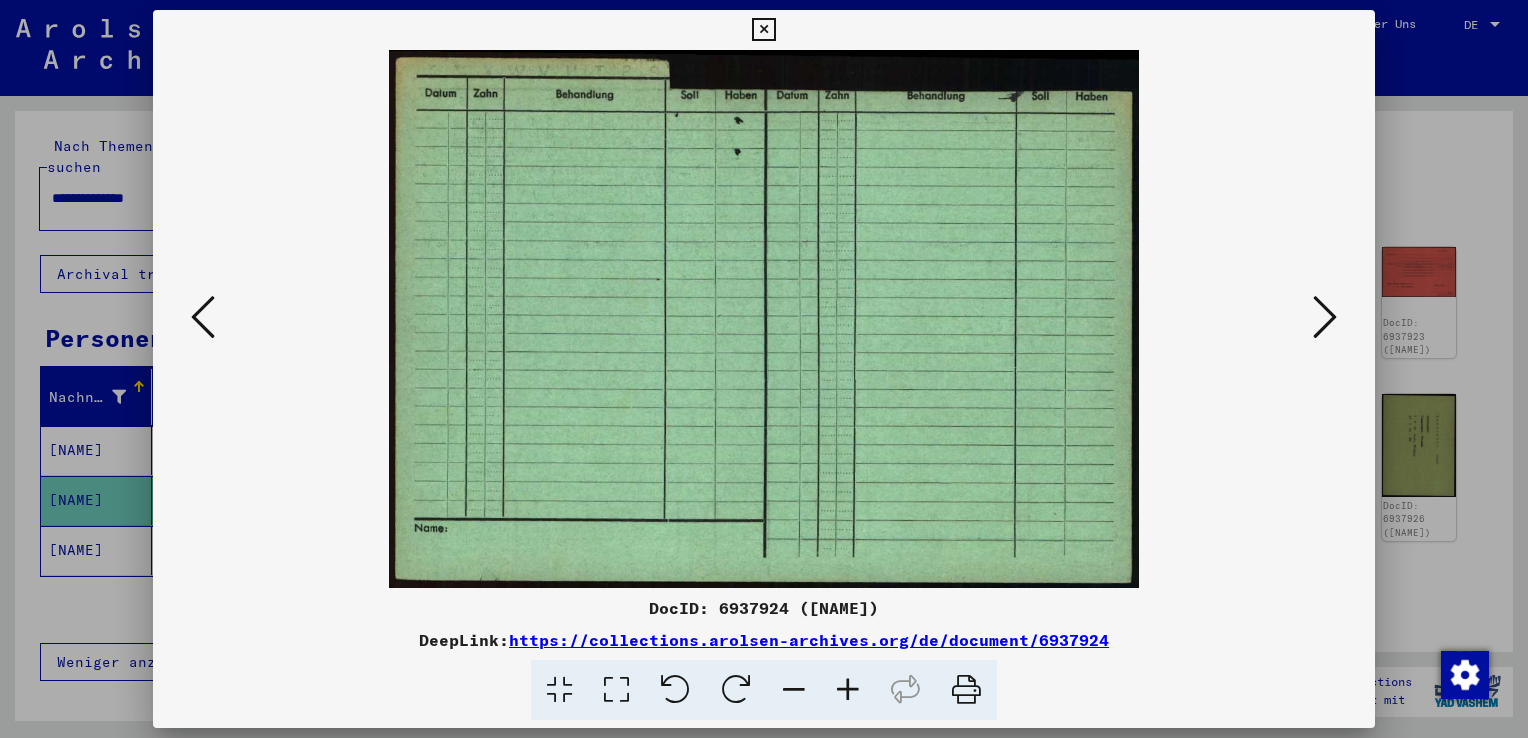 click at bounding box center [763, 30] 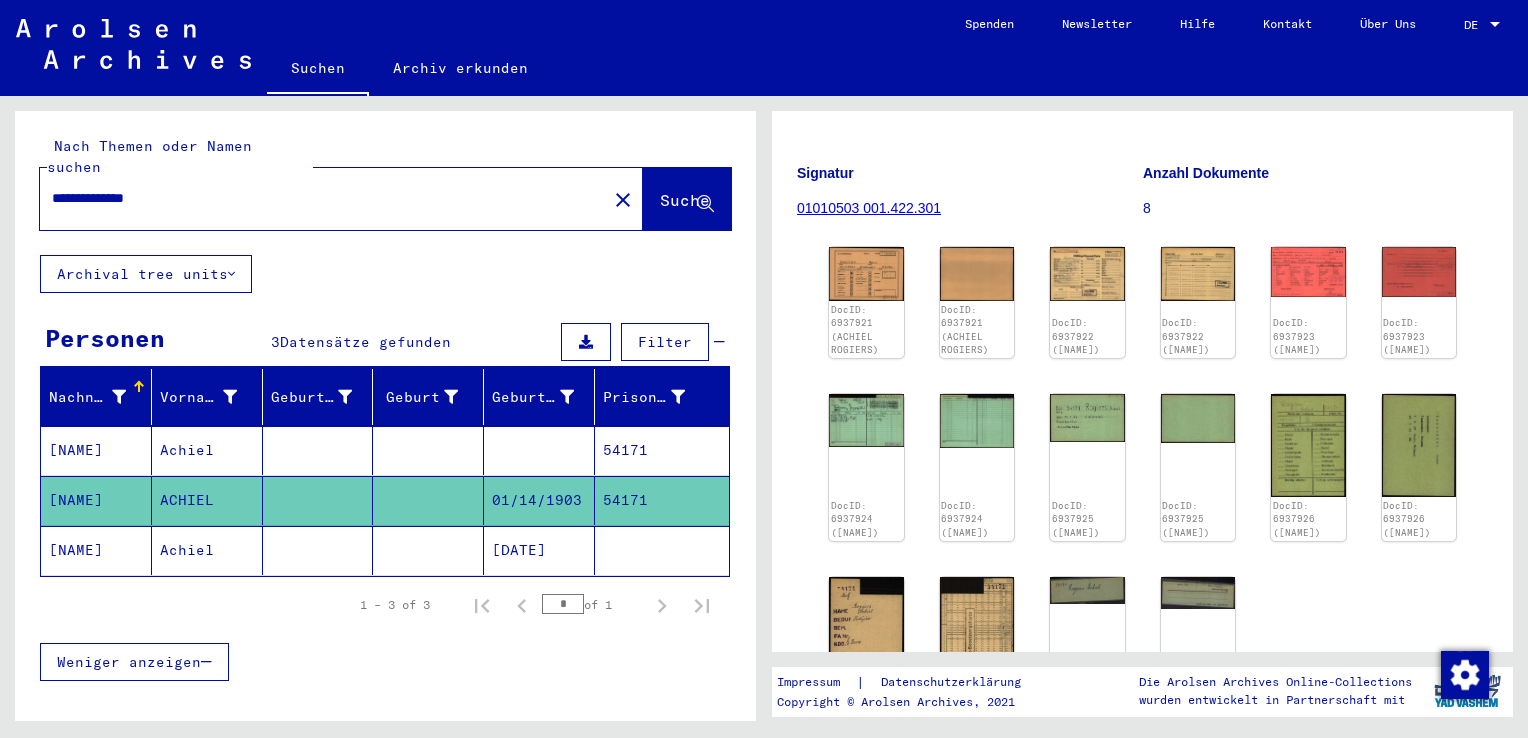 click on "[DATE]" 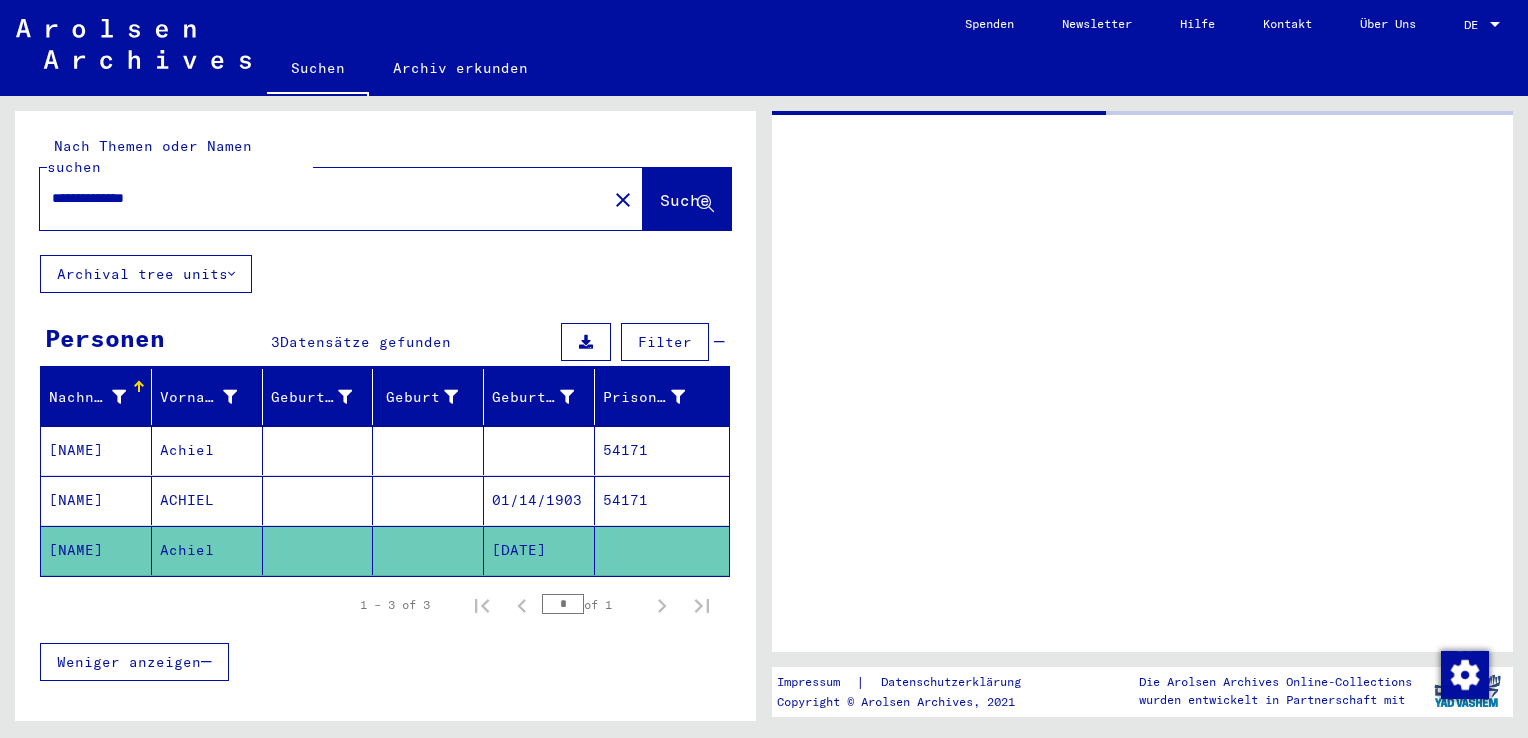scroll, scrollTop: 0, scrollLeft: 0, axis: both 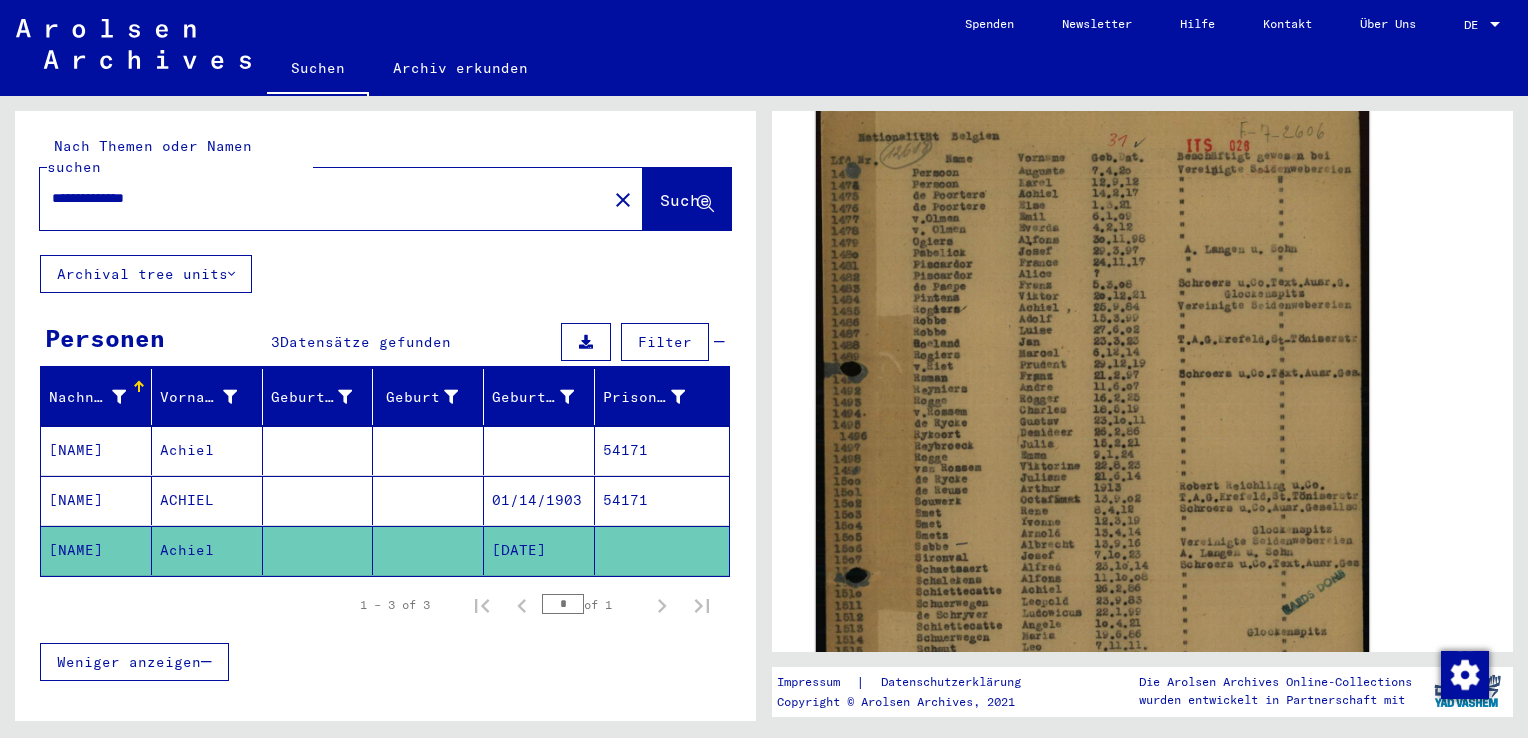 click 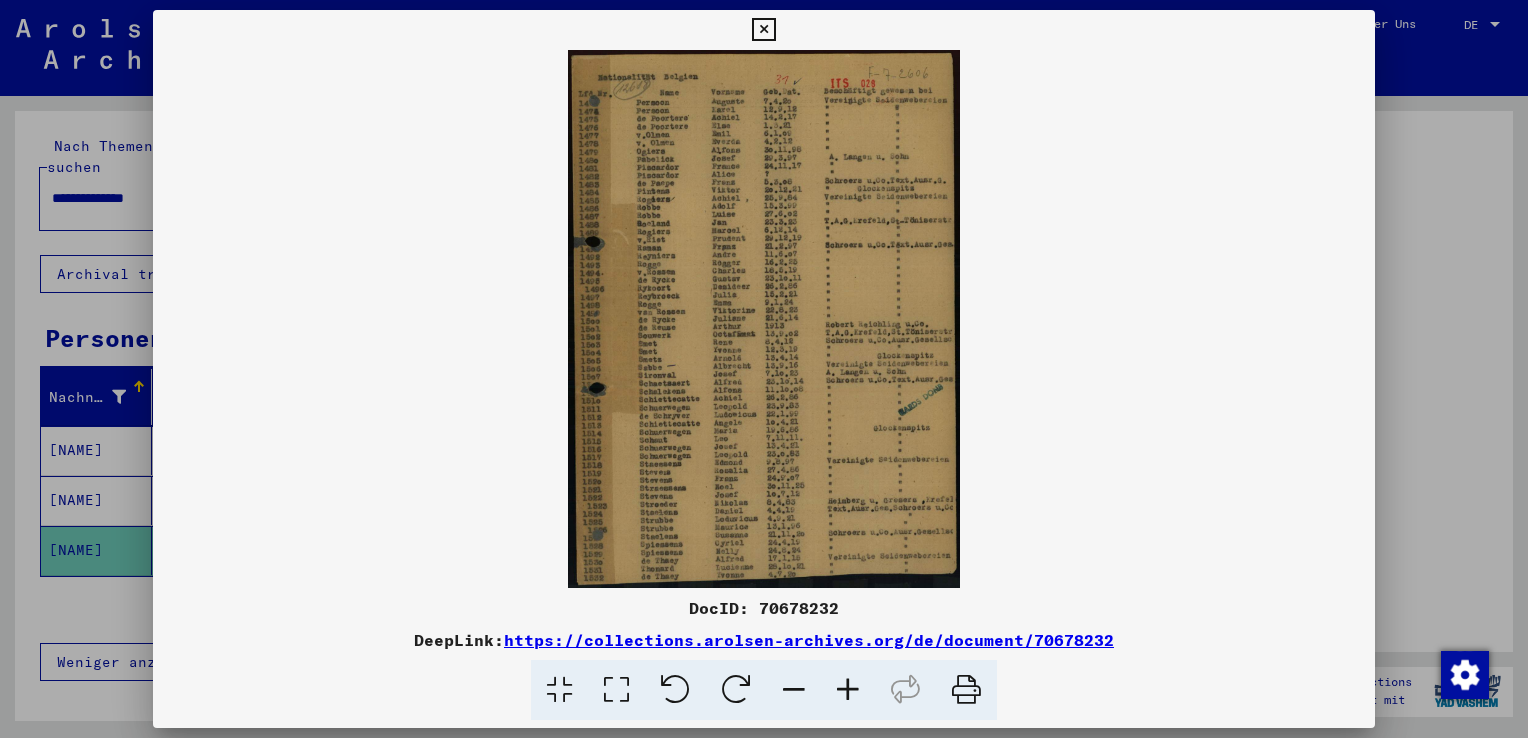 click at bounding box center [848, 690] 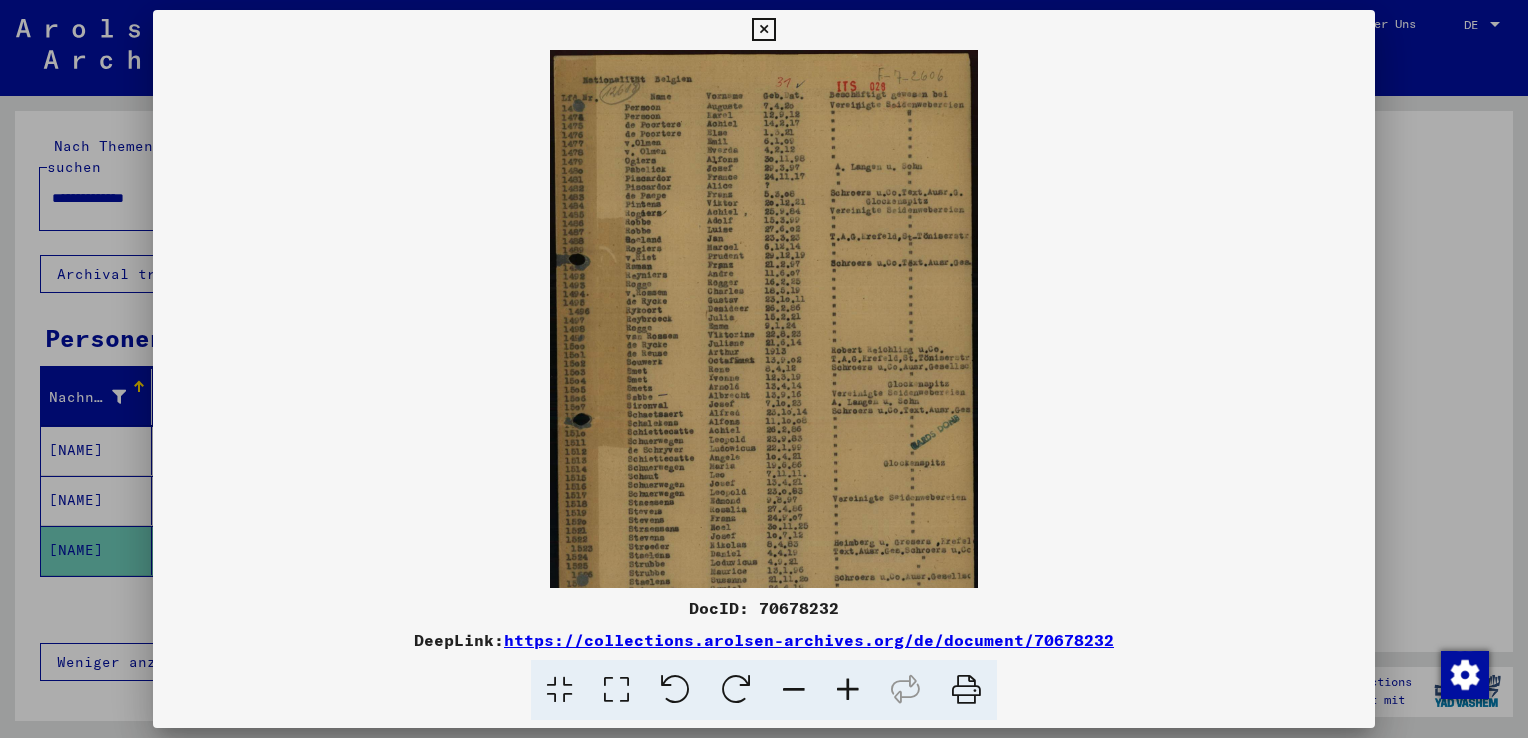 click at bounding box center [848, 690] 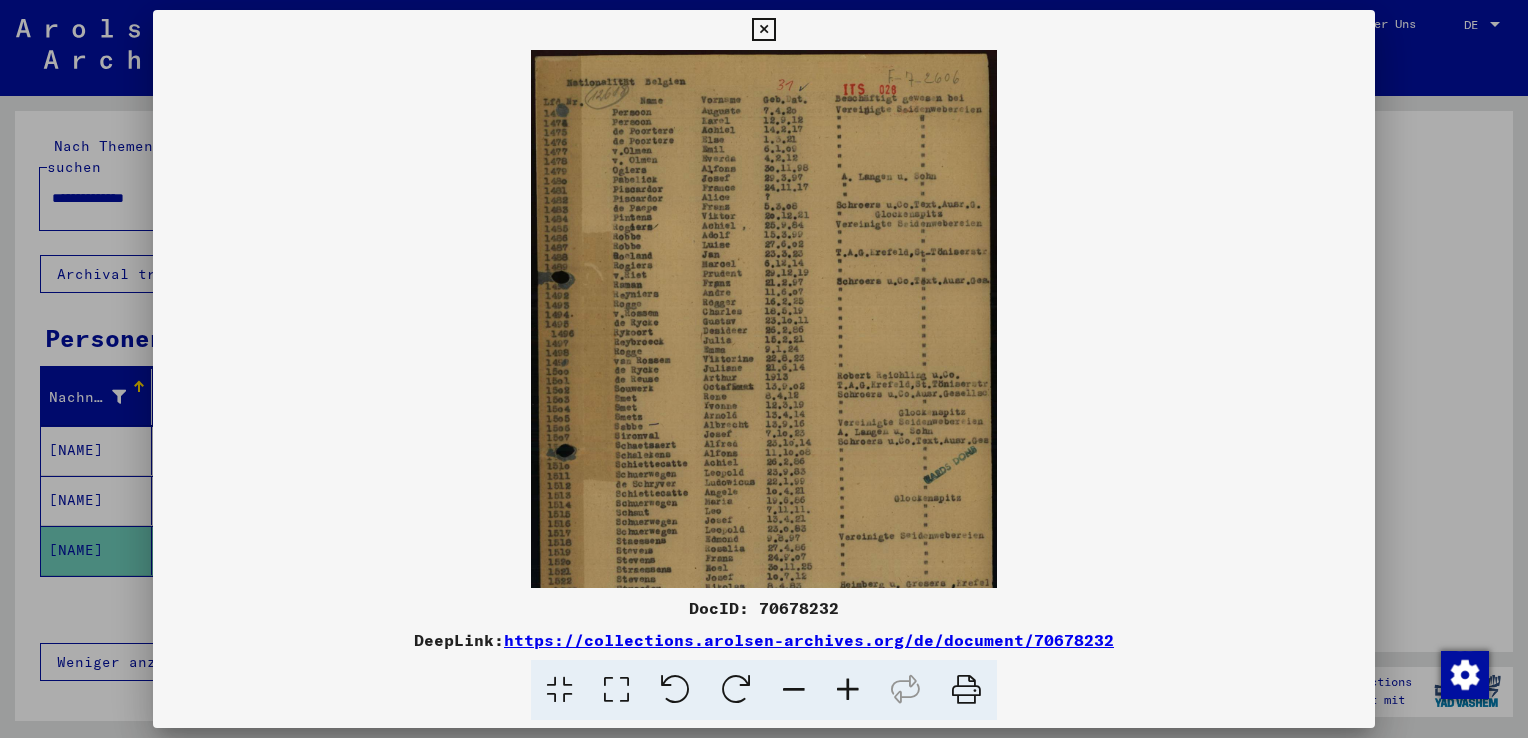 click at bounding box center [848, 690] 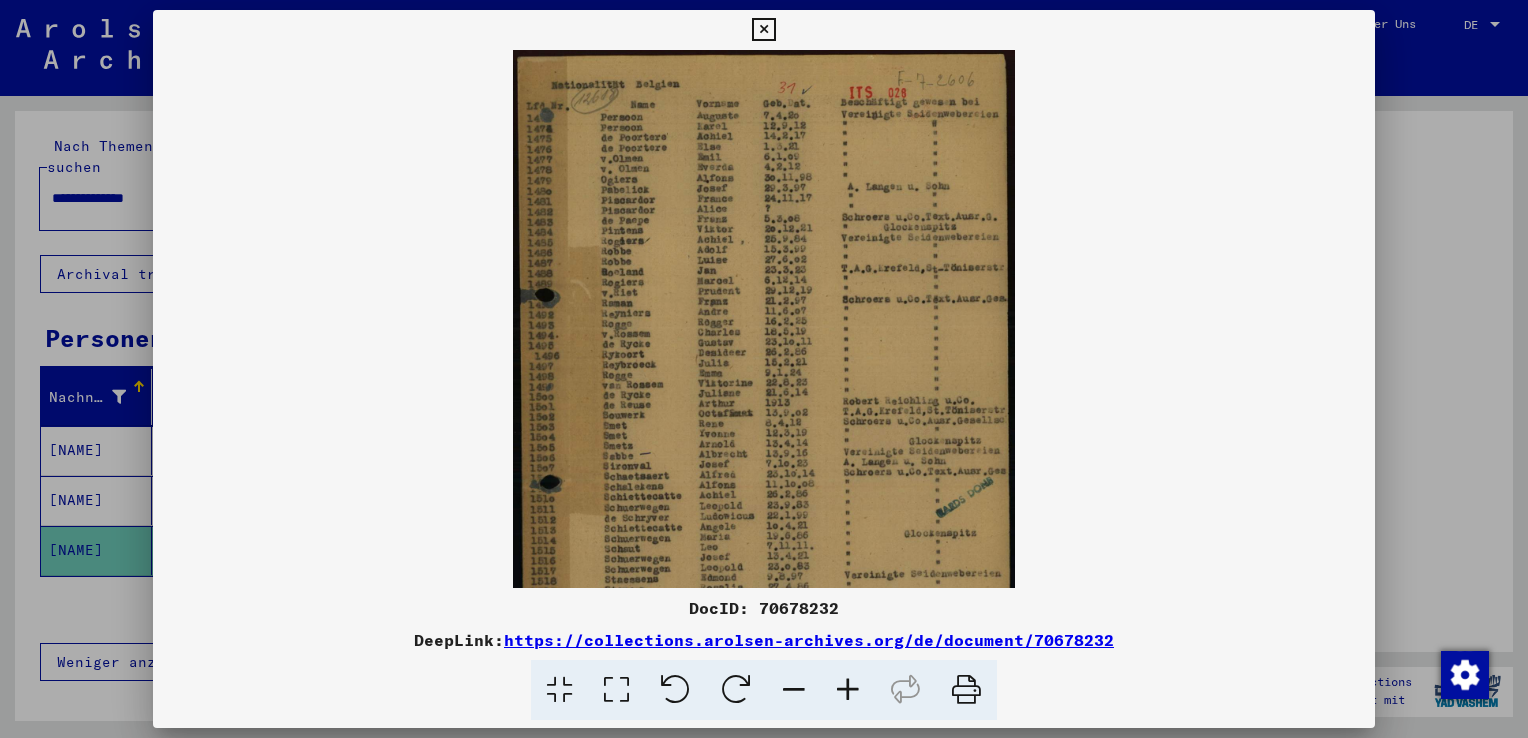 click at bounding box center (848, 690) 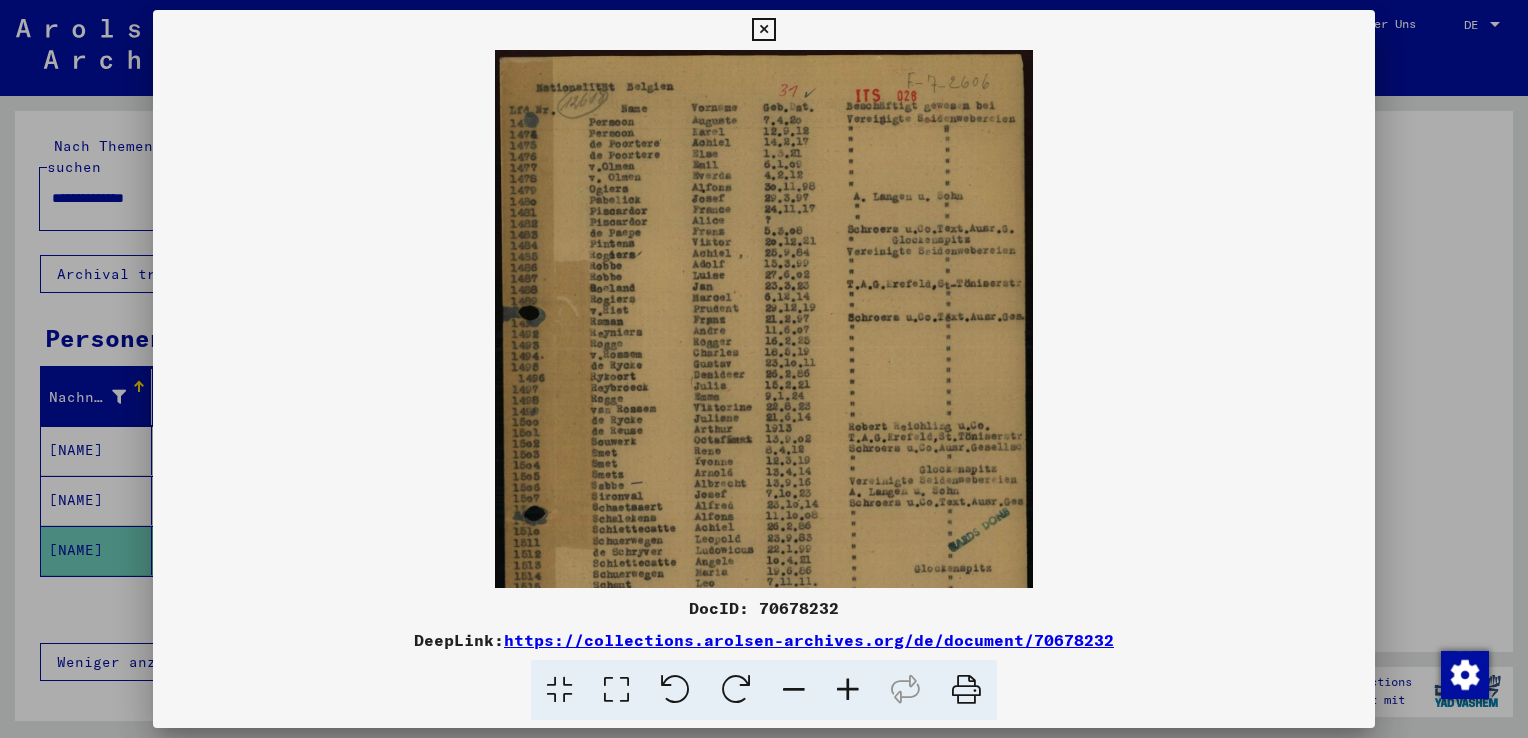 click at bounding box center (848, 690) 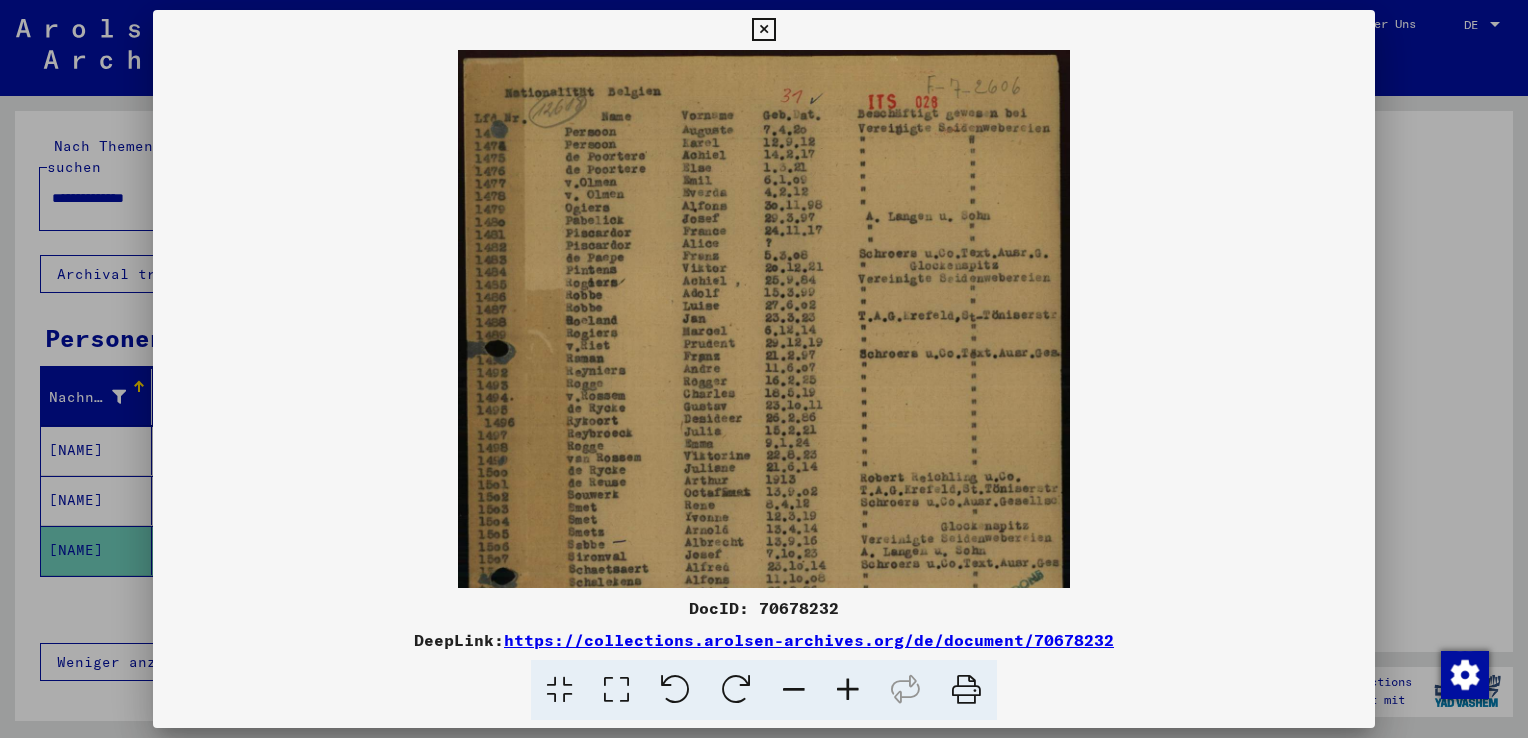 click at bounding box center [848, 690] 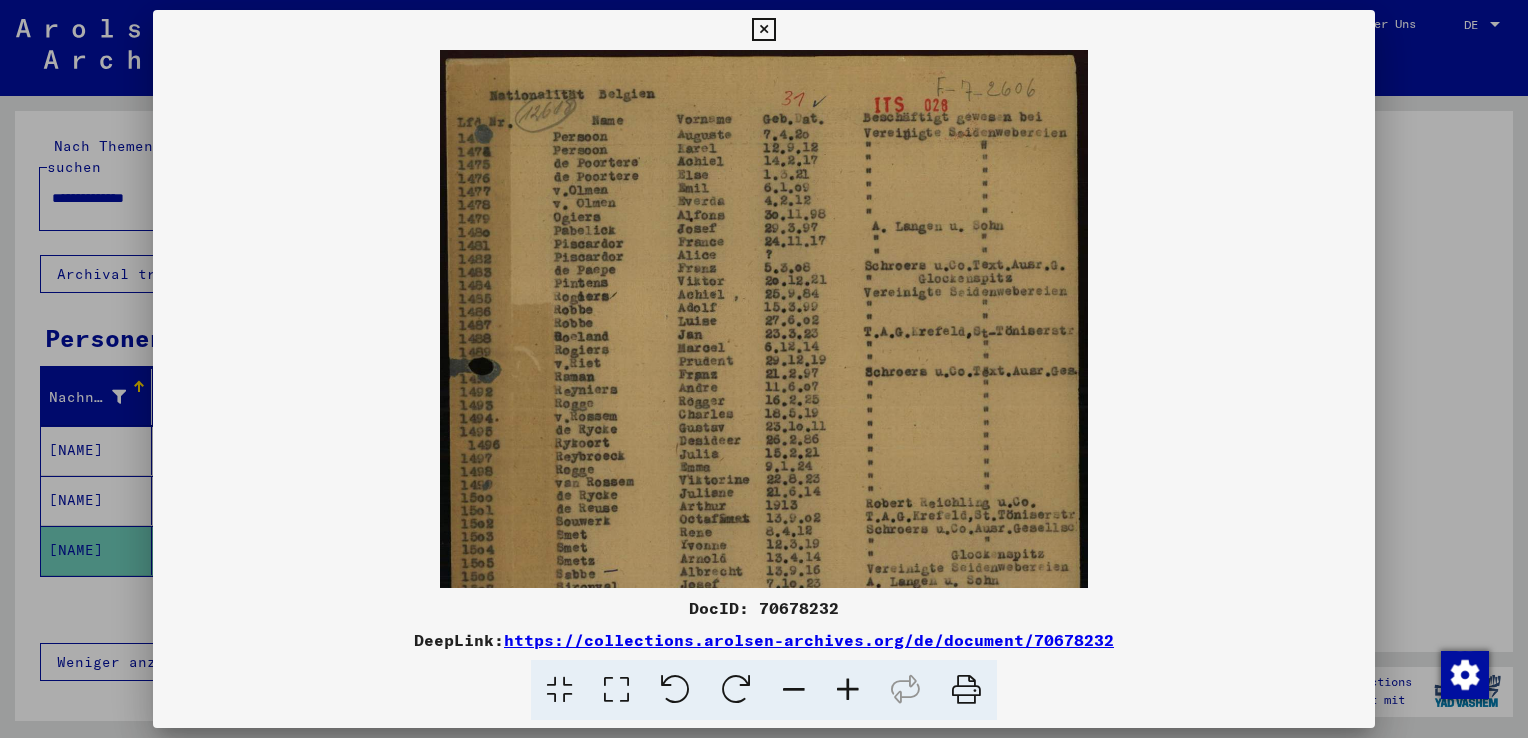 click at bounding box center (848, 690) 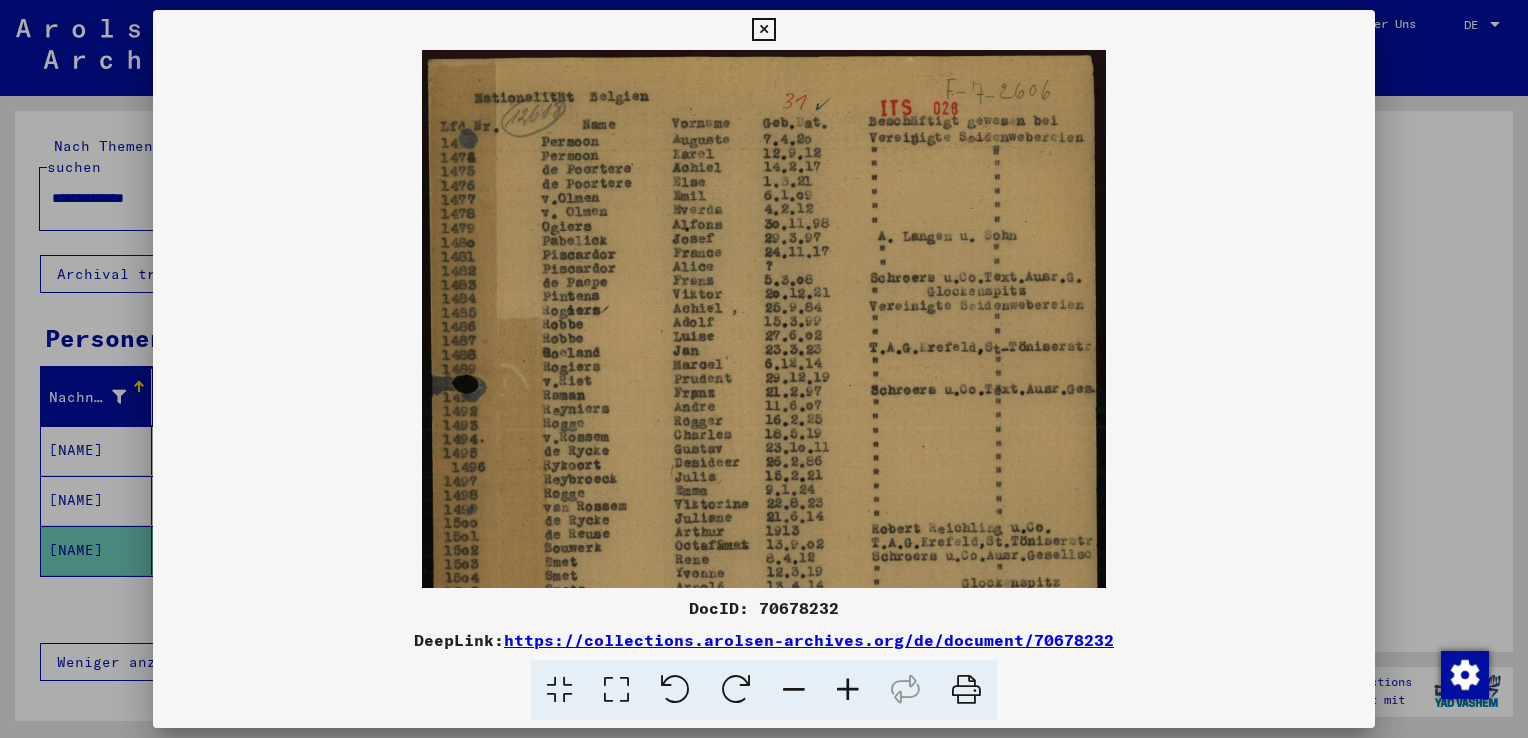 click at bounding box center (848, 690) 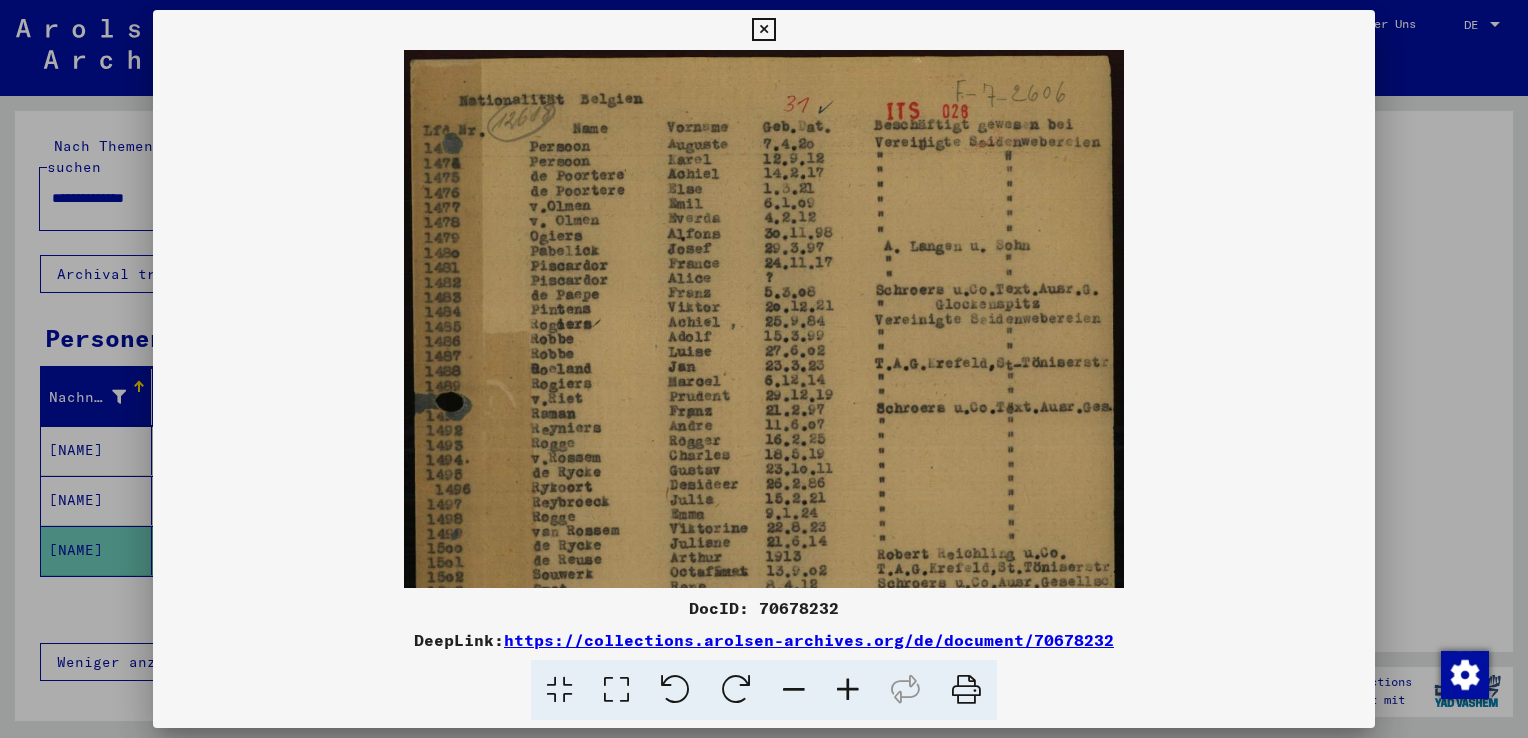 click at bounding box center (848, 690) 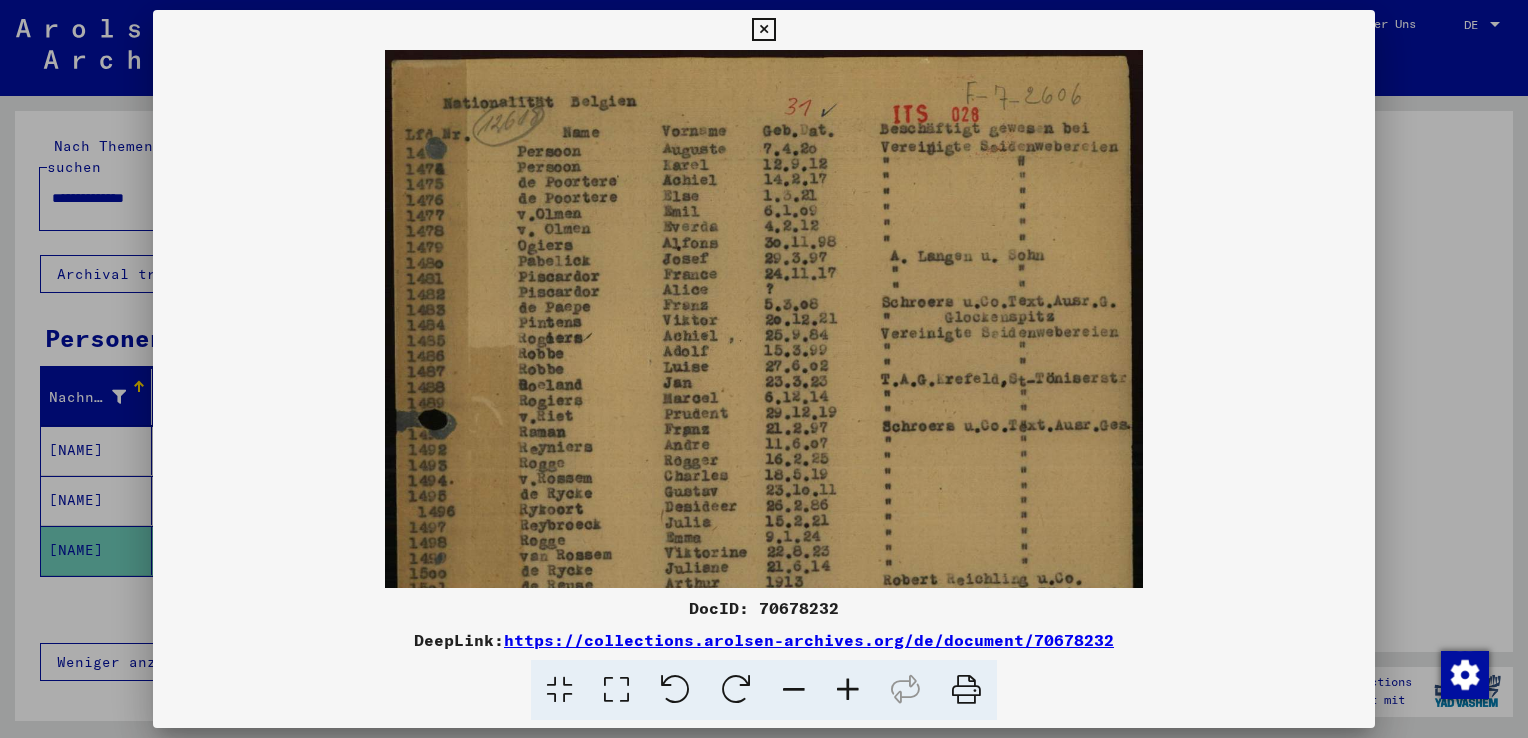 click at bounding box center (848, 690) 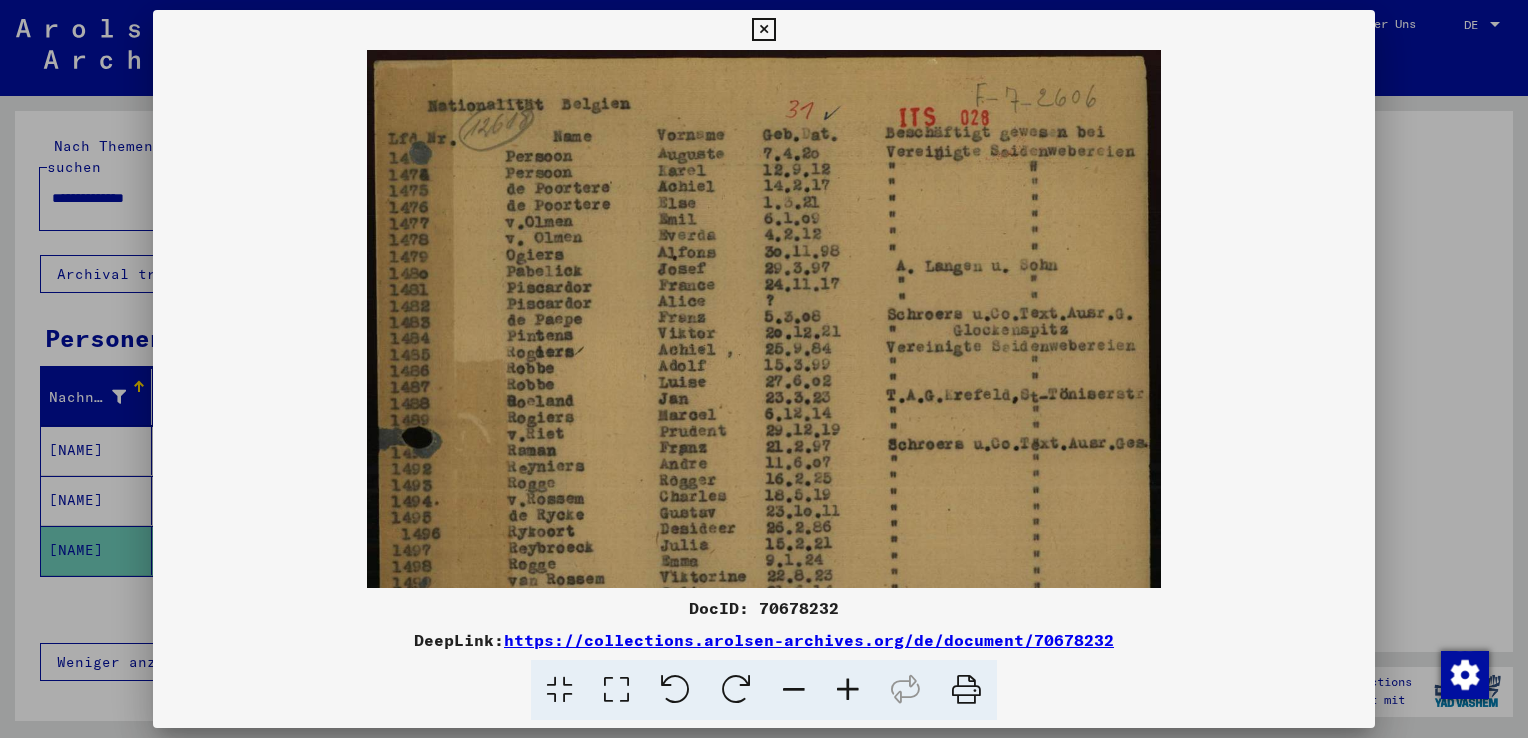 click at bounding box center (763, 30) 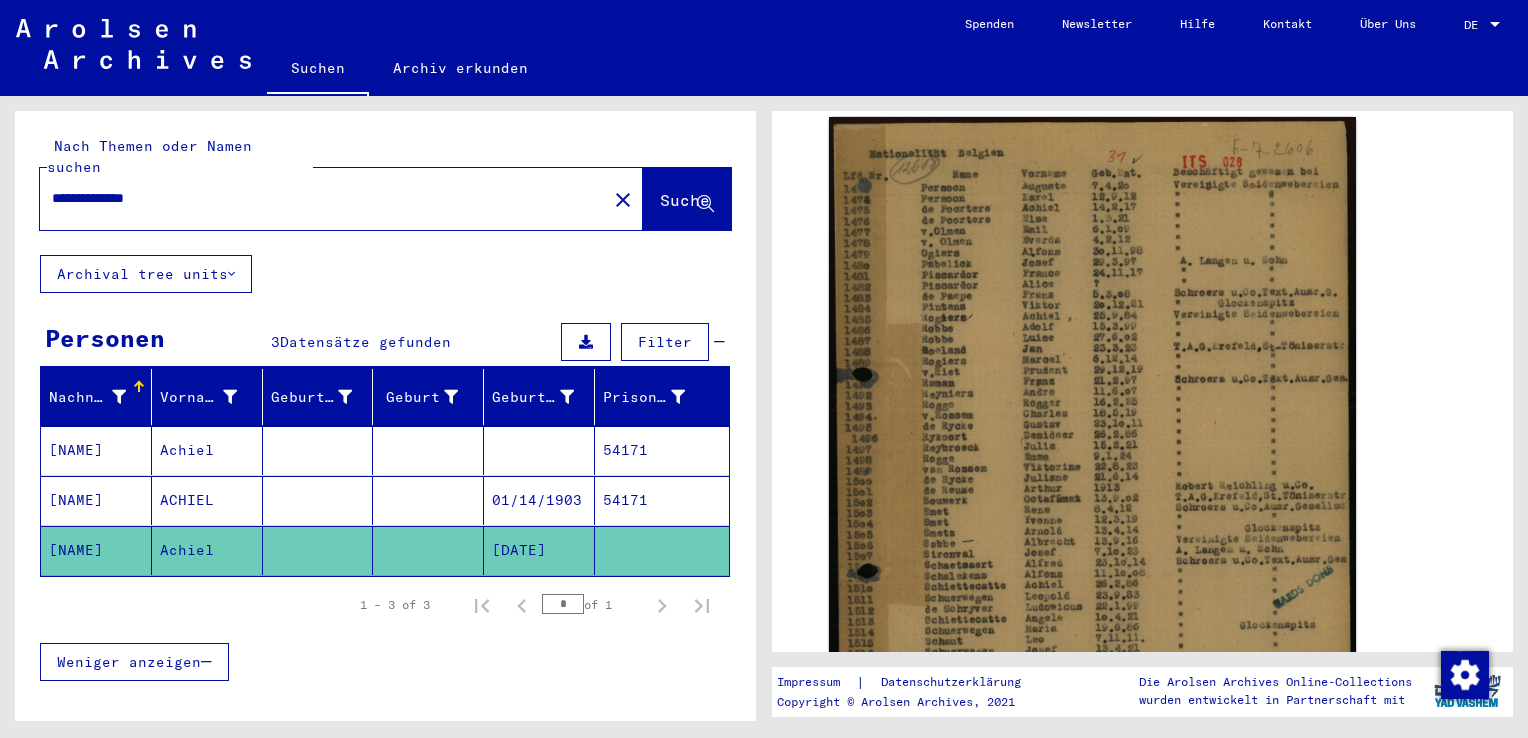 scroll, scrollTop: 0, scrollLeft: 0, axis: both 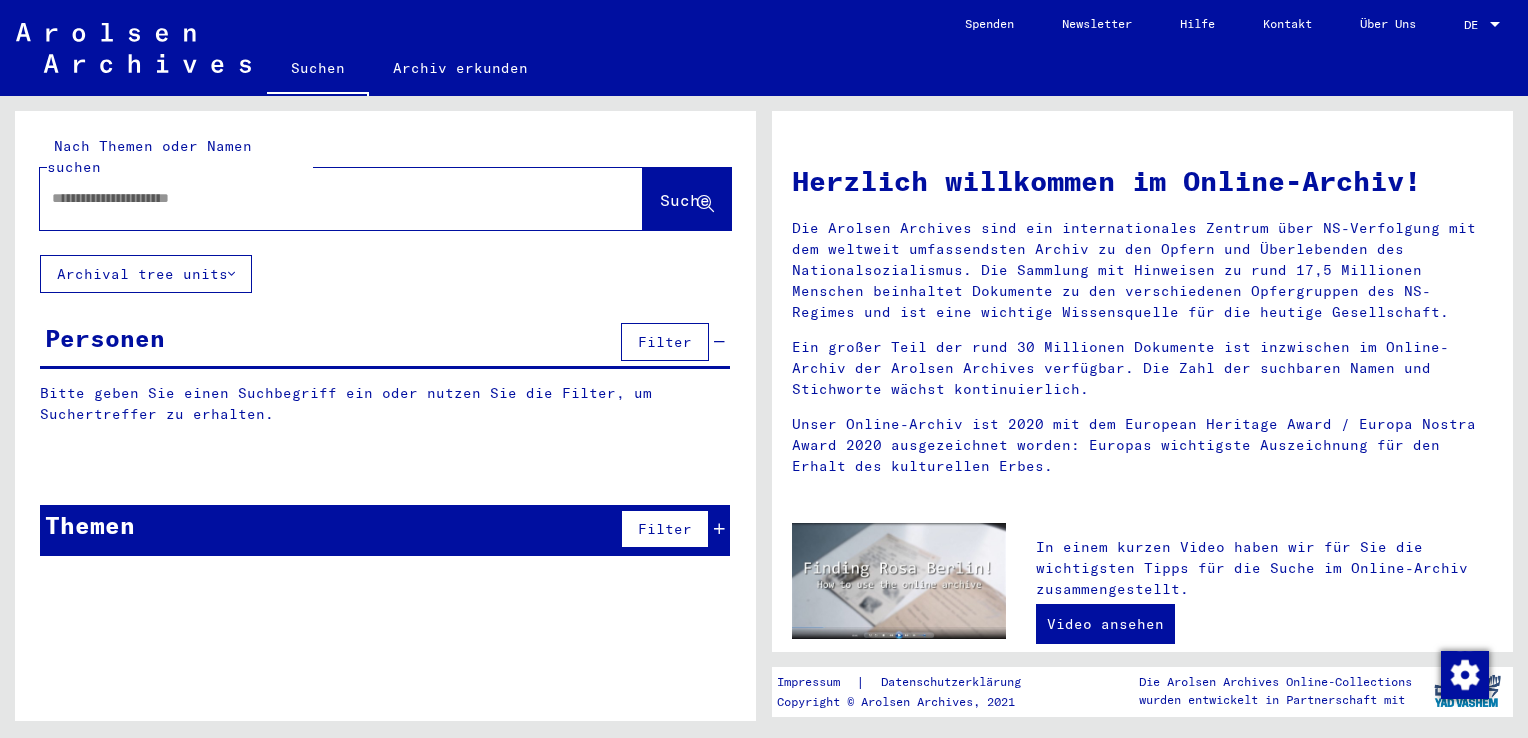 click on "Filter" at bounding box center (665, 529) 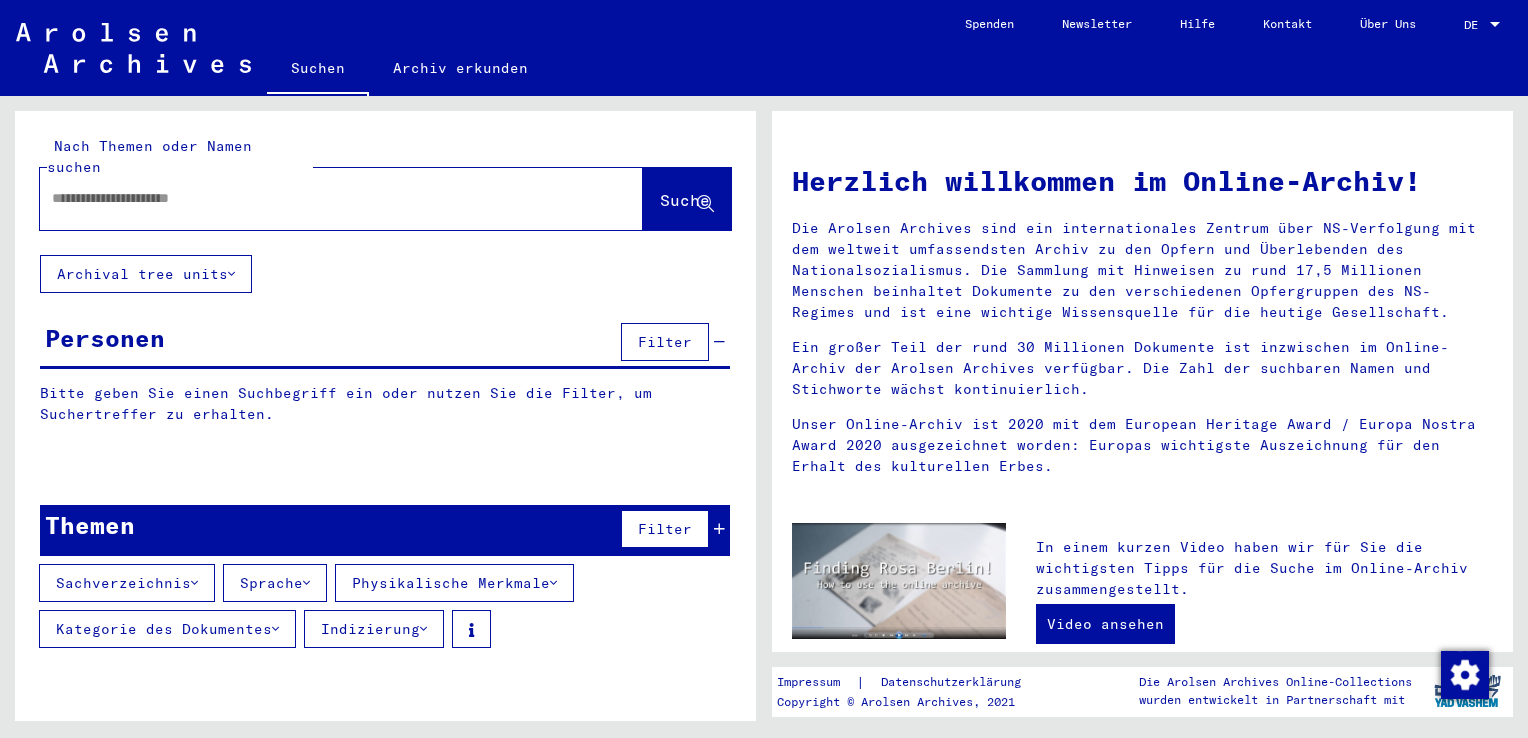 click at bounding box center [275, 629] 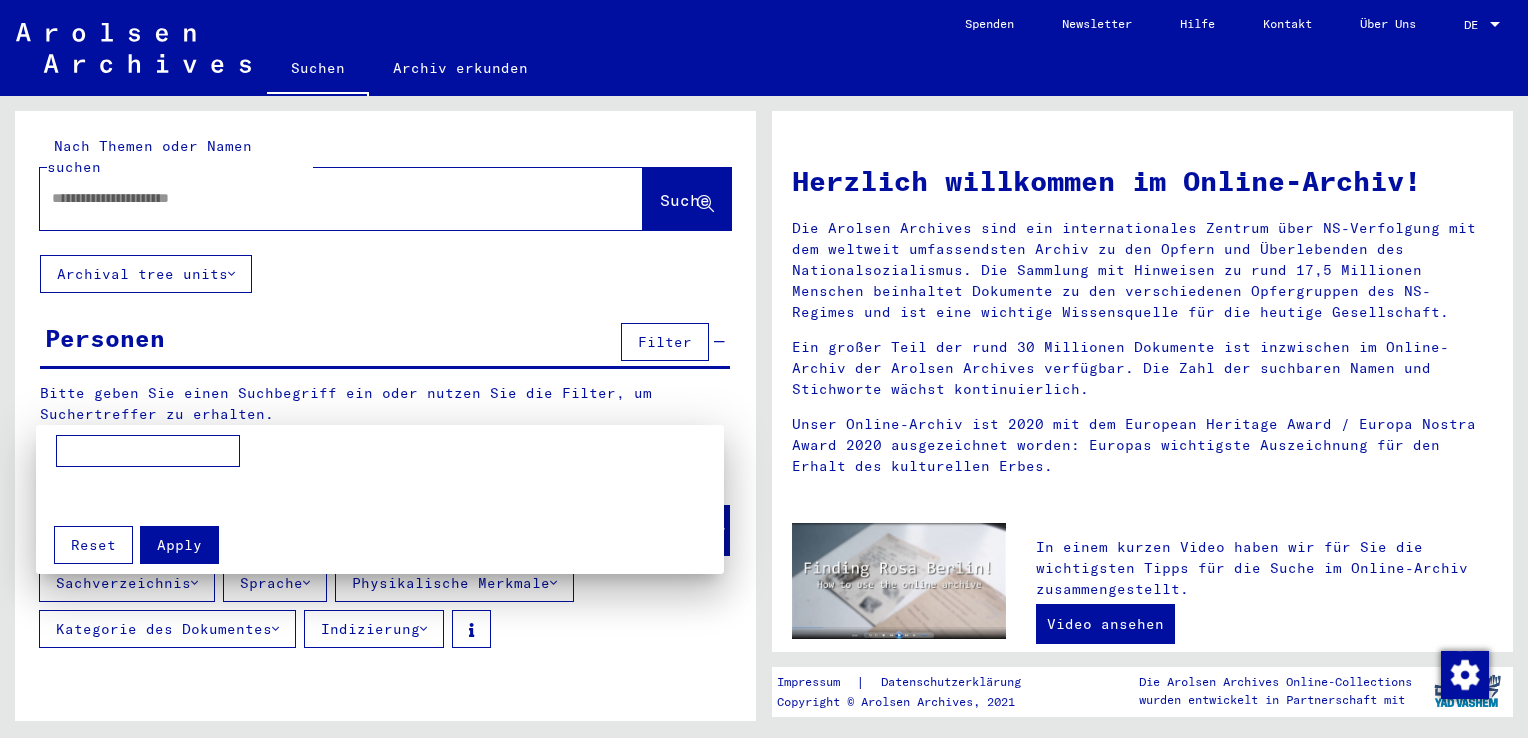 click at bounding box center (764, 369) 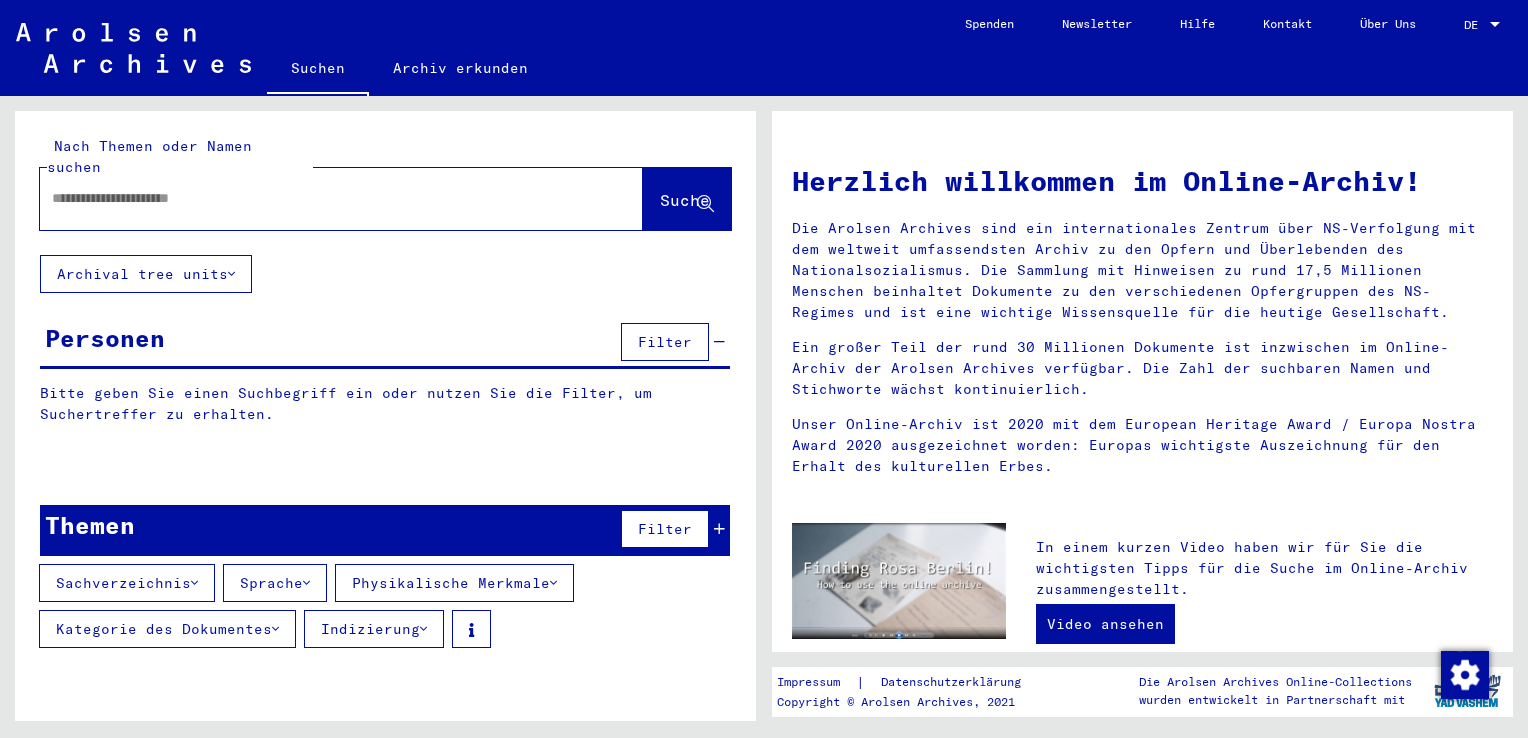 click at bounding box center (317, 198) 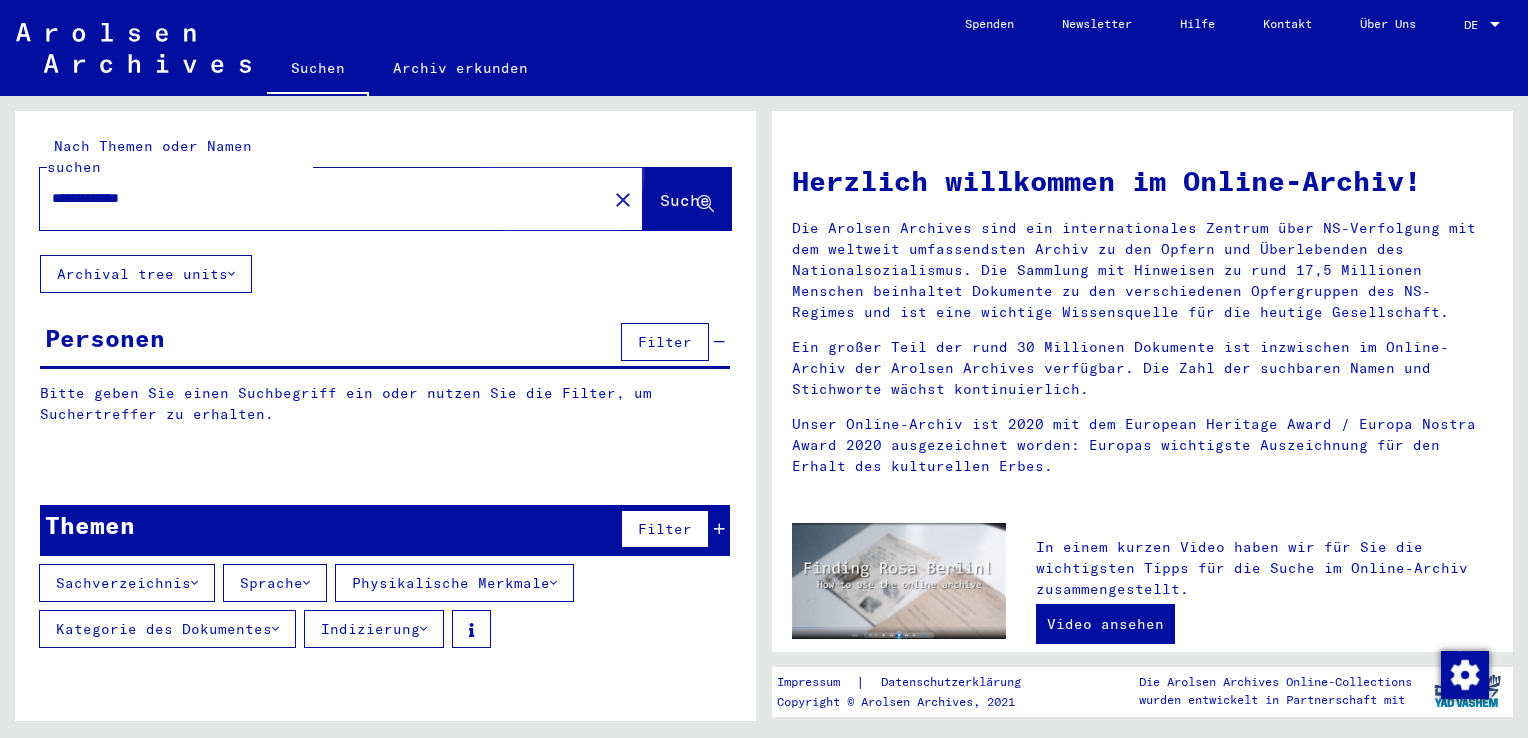 click on "Suche" 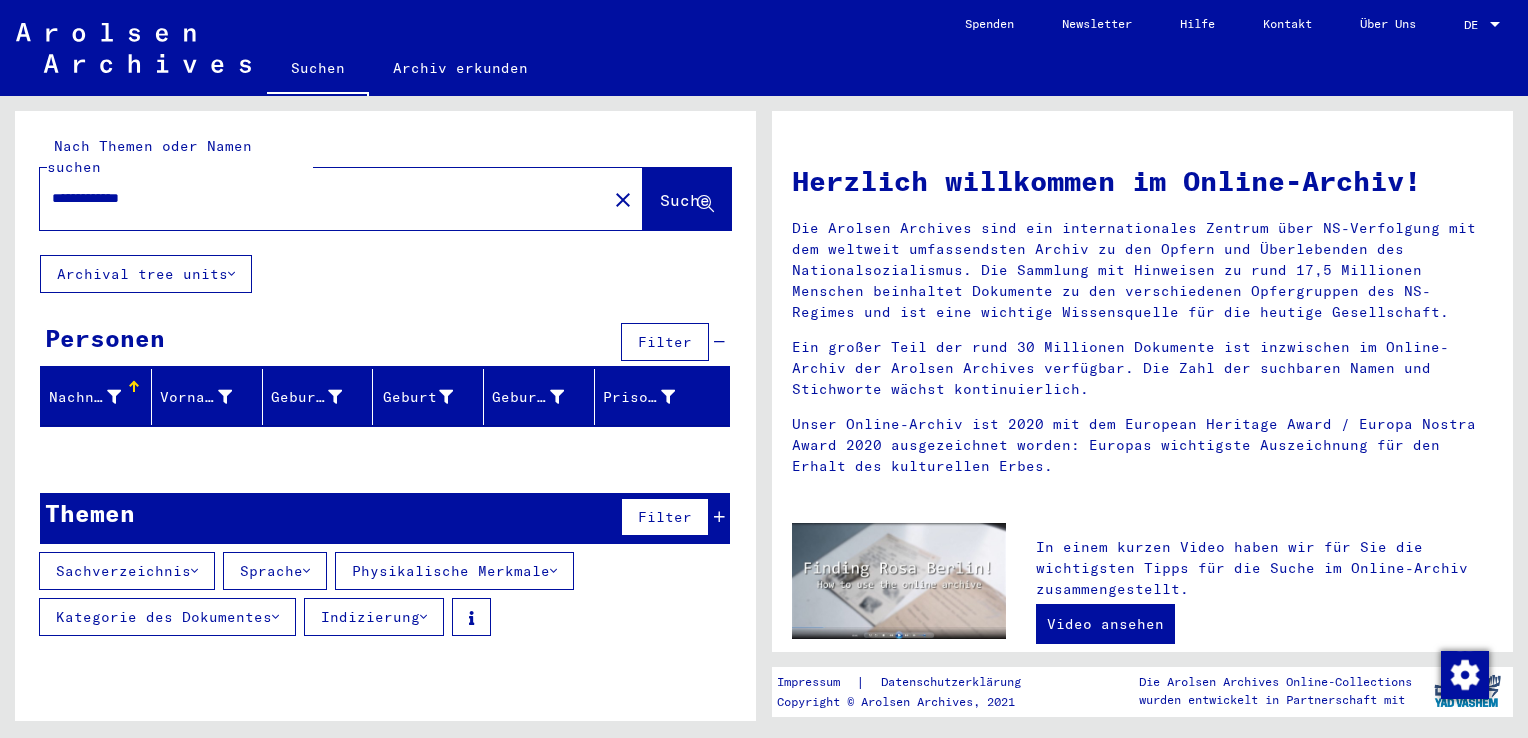click on "**********" at bounding box center [317, 198] 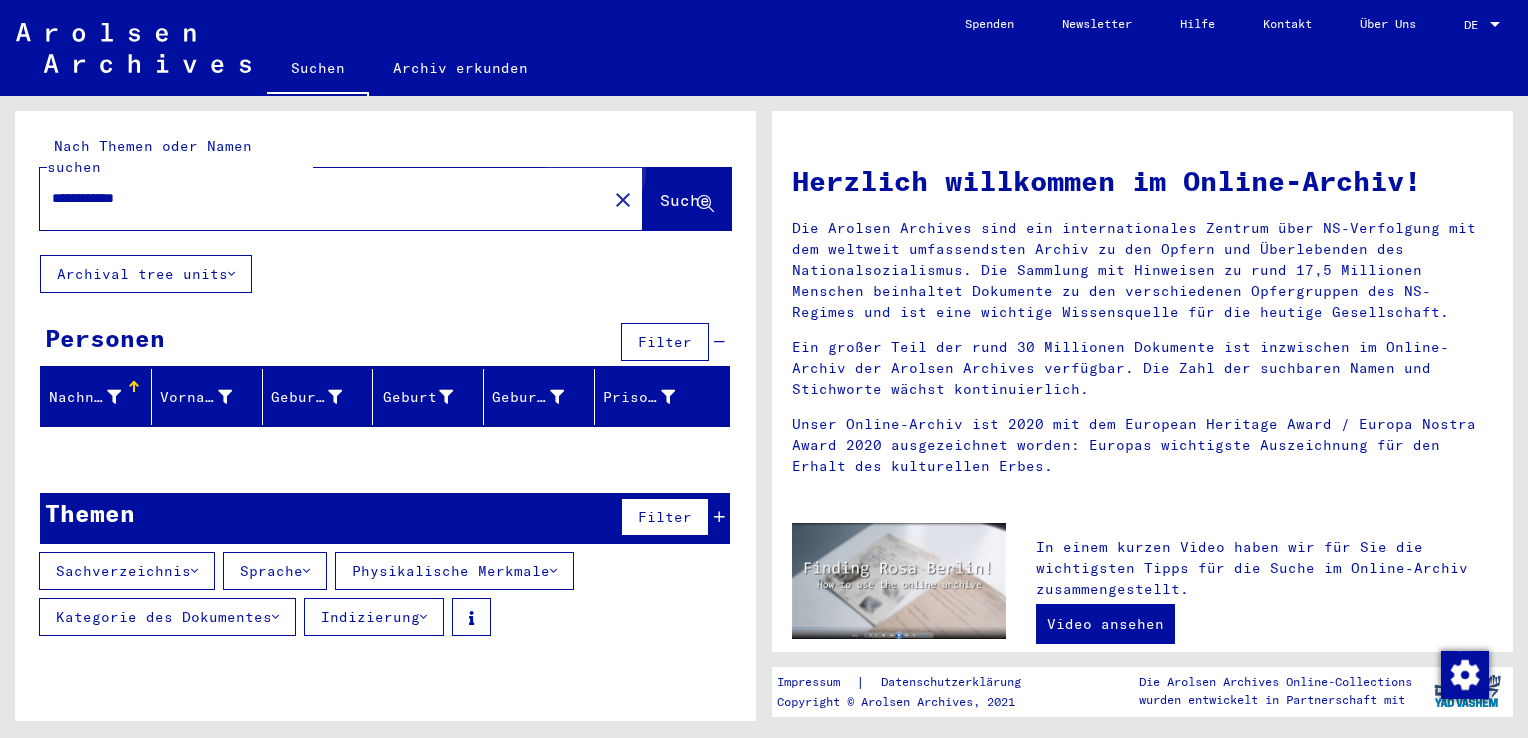 click on "Suche" 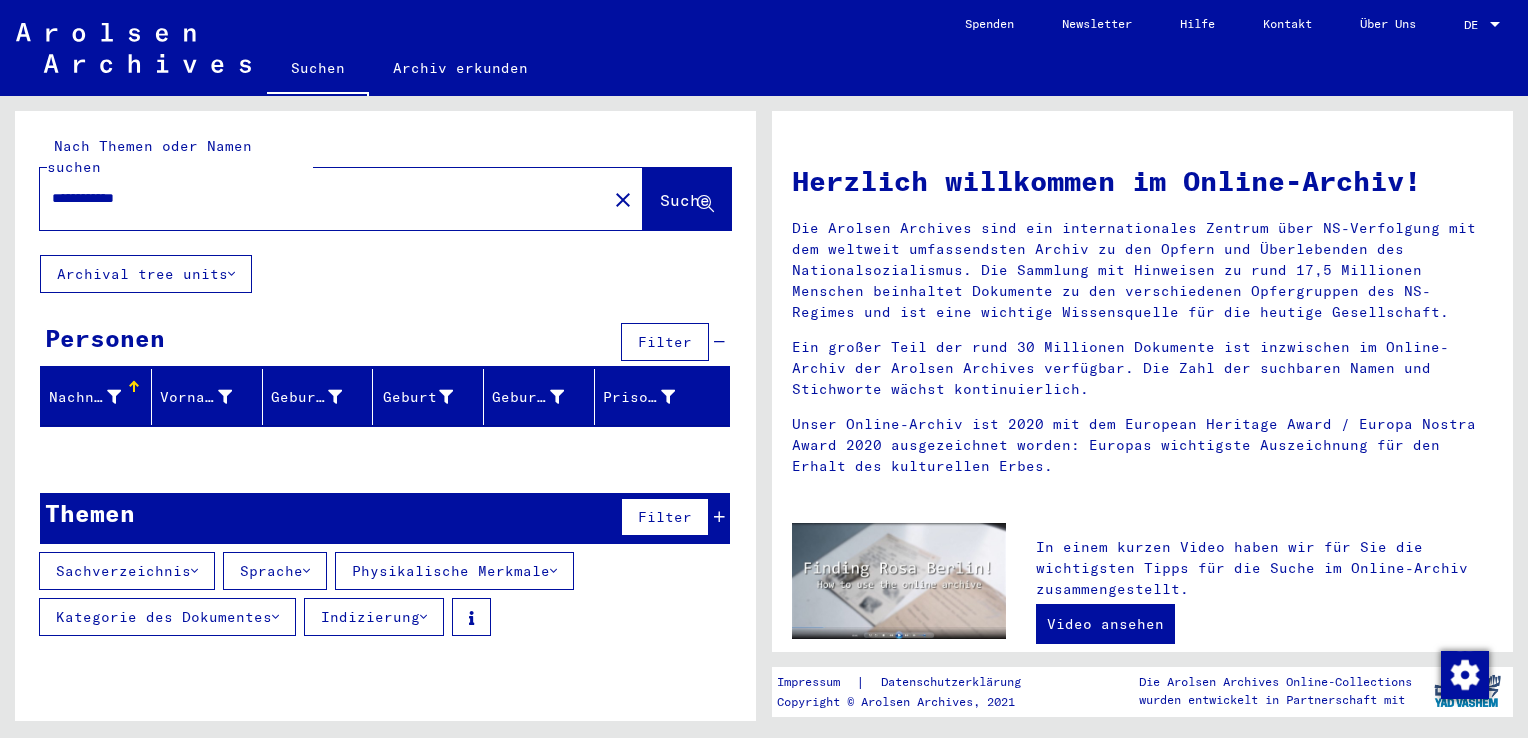 click on "**********" at bounding box center (317, 198) 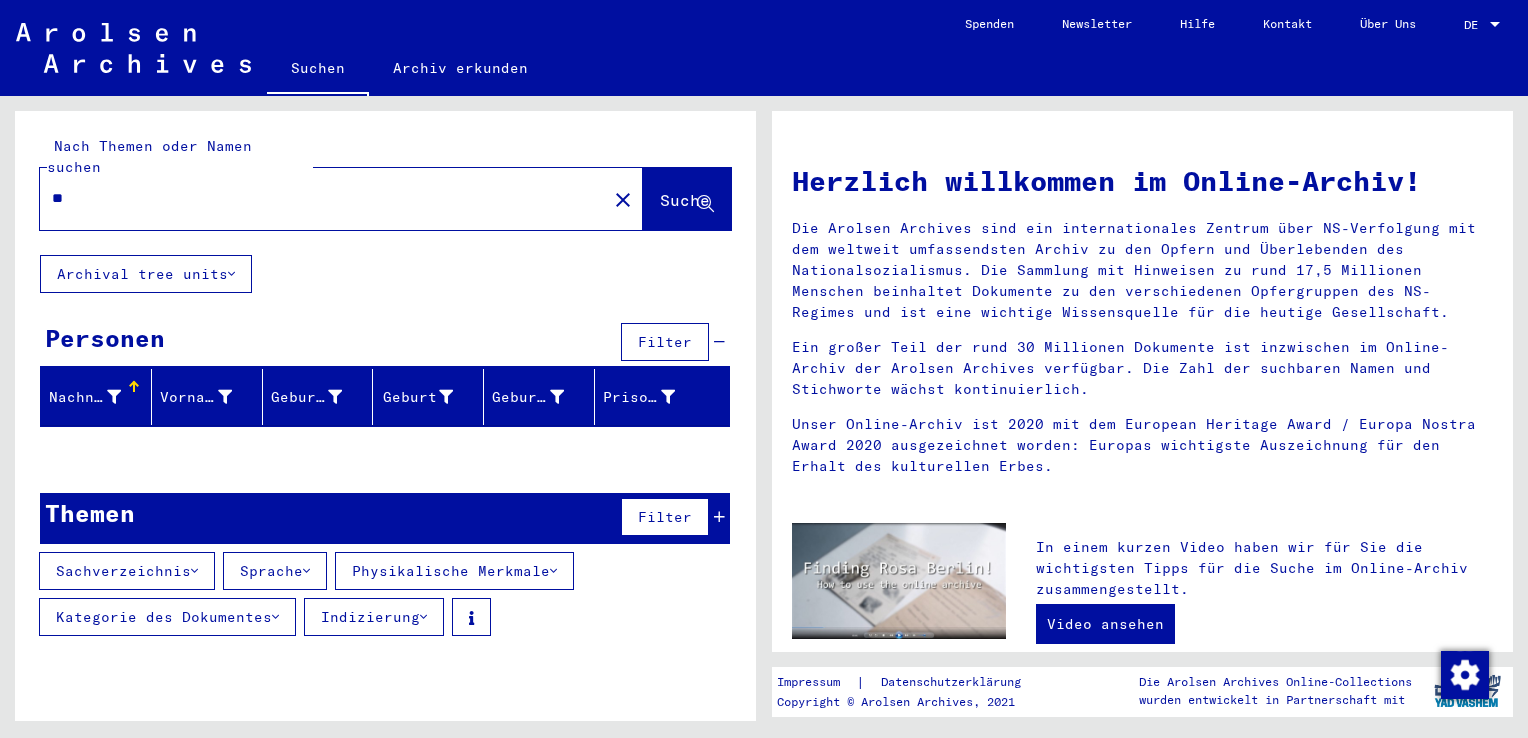 type on "*" 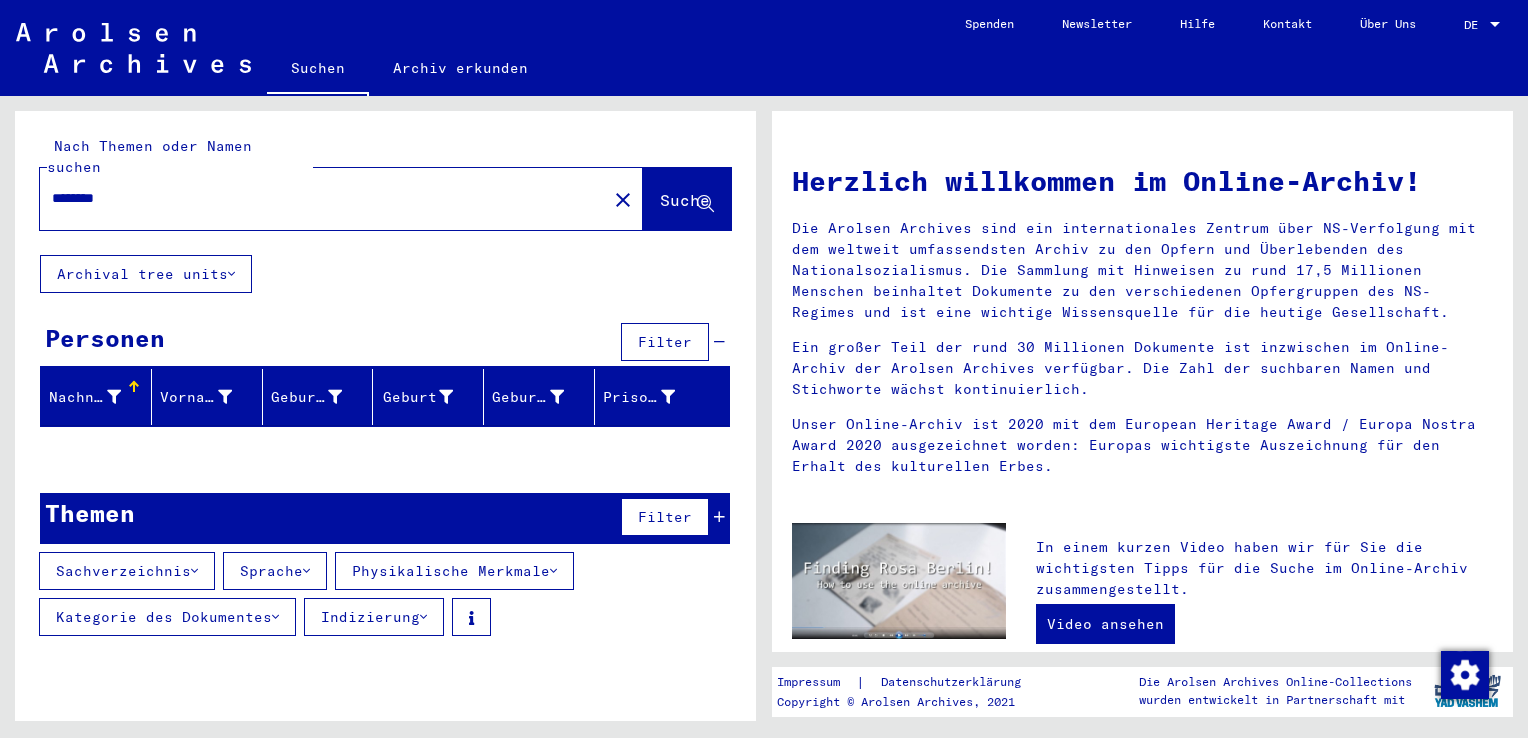 type on "********" 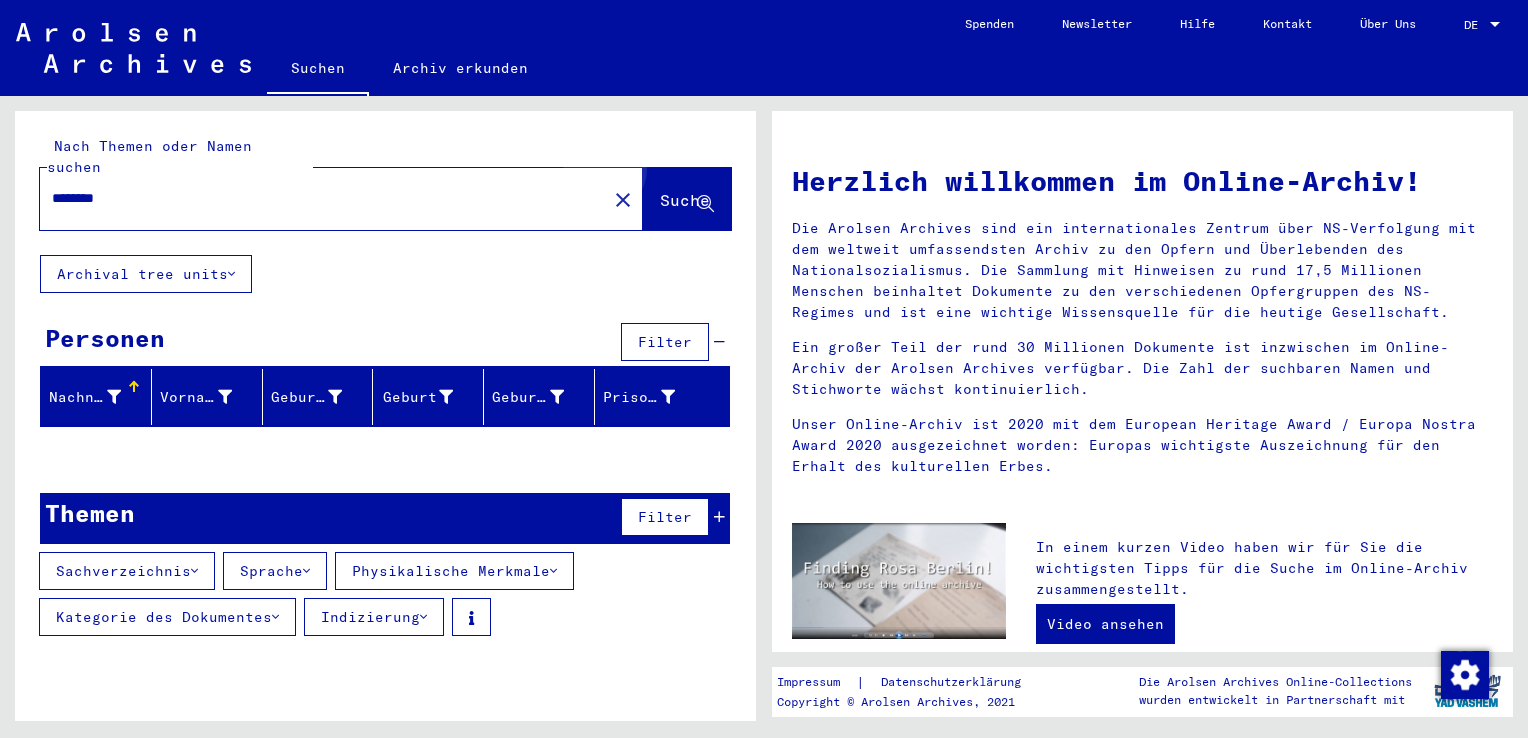 click on "Suche" 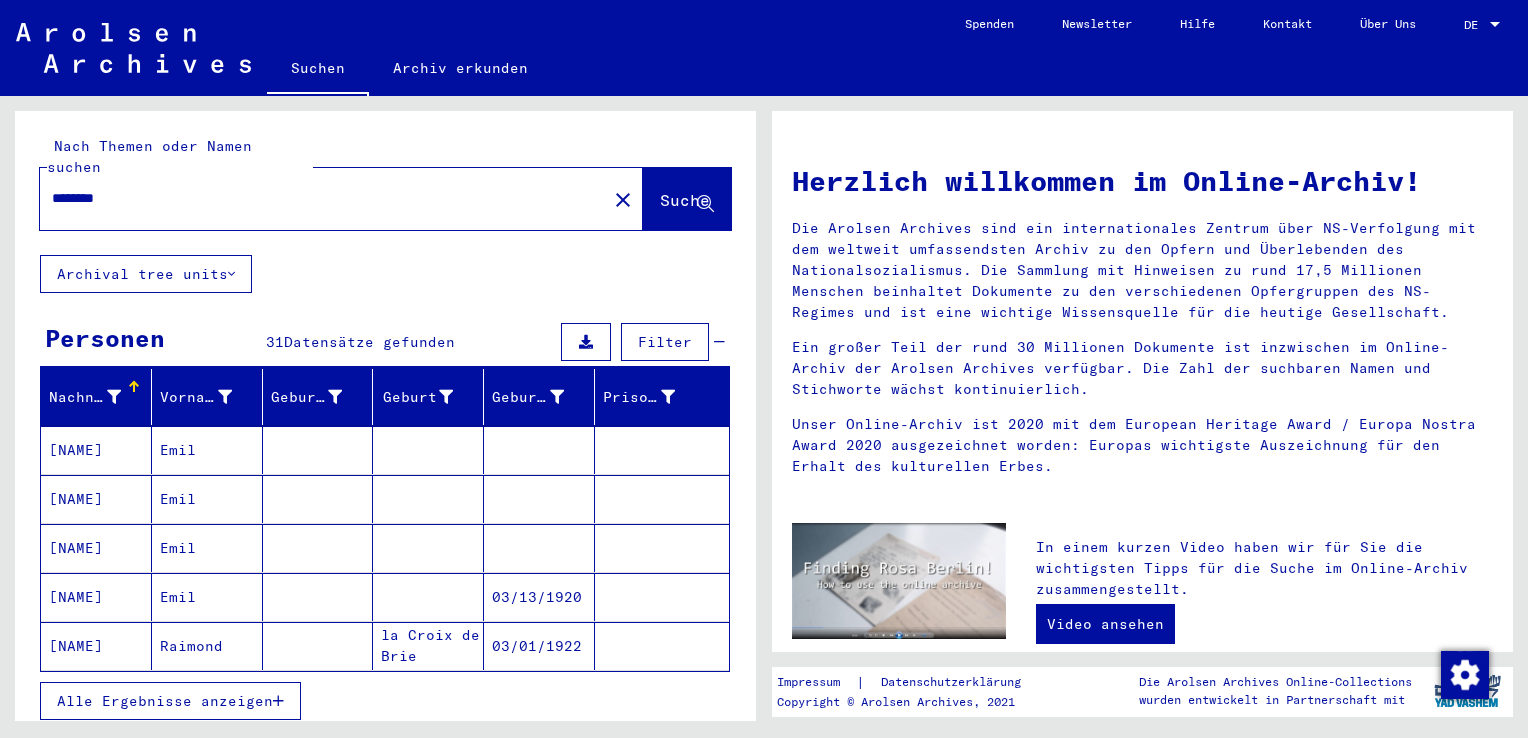 click on "Alle Ergebnisse anzeigen" at bounding box center (165, 701) 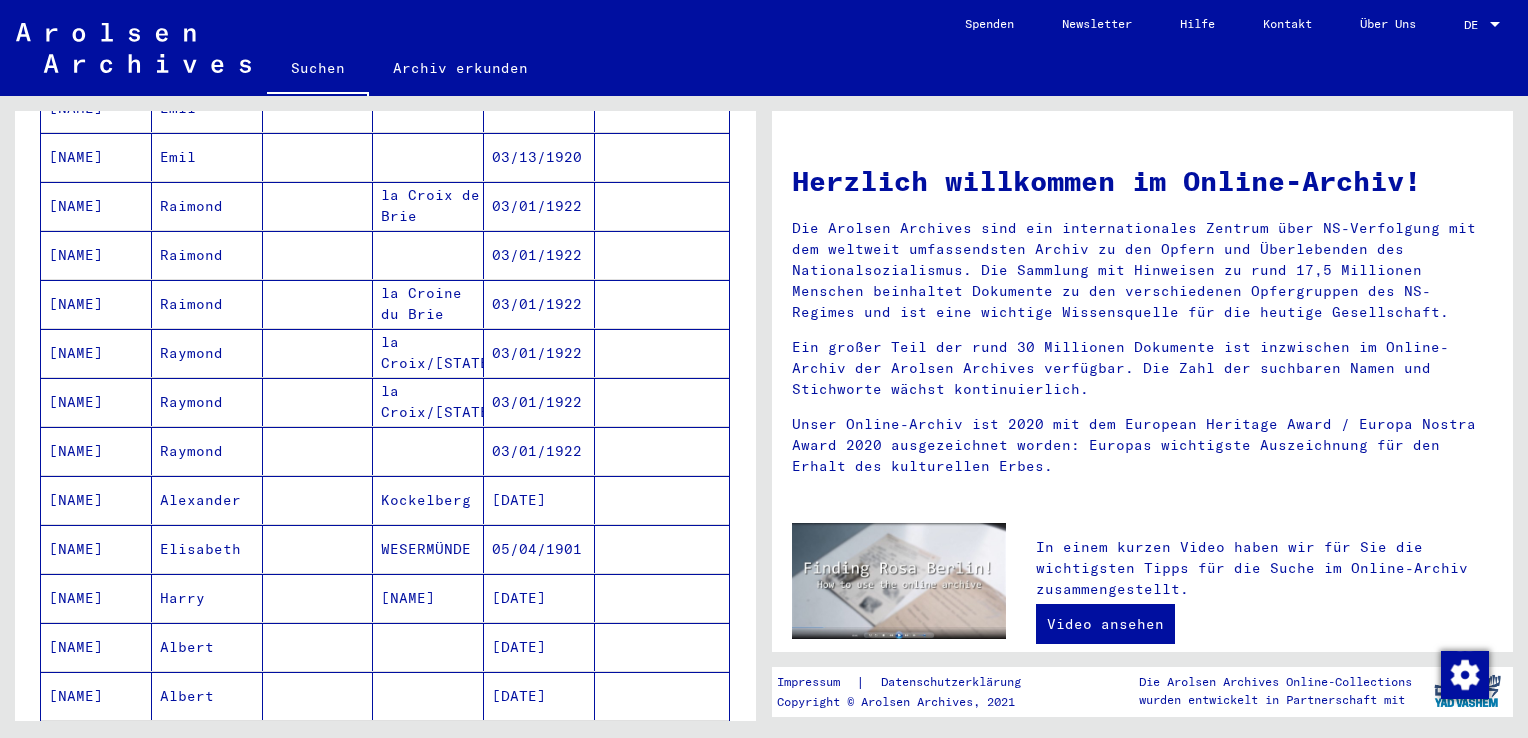 scroll, scrollTop: 600, scrollLeft: 0, axis: vertical 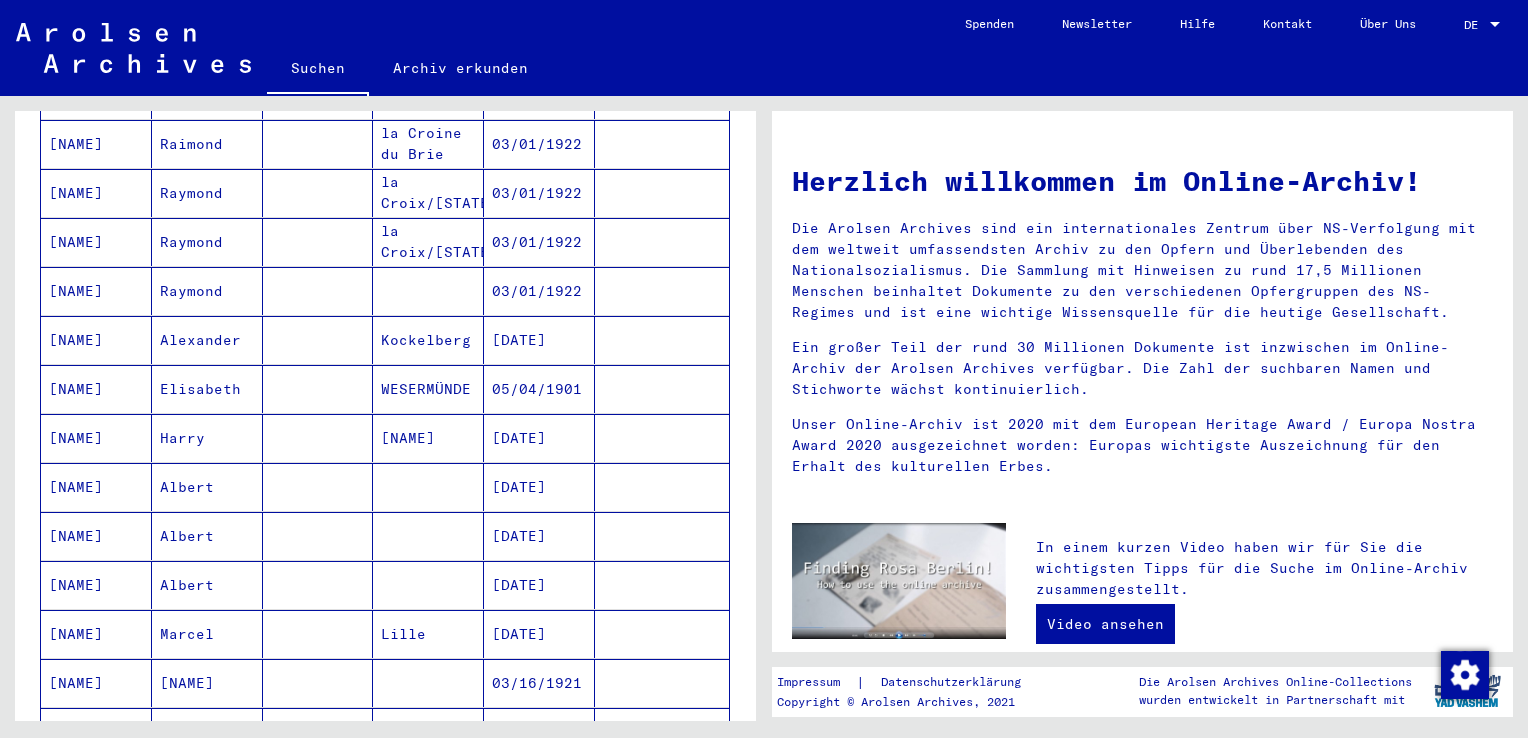 click on "[NAME]" at bounding box center [96, 634] 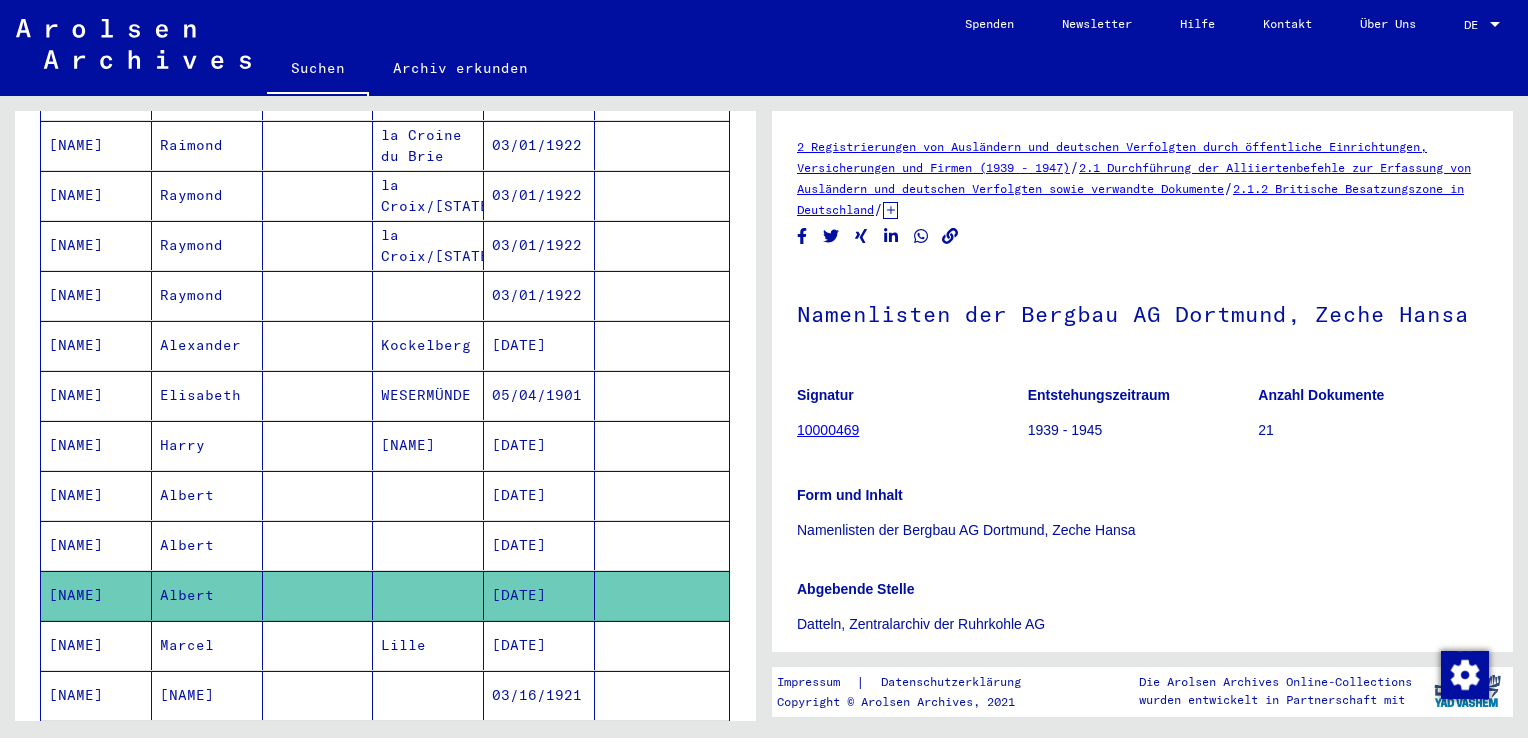scroll, scrollTop: 0, scrollLeft: 0, axis: both 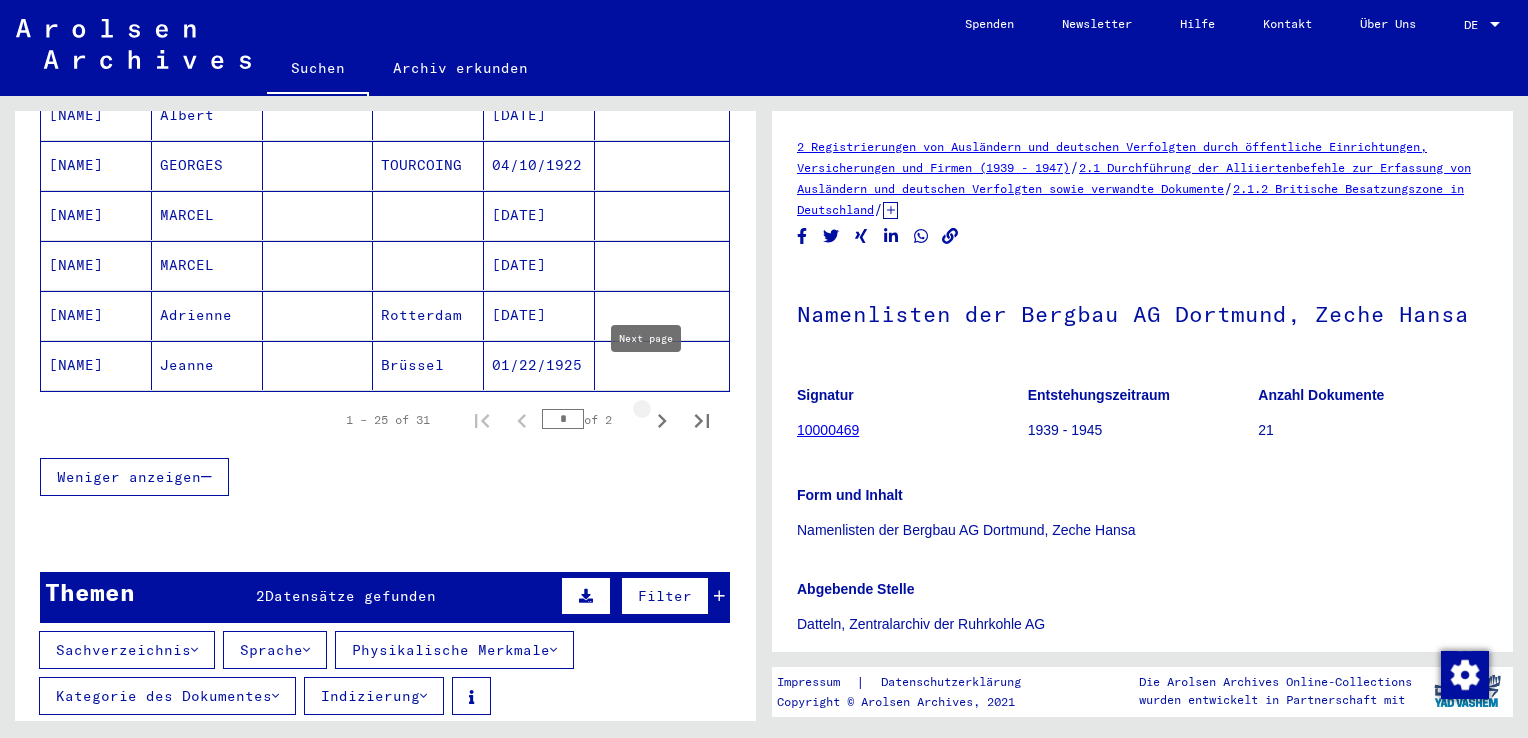 click 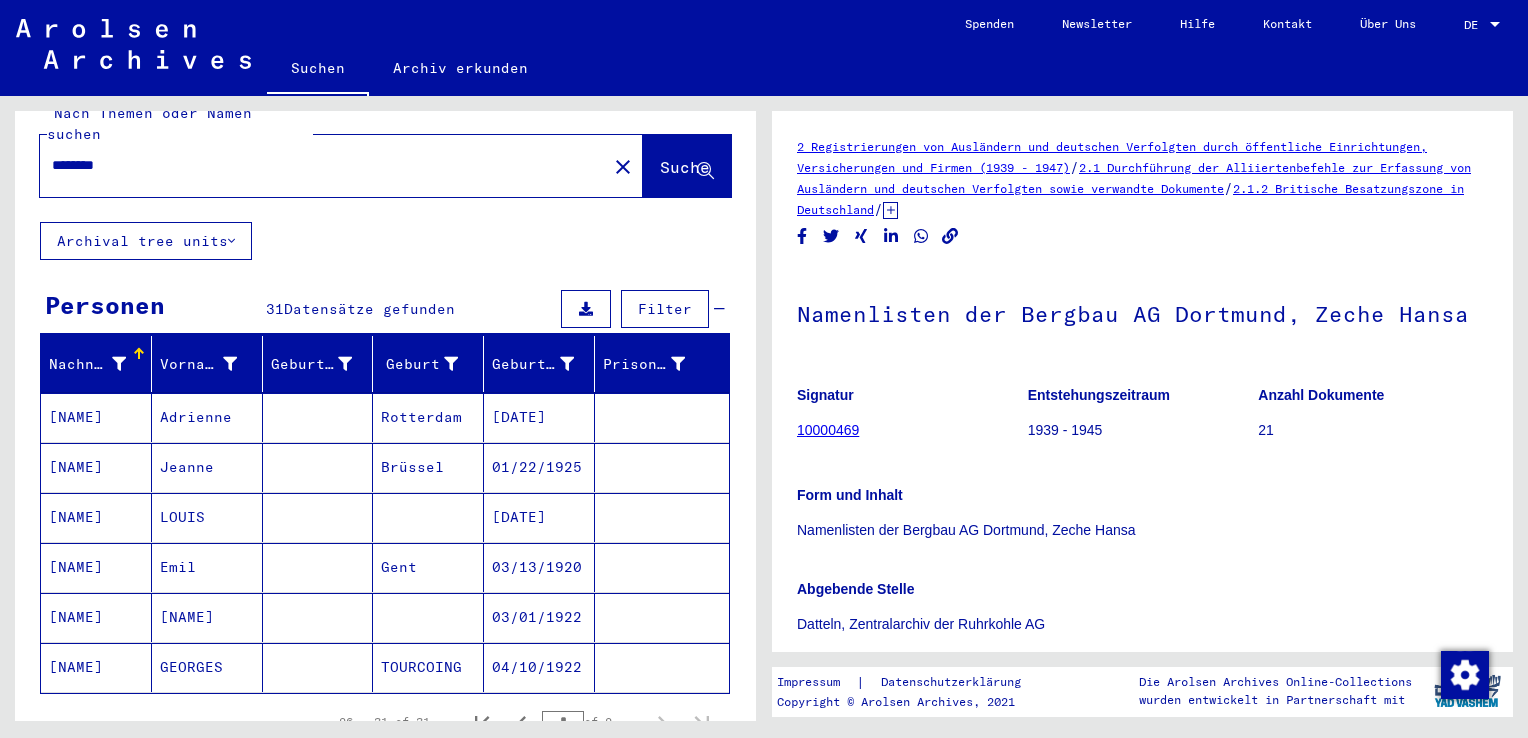 scroll, scrollTop: 0, scrollLeft: 0, axis: both 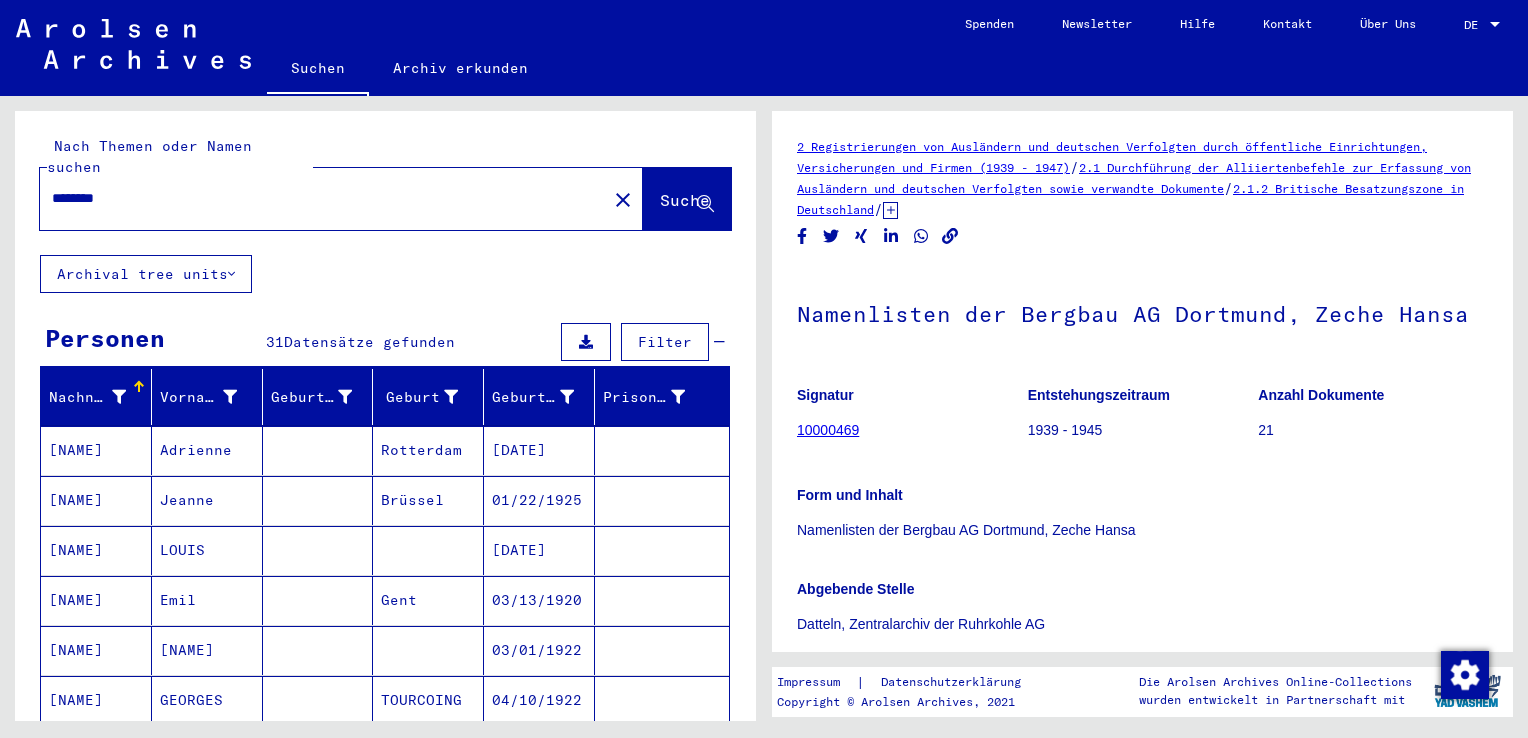 click on "********" at bounding box center [323, 198] 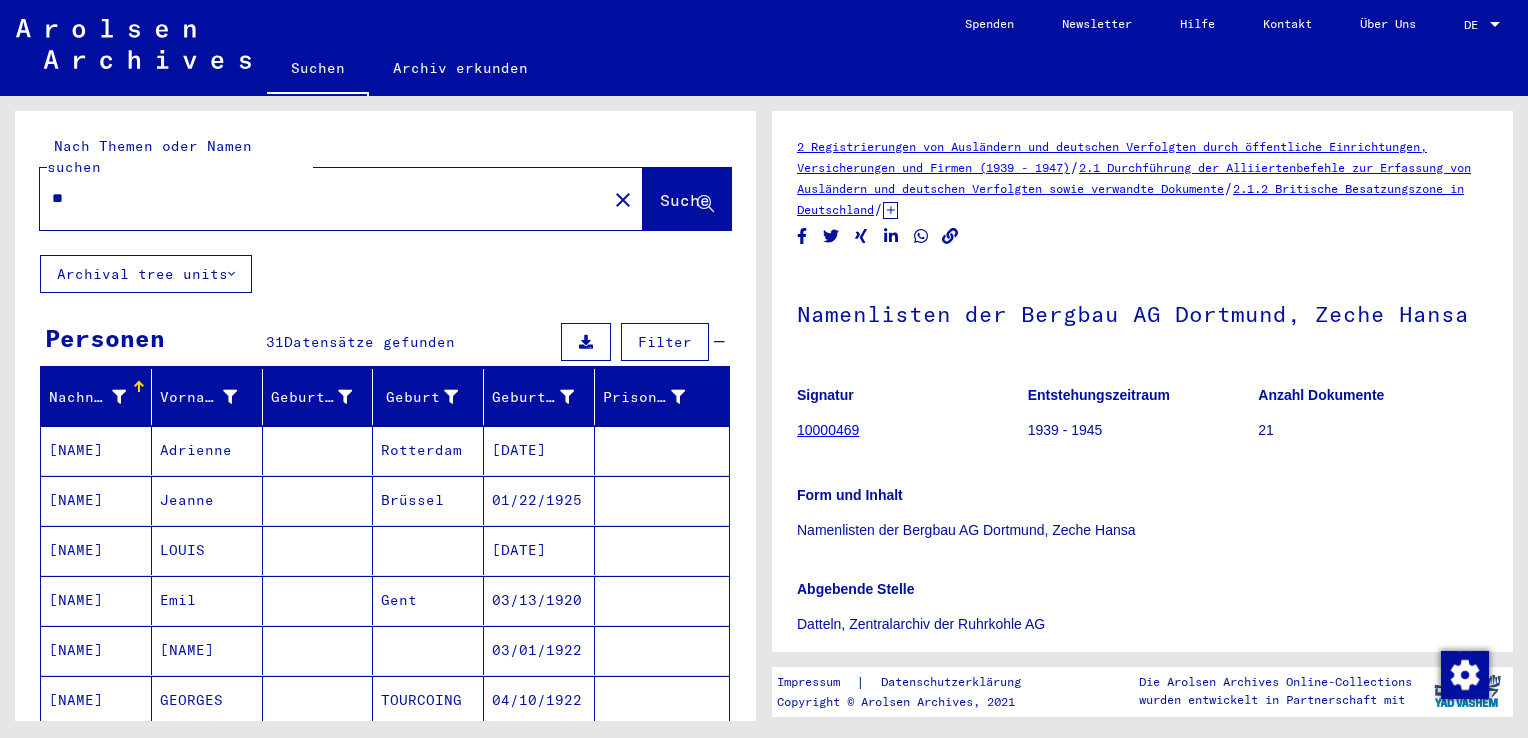 type on "*" 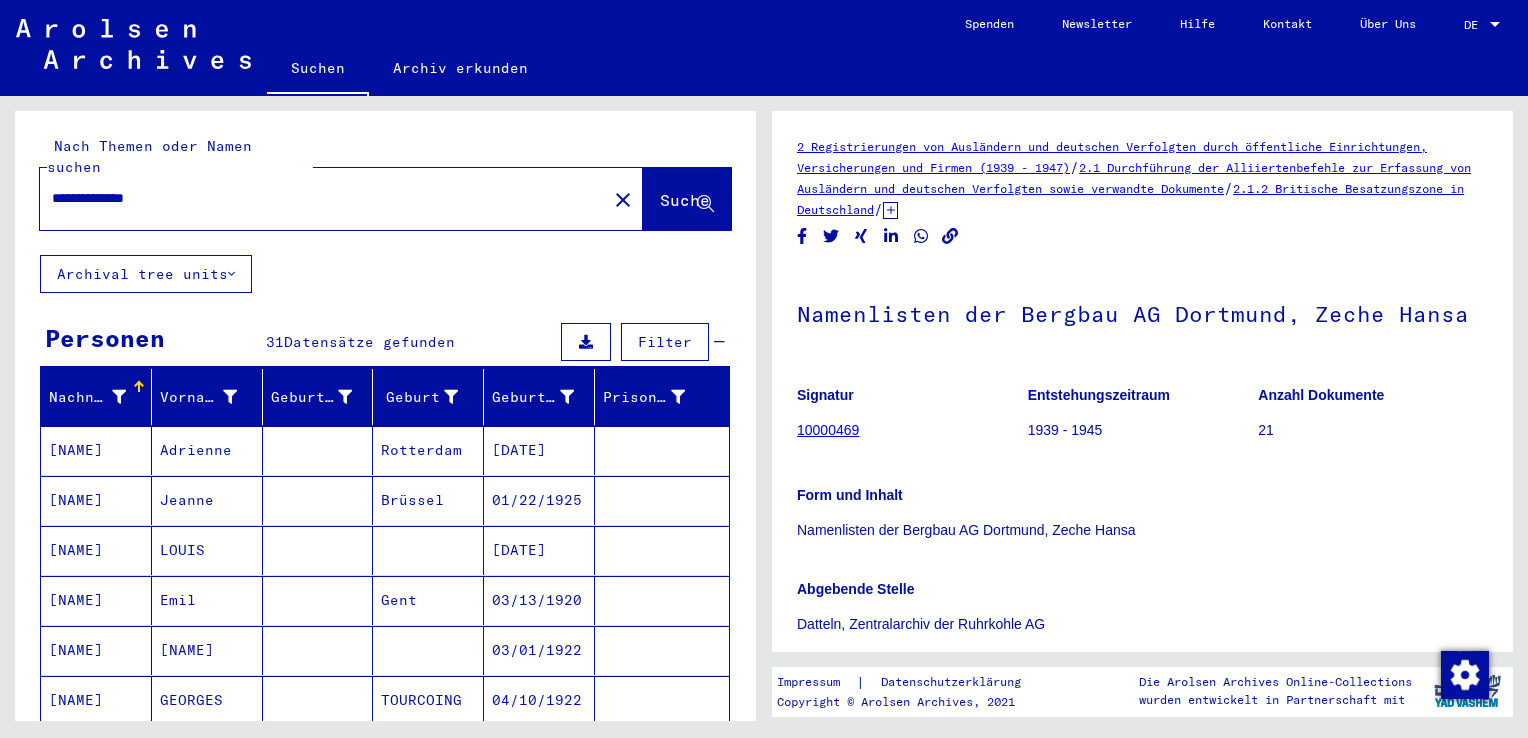 type on "**********" 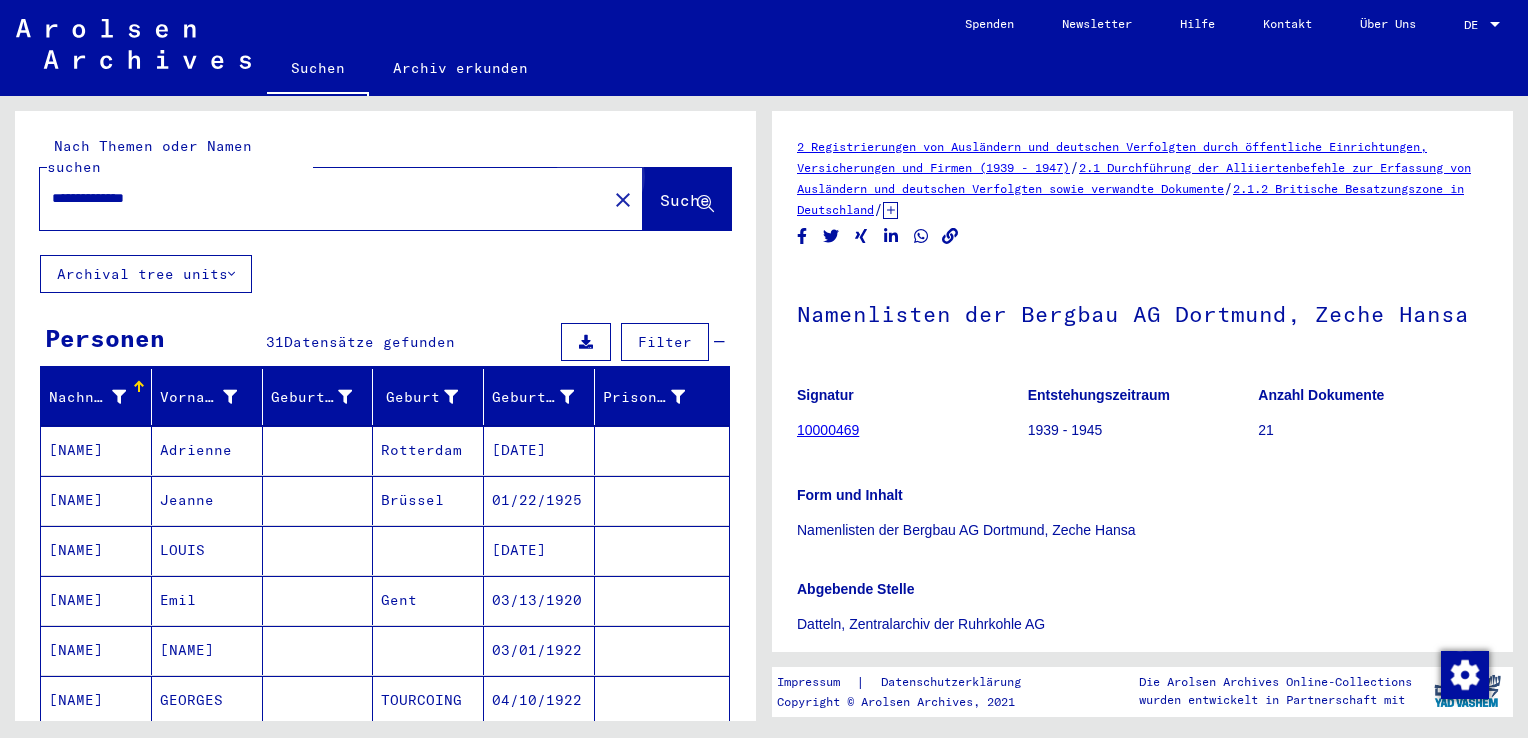 click on "Suche" 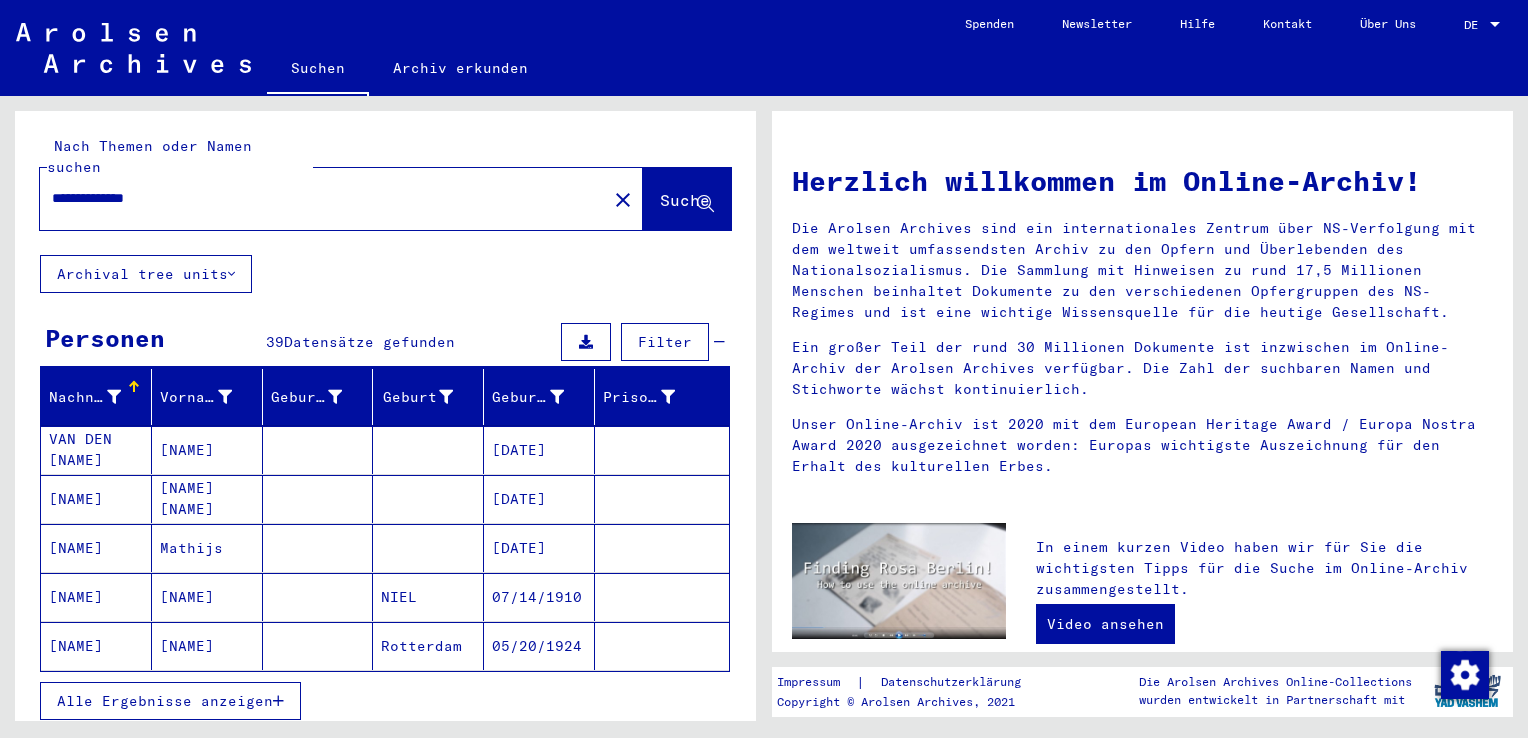 click on "Alle Ergebnisse anzeigen" at bounding box center [165, 701] 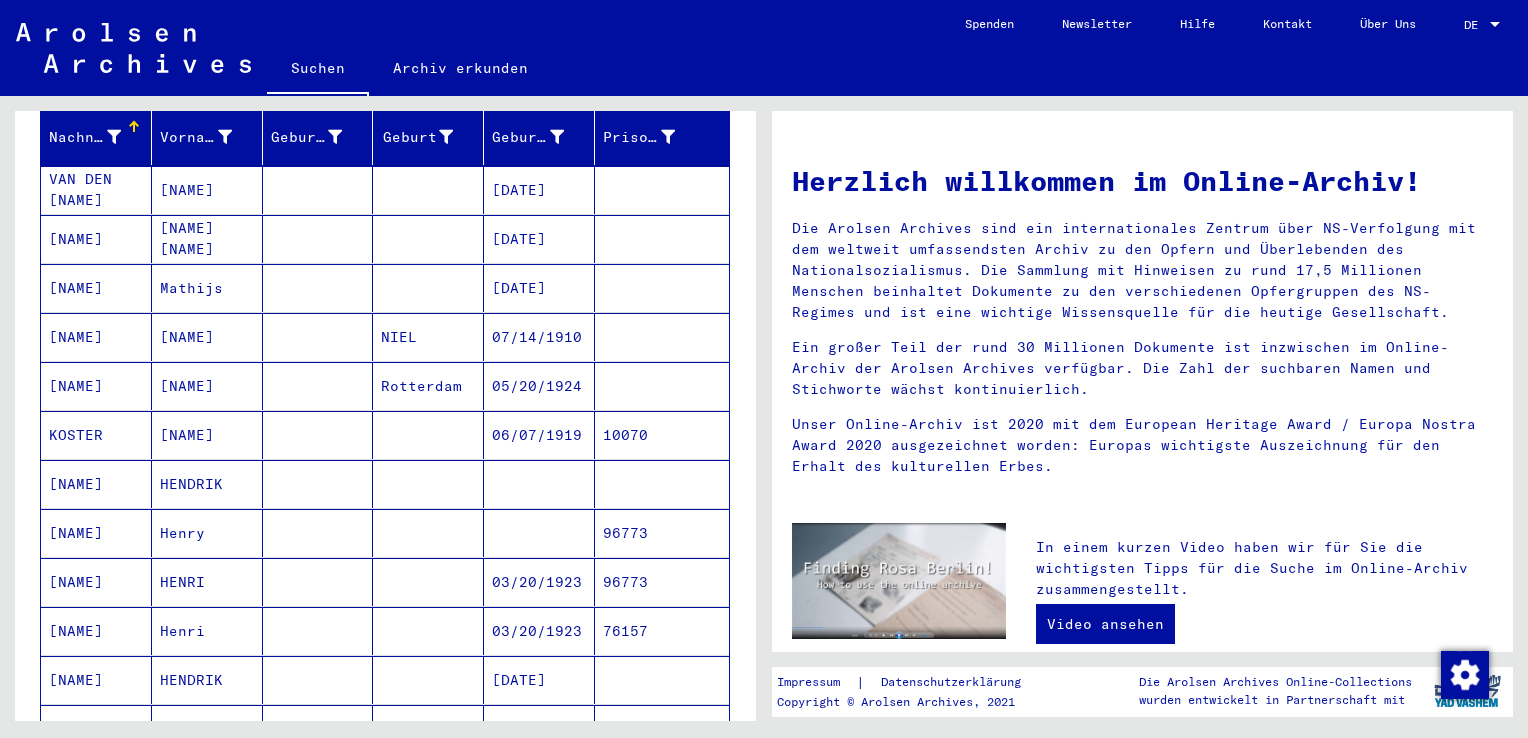 scroll, scrollTop: 360, scrollLeft: 0, axis: vertical 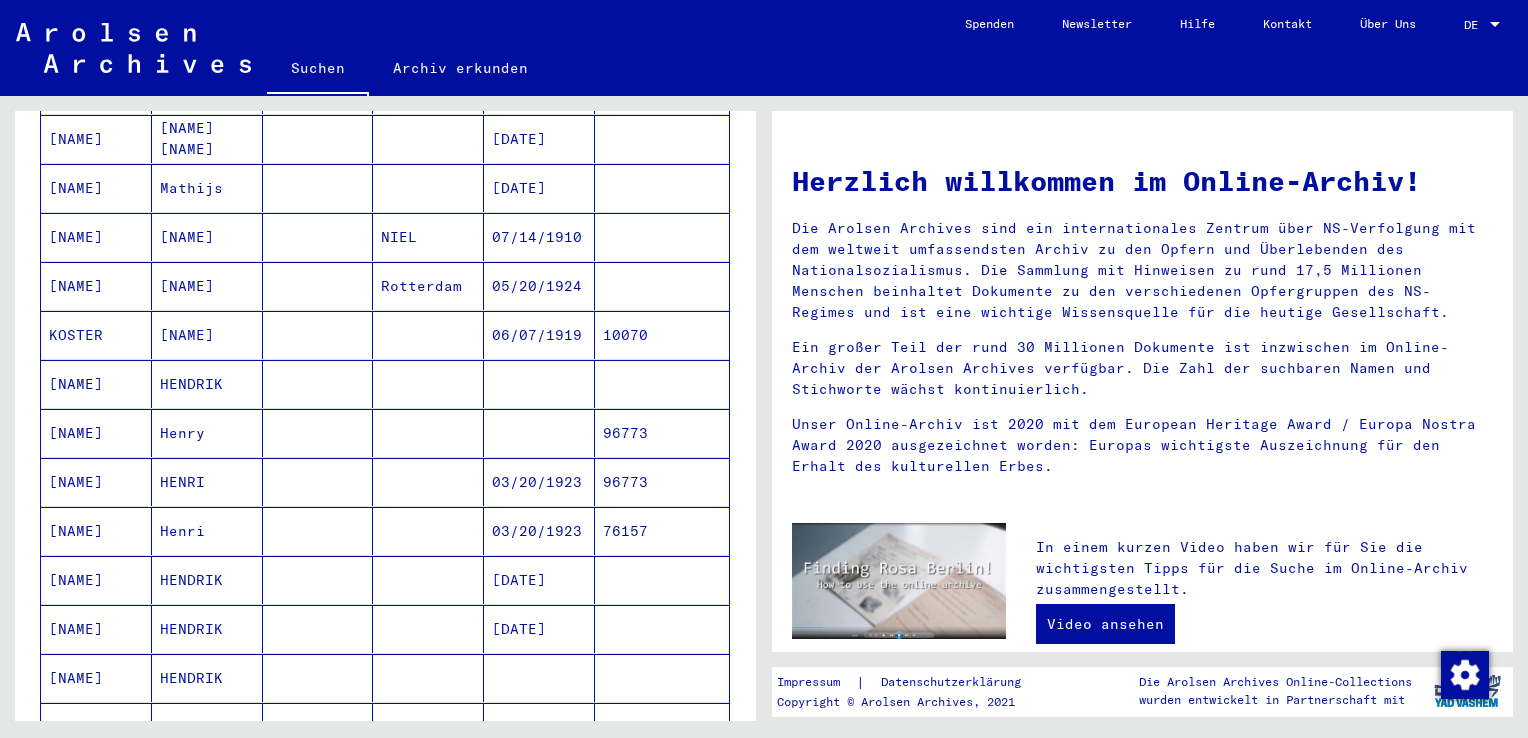 click on "[NAME]" at bounding box center (96, 531) 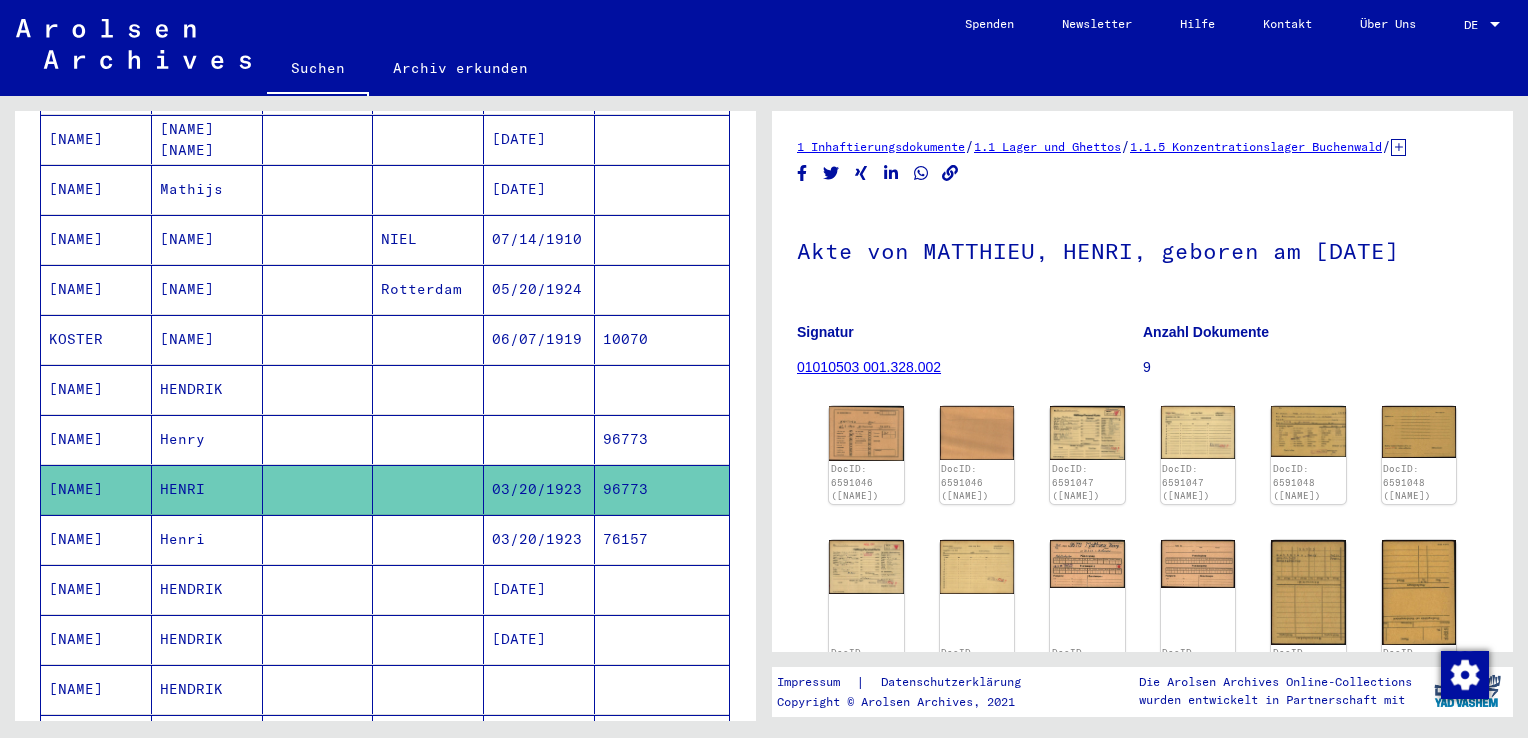 scroll, scrollTop: 0, scrollLeft: 0, axis: both 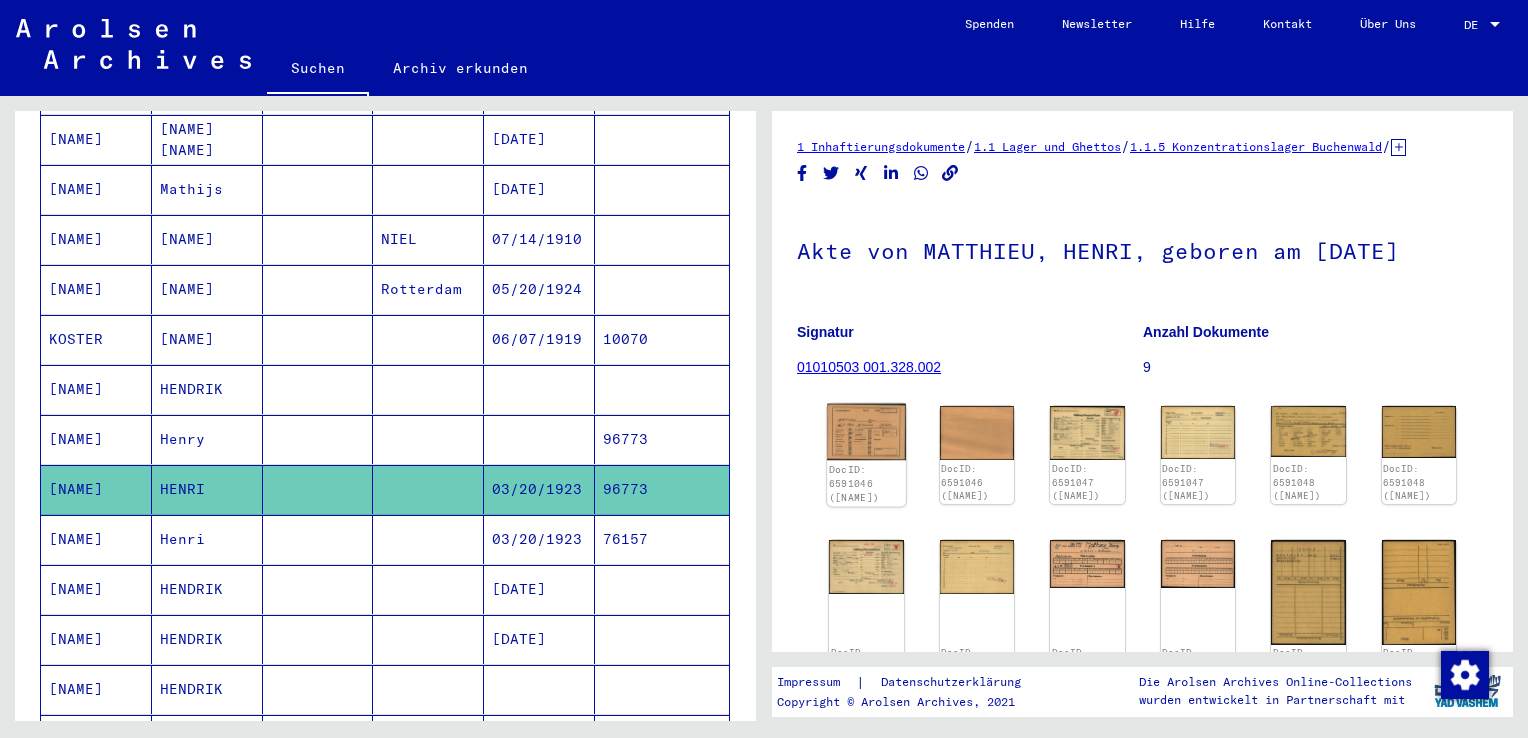 click 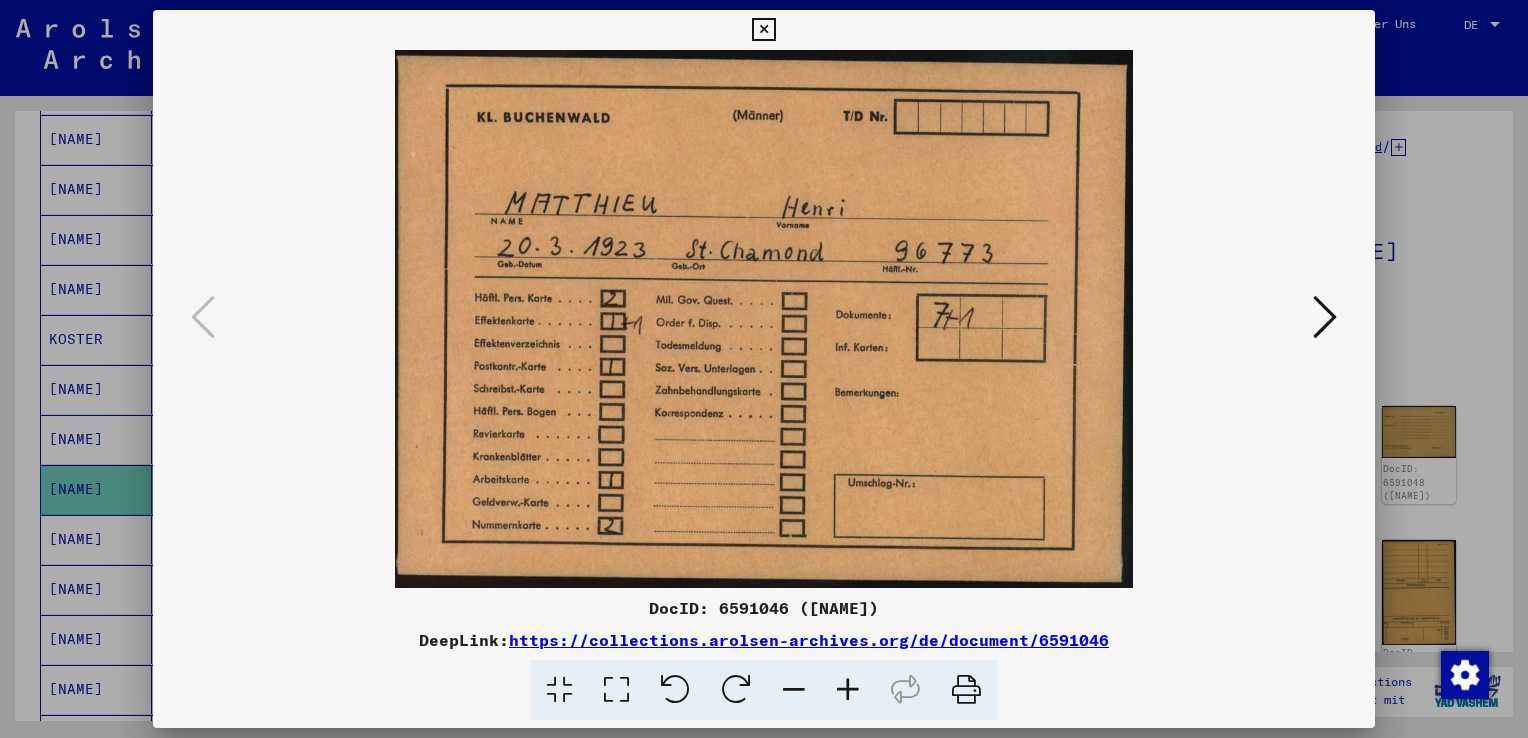 click at bounding box center [1325, 317] 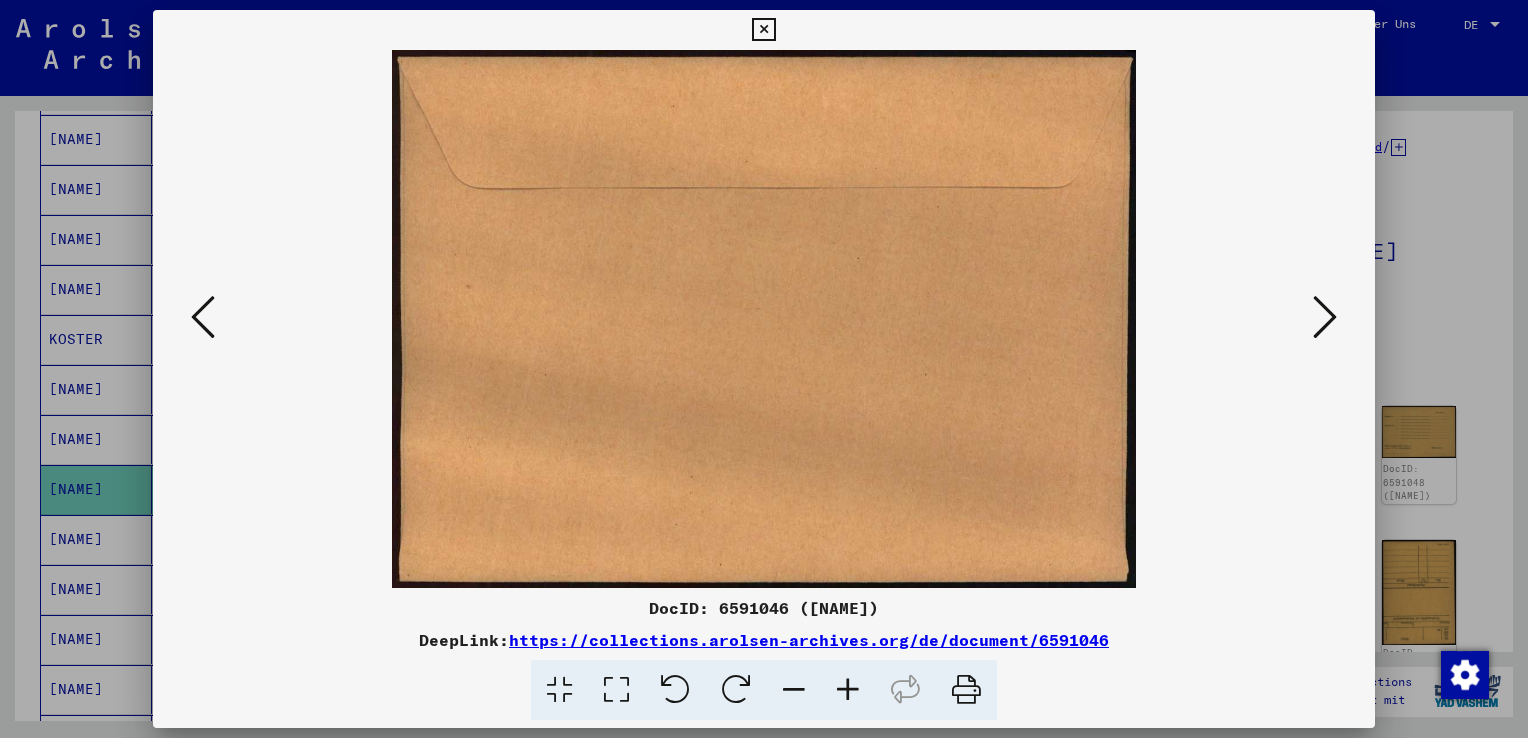 click at bounding box center [1325, 317] 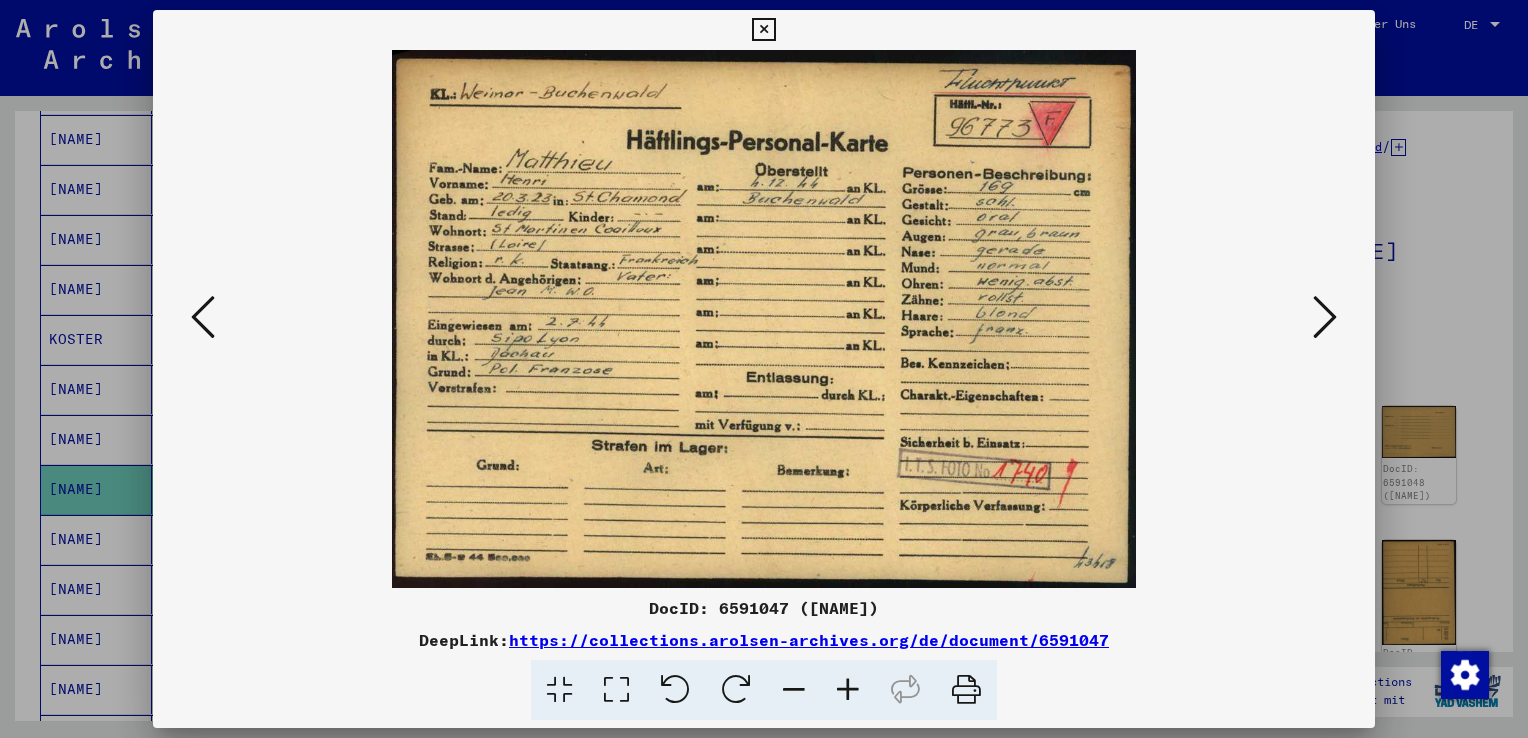 click at bounding box center [1325, 317] 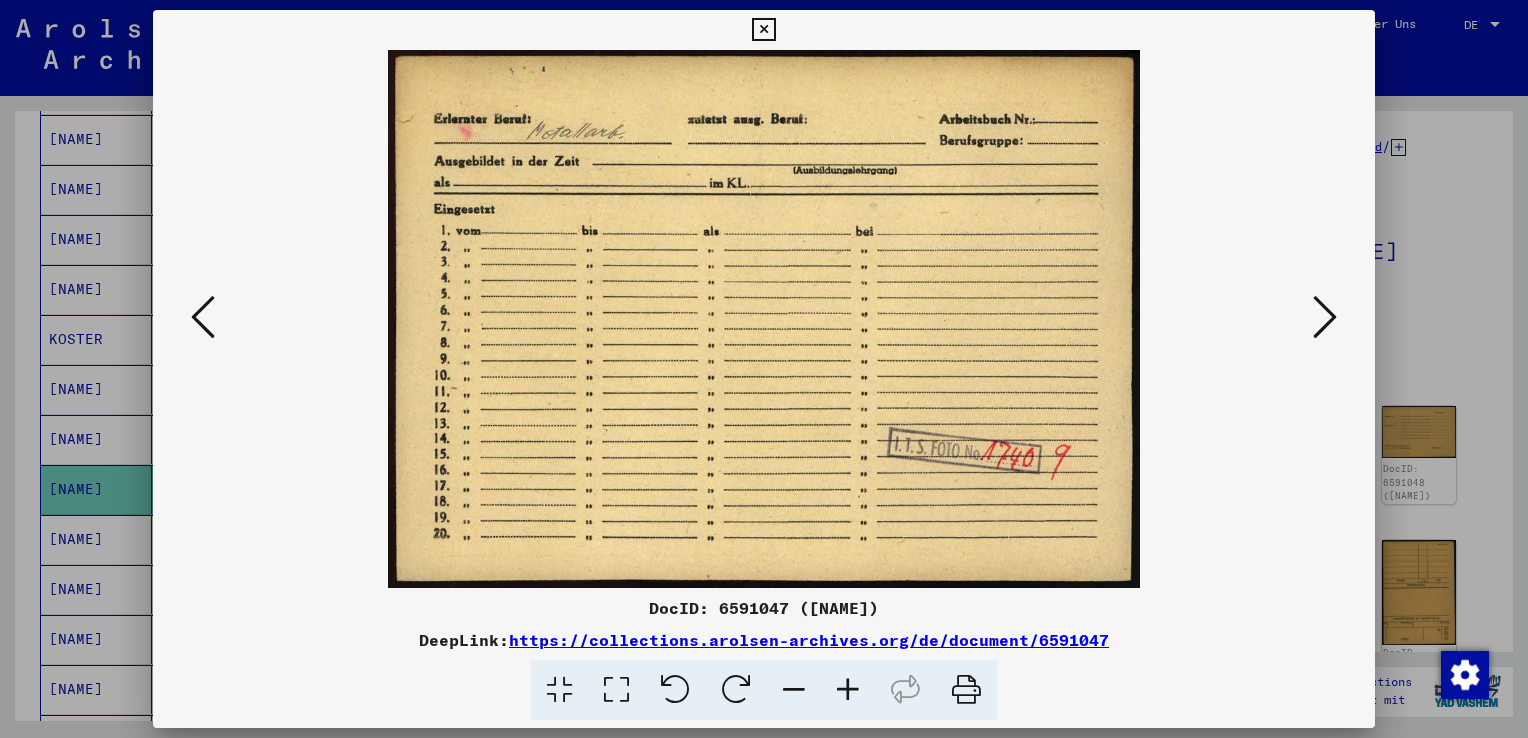 click at bounding box center (763, 30) 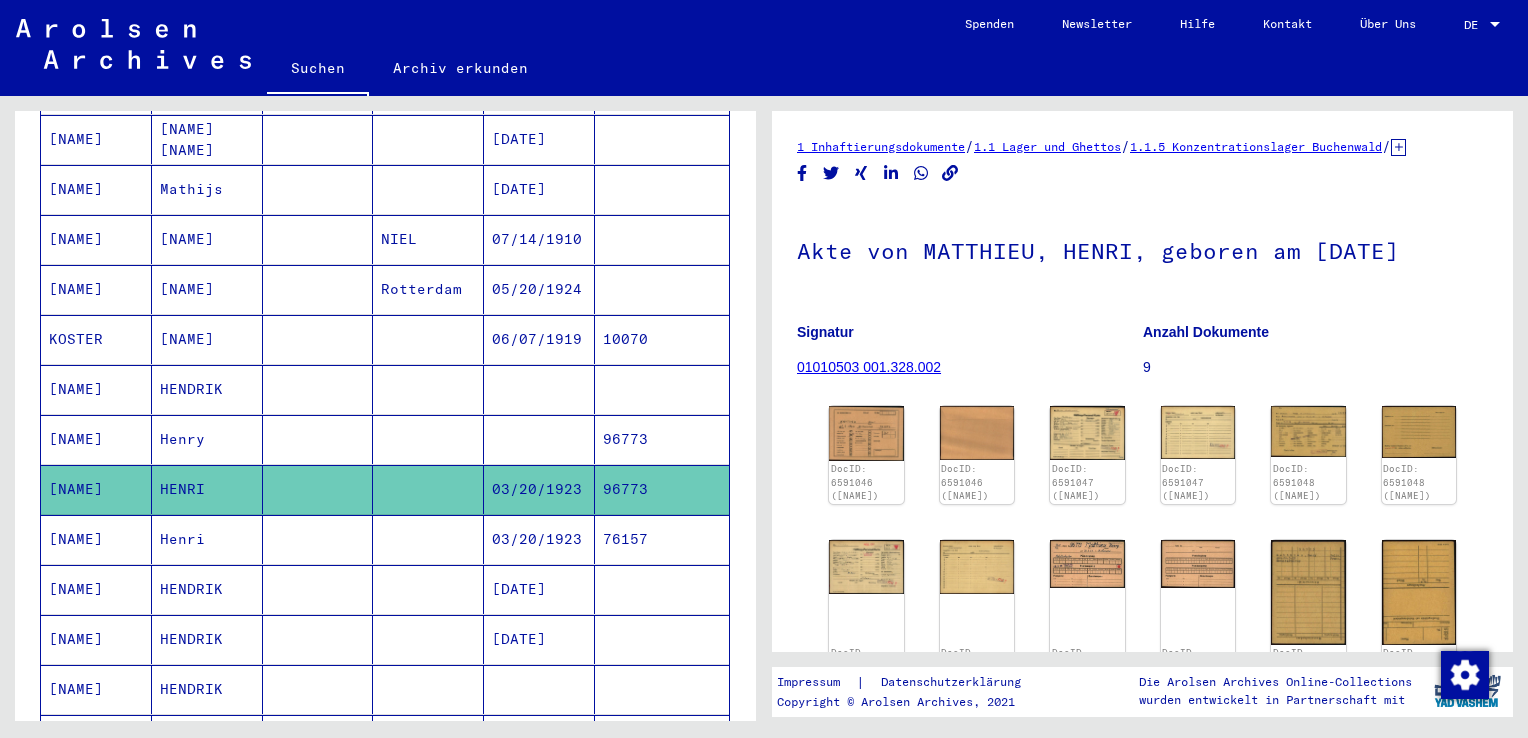 click on "[NAME]" at bounding box center [96, 489] 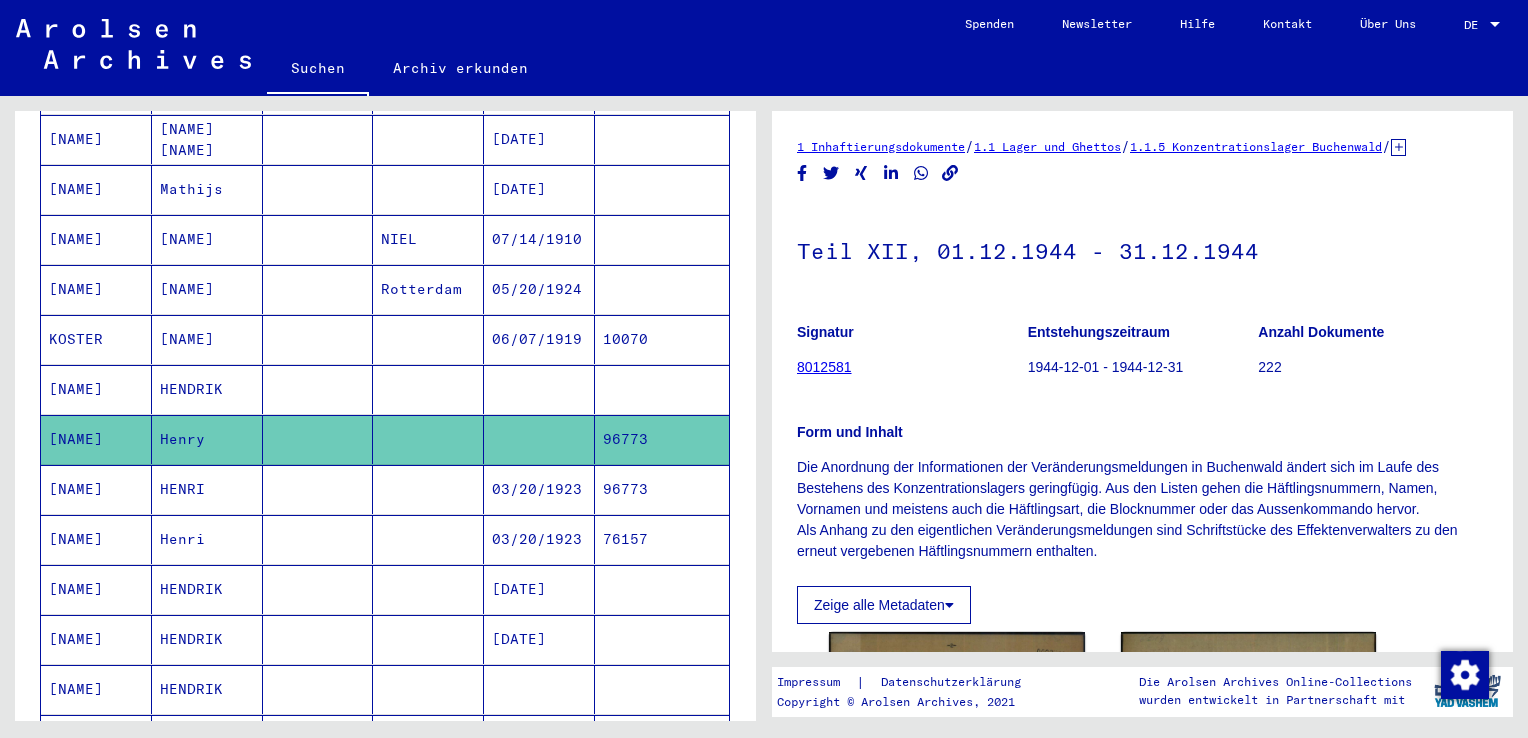 scroll, scrollTop: 0, scrollLeft: 0, axis: both 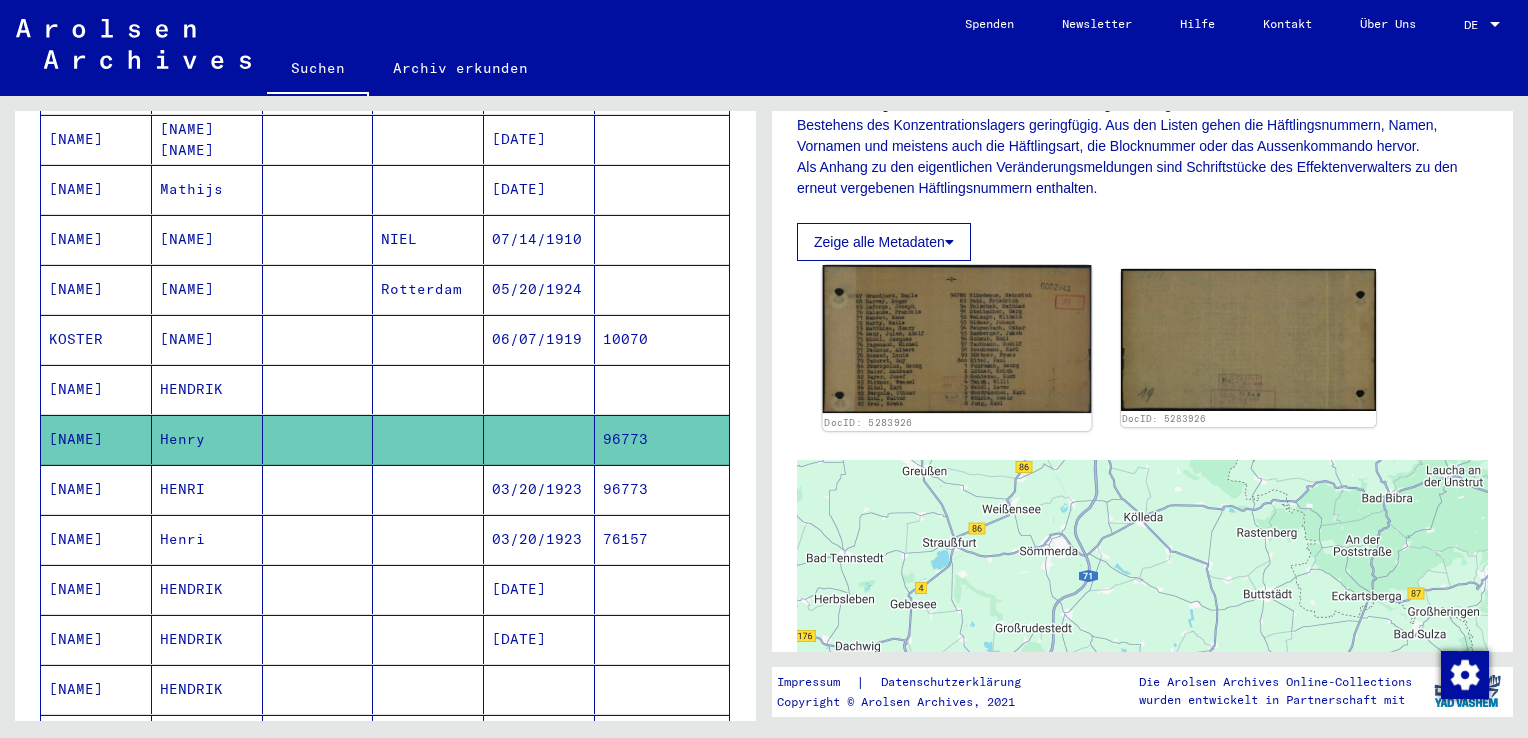 click 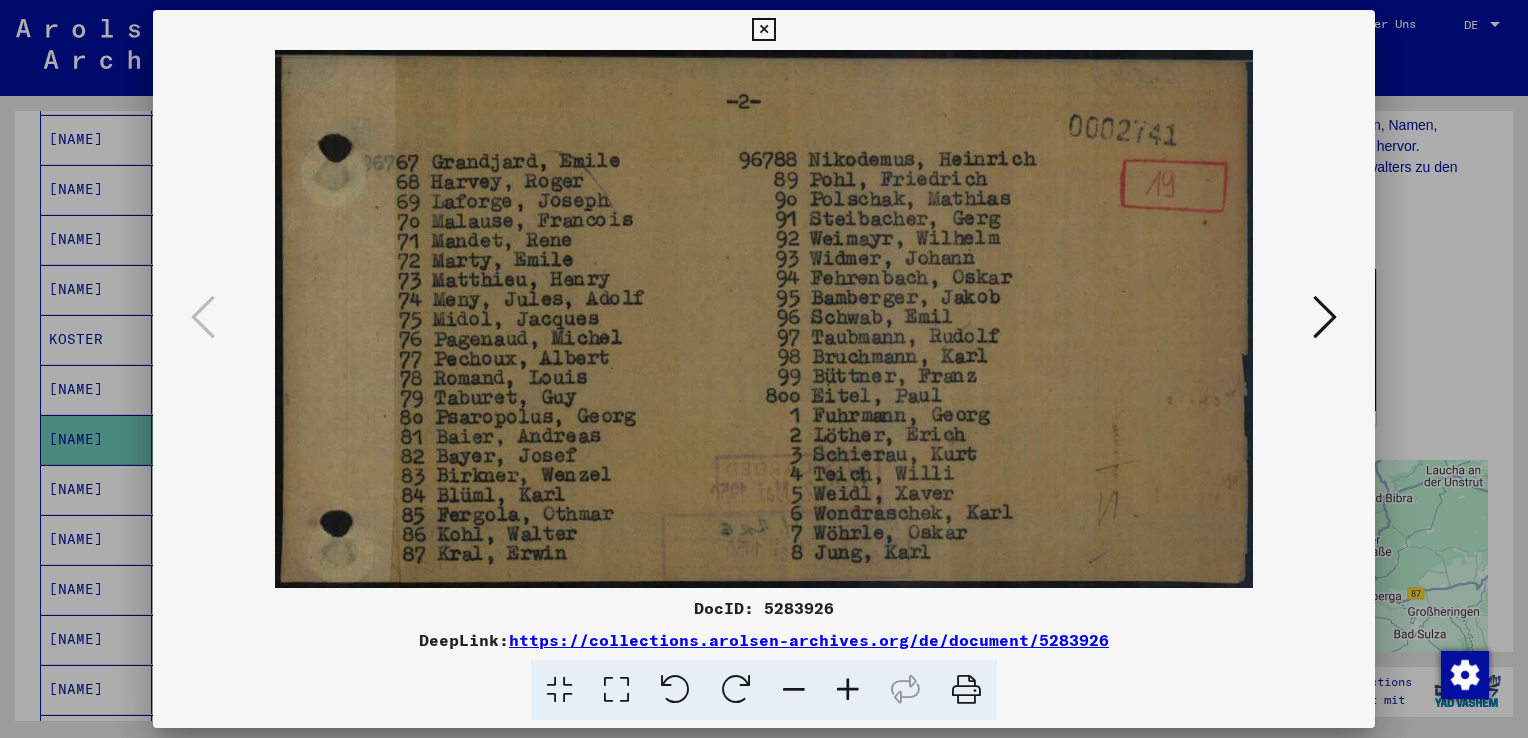 type 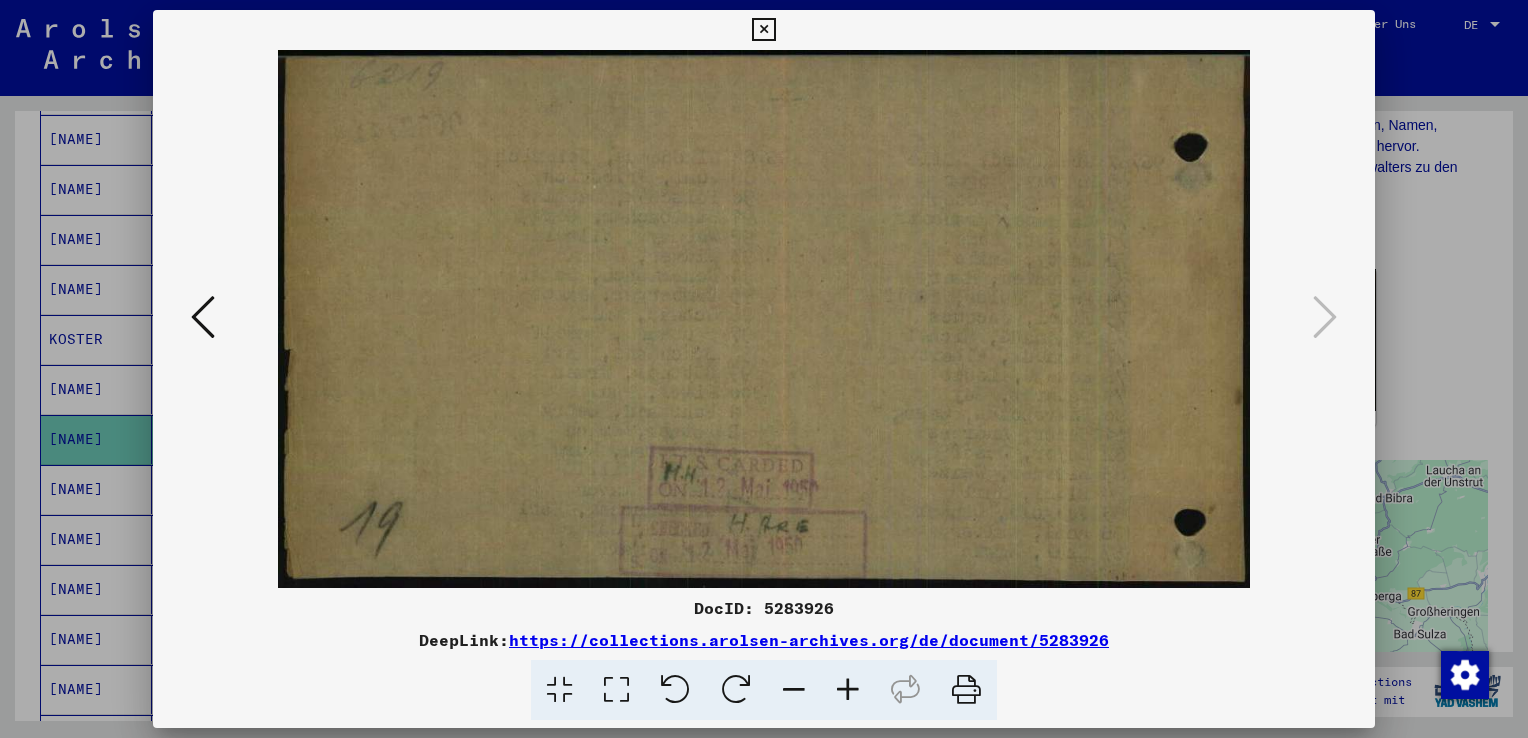 click at bounding box center [763, 30] 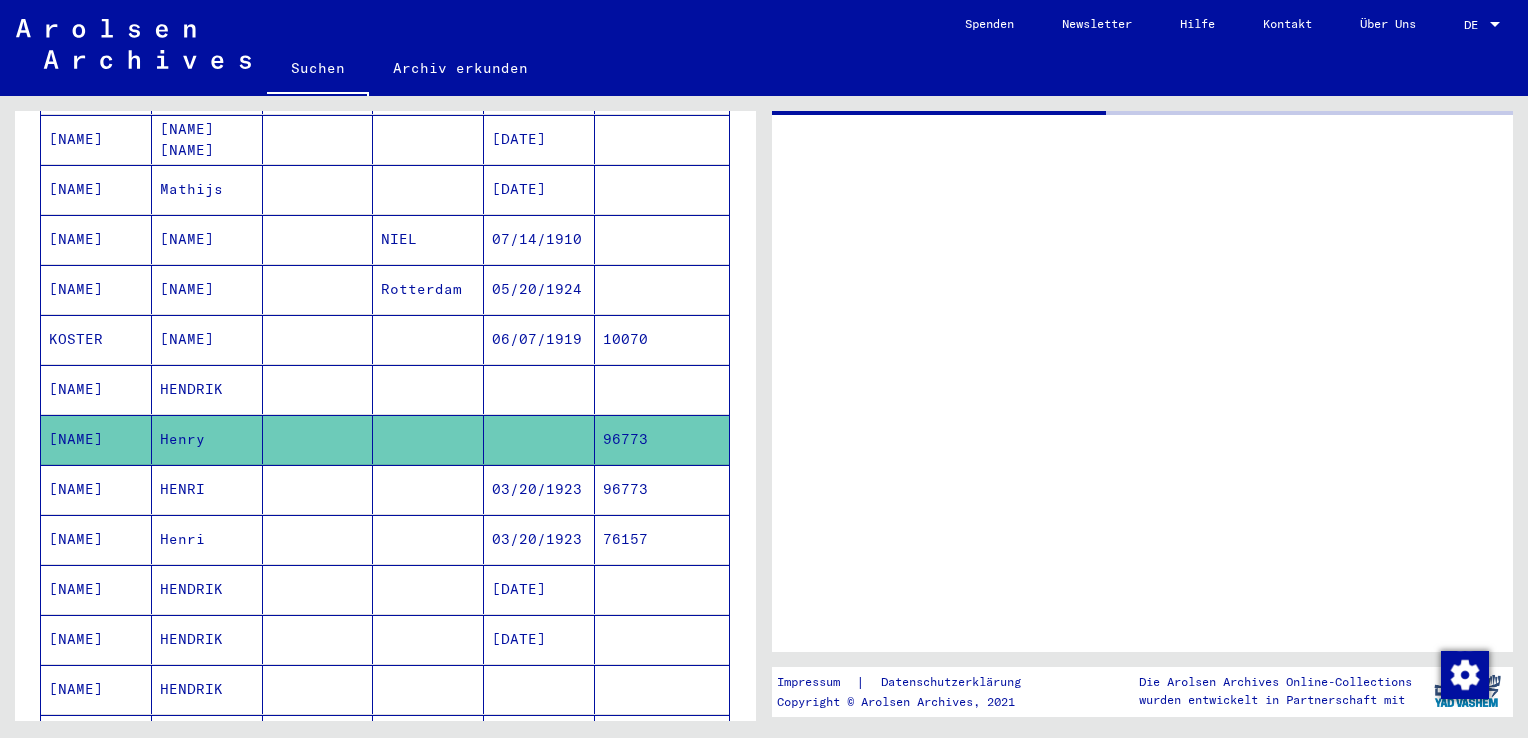 scroll, scrollTop: 0, scrollLeft: 0, axis: both 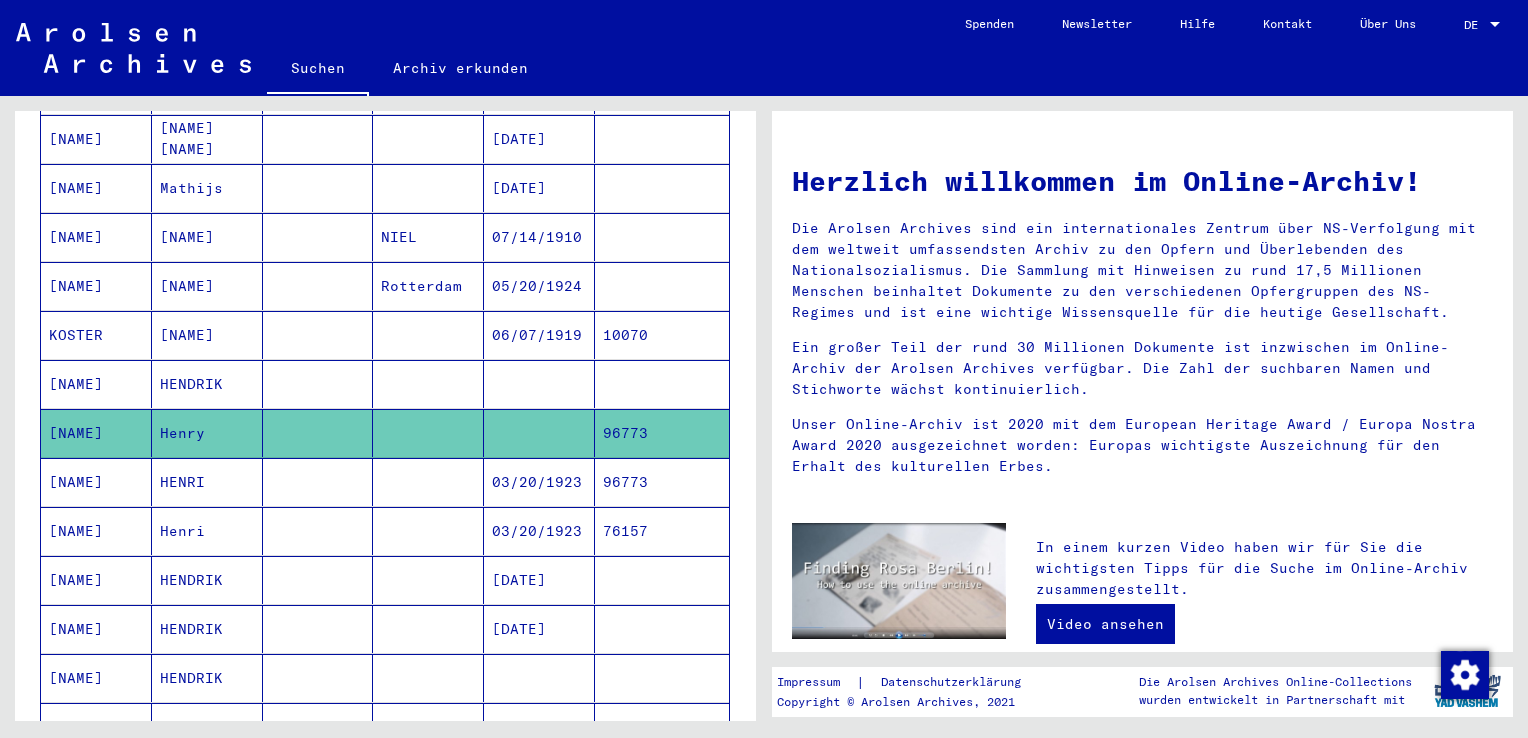 type on "********" 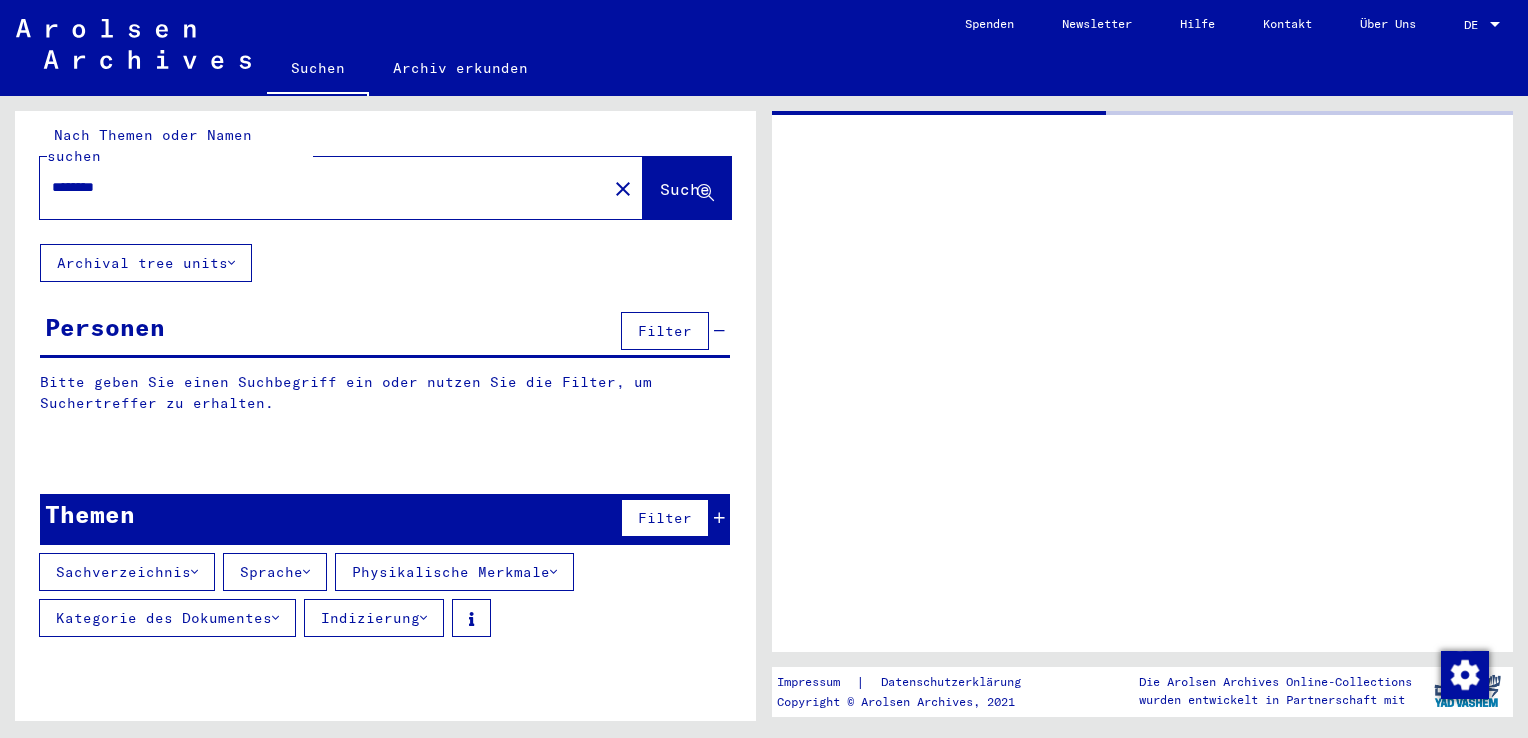 scroll, scrollTop: 0, scrollLeft: 0, axis: both 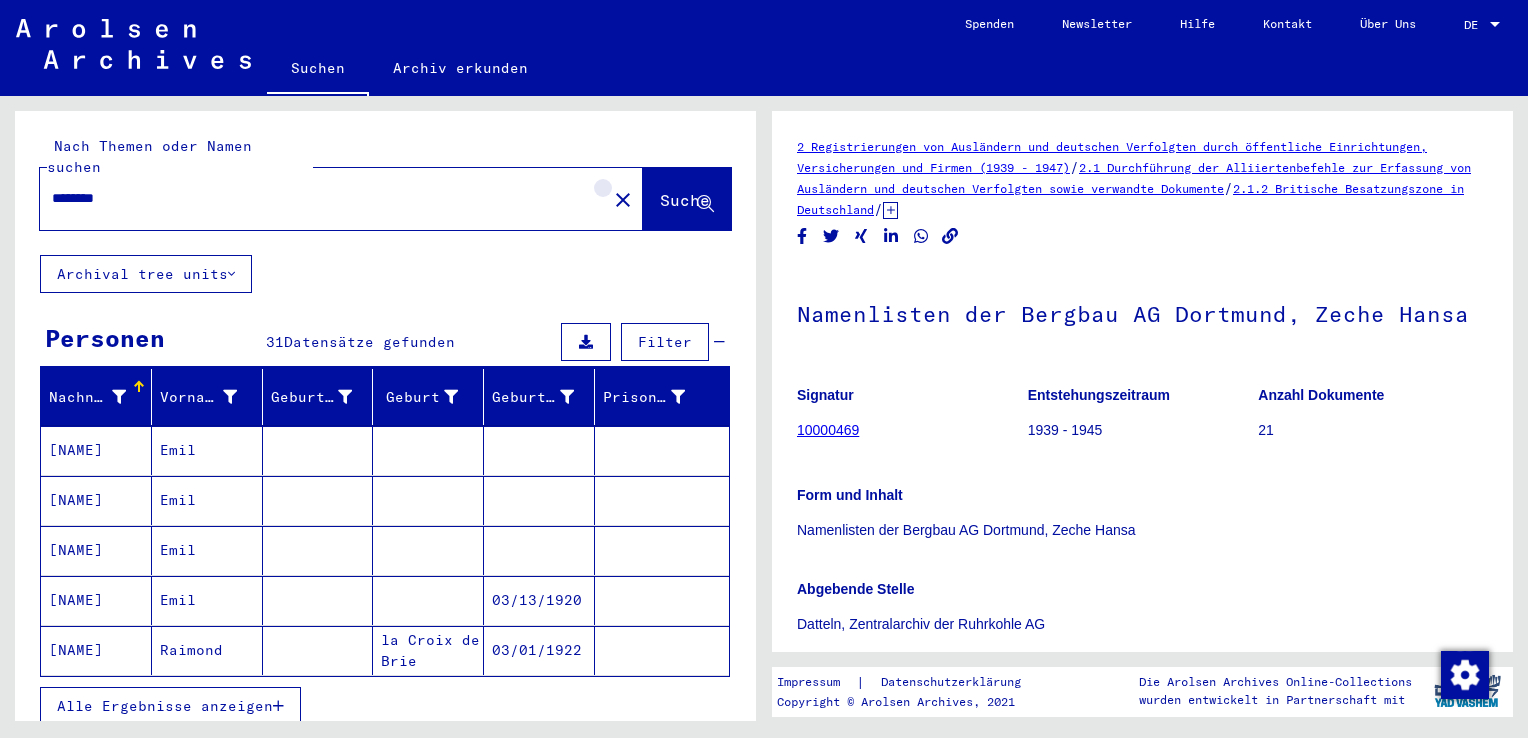 click on "close" 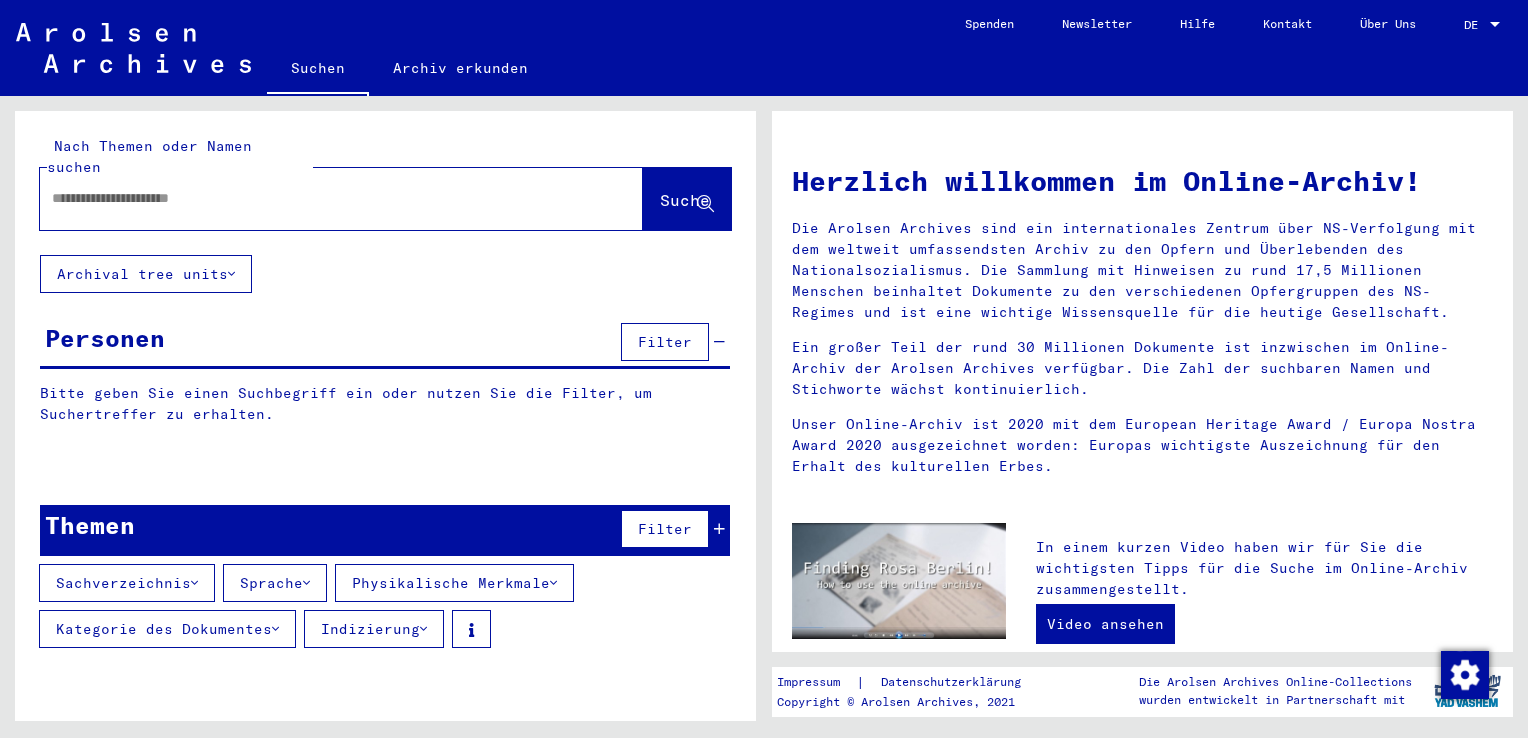click at bounding box center (317, 198) 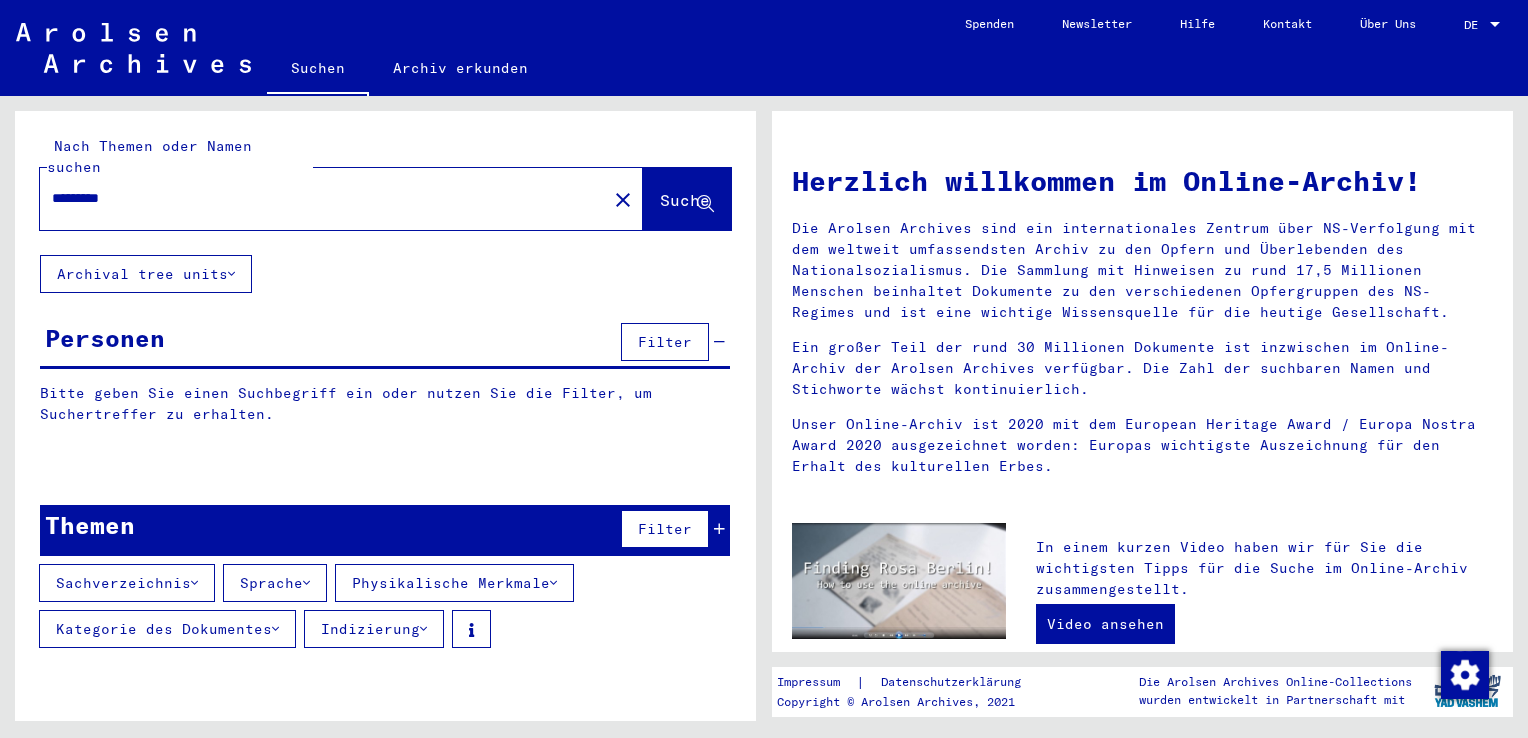 type on "*********" 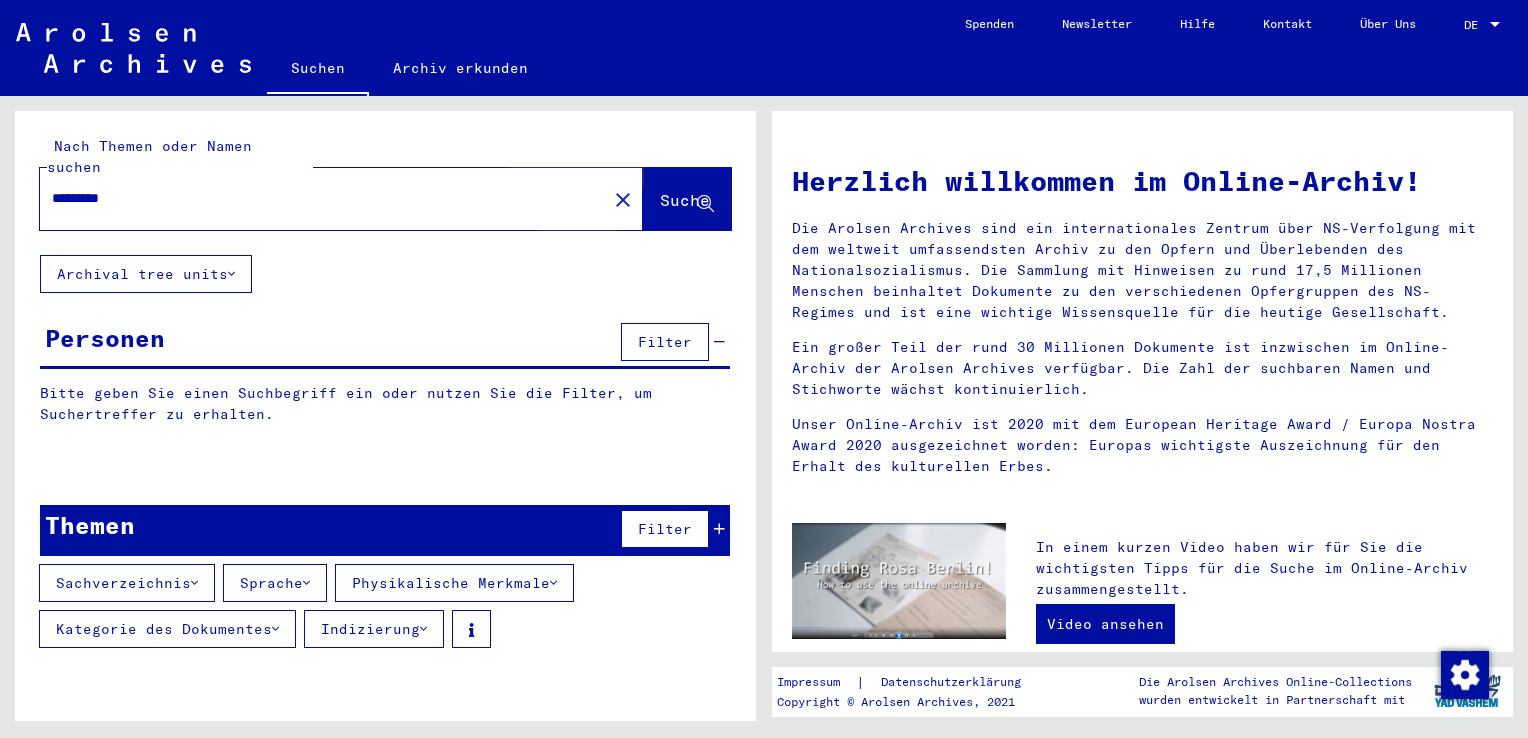 click on "Suche" 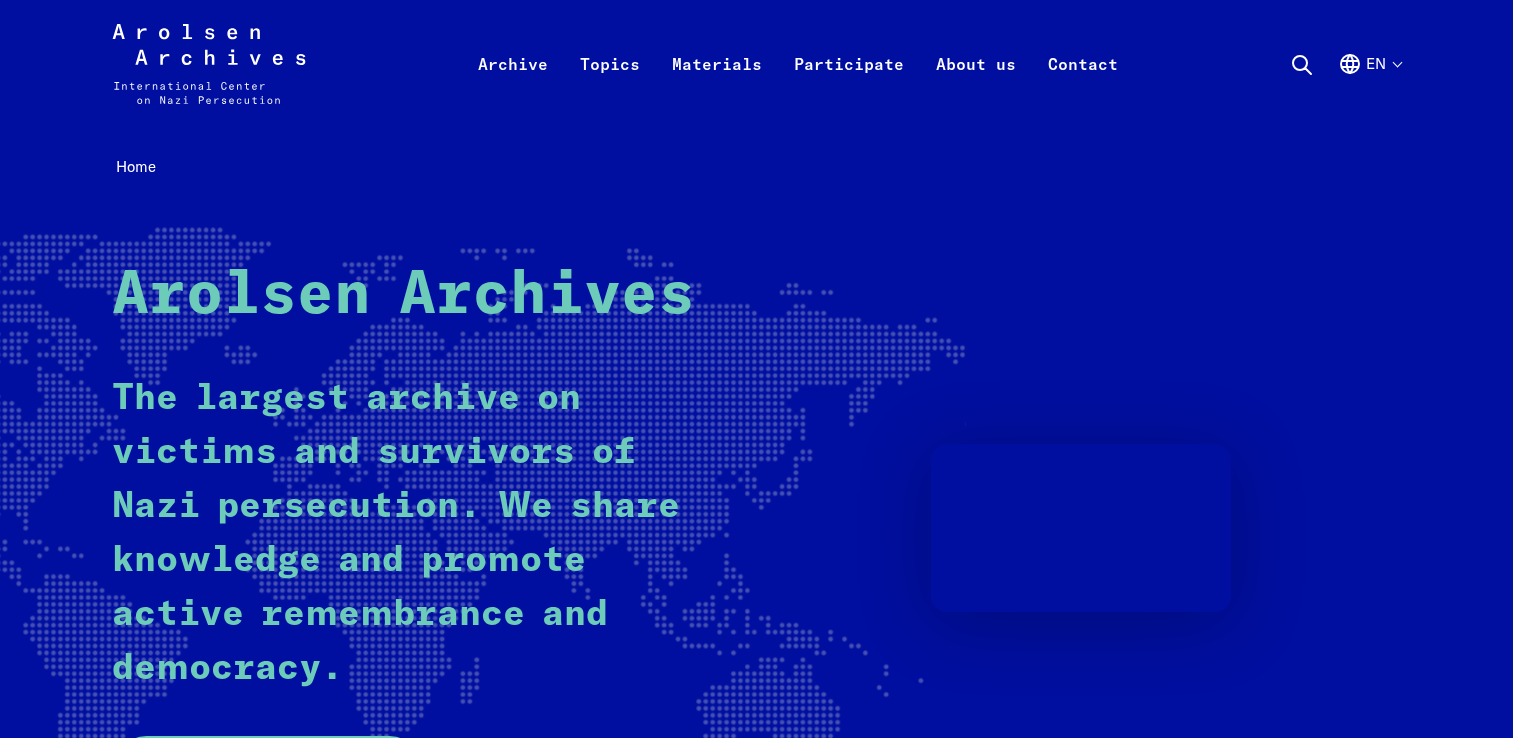 scroll, scrollTop: 0, scrollLeft: 0, axis: both 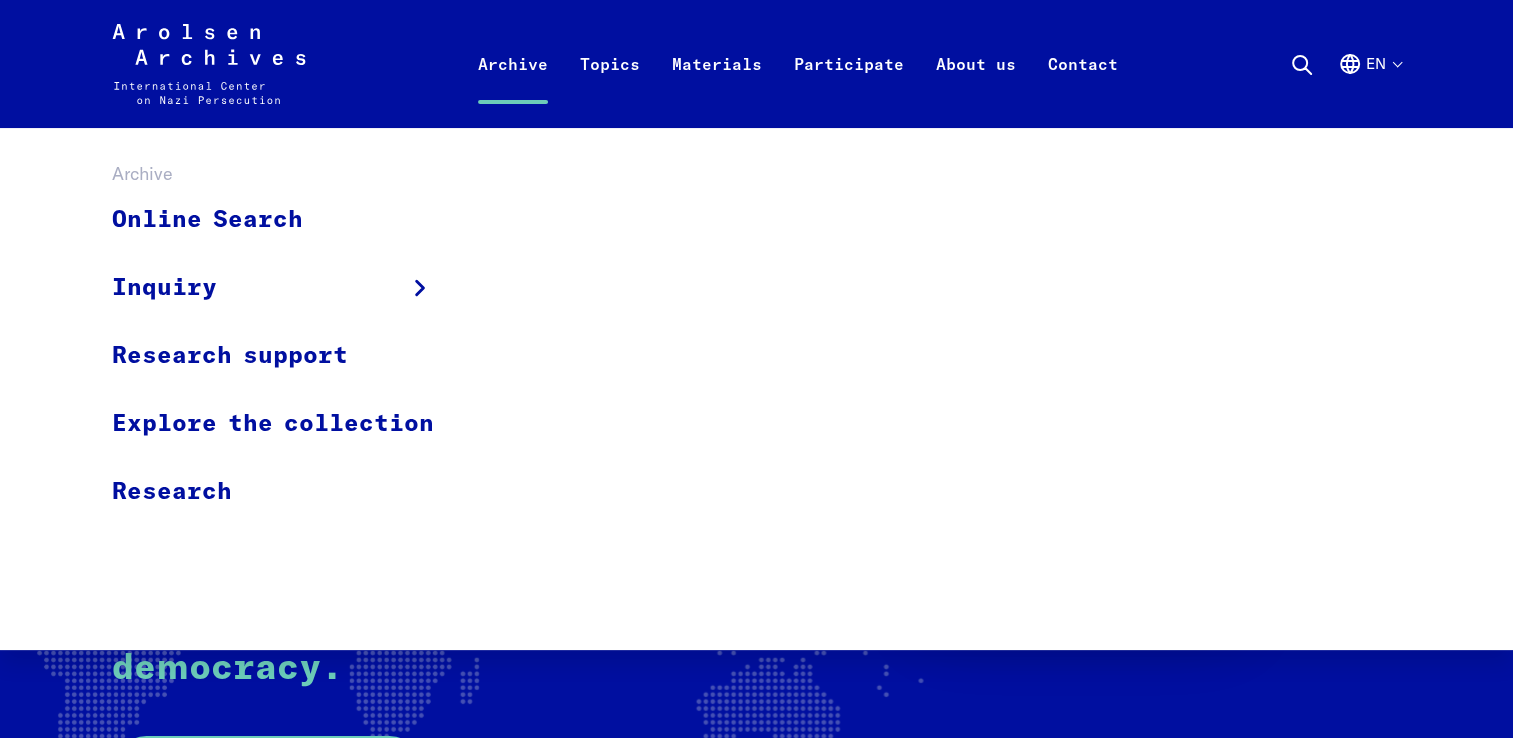 click on "Archive" at bounding box center [513, 88] 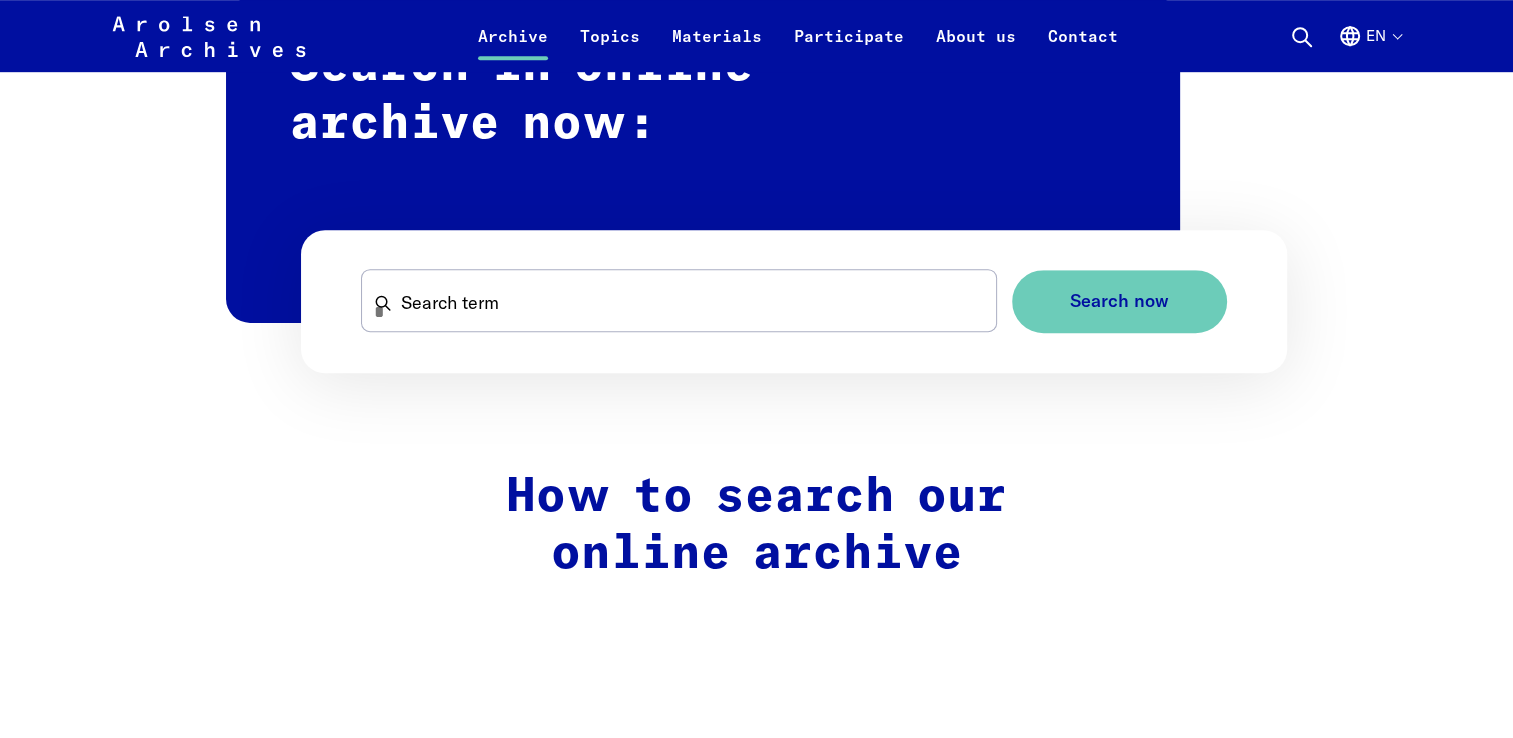 scroll, scrollTop: 1320, scrollLeft: 0, axis: vertical 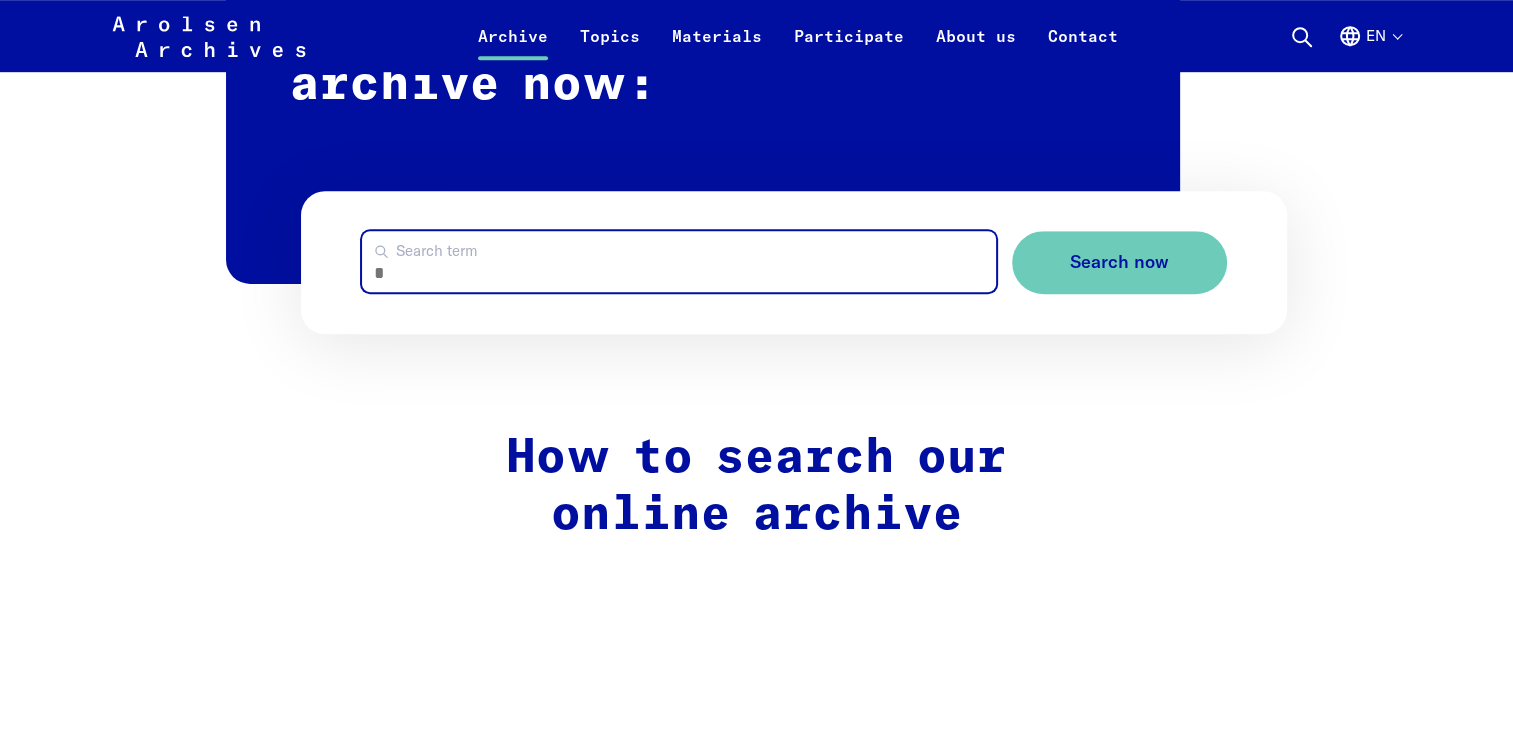 click on "Search term" at bounding box center (679, 261) 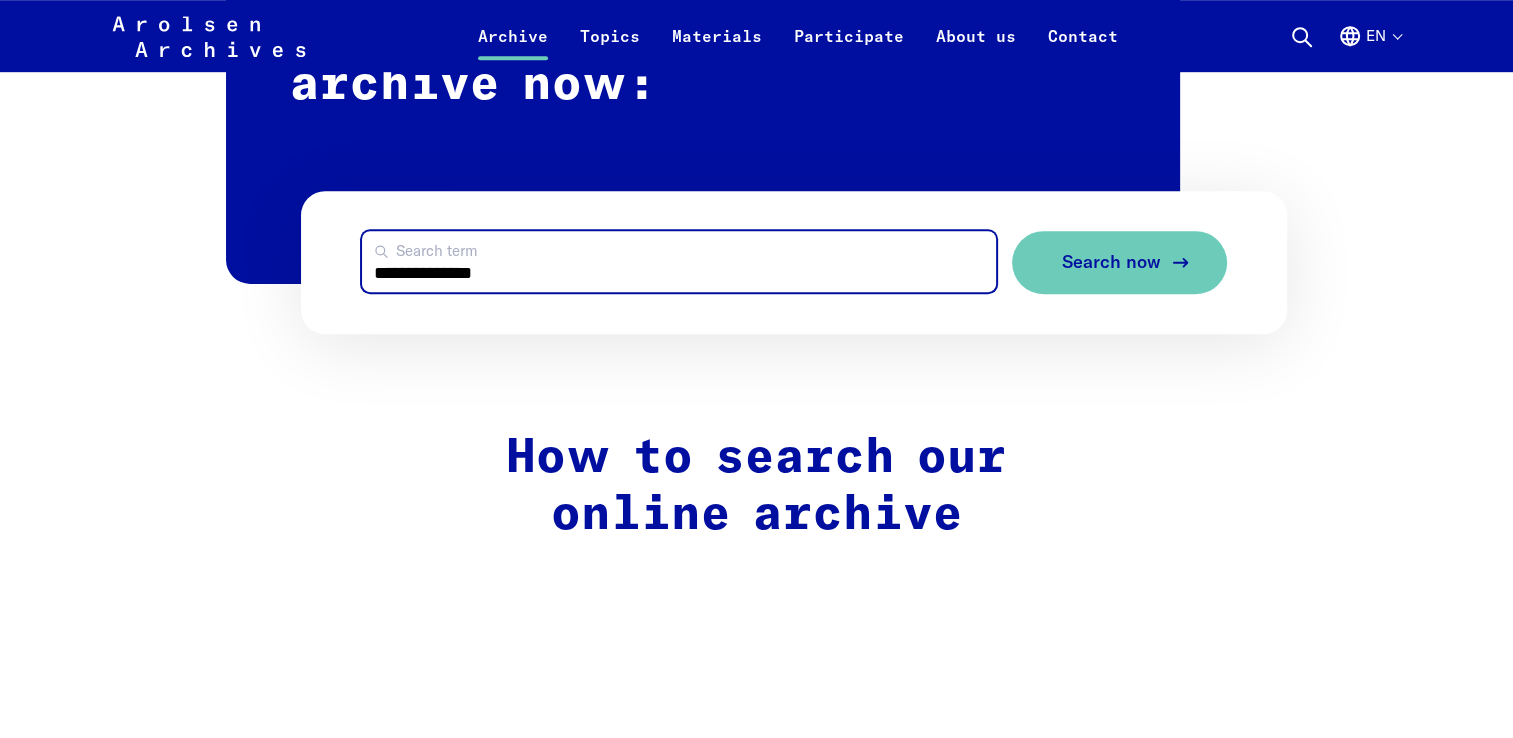 type on "**********" 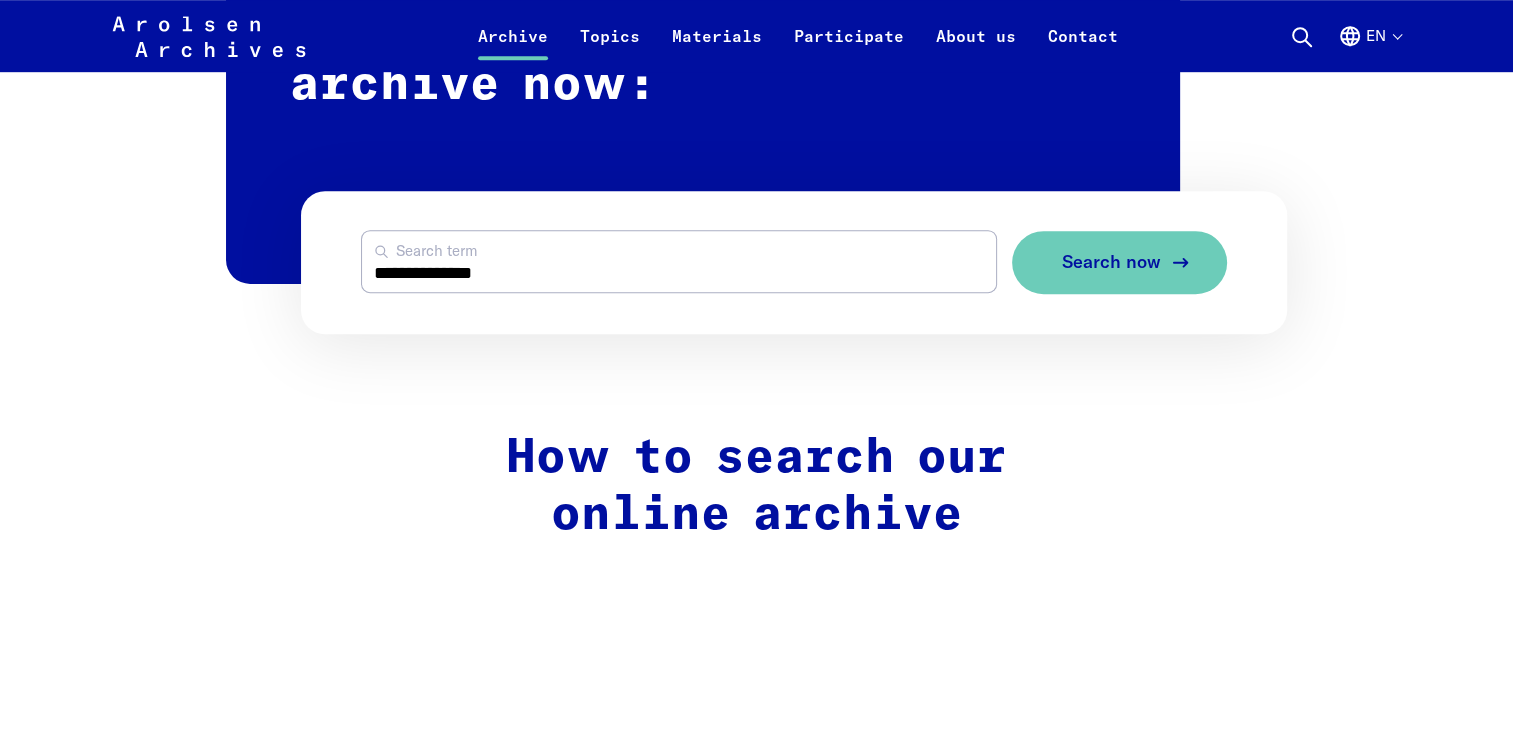 click on "Search now" at bounding box center [1111, 262] 